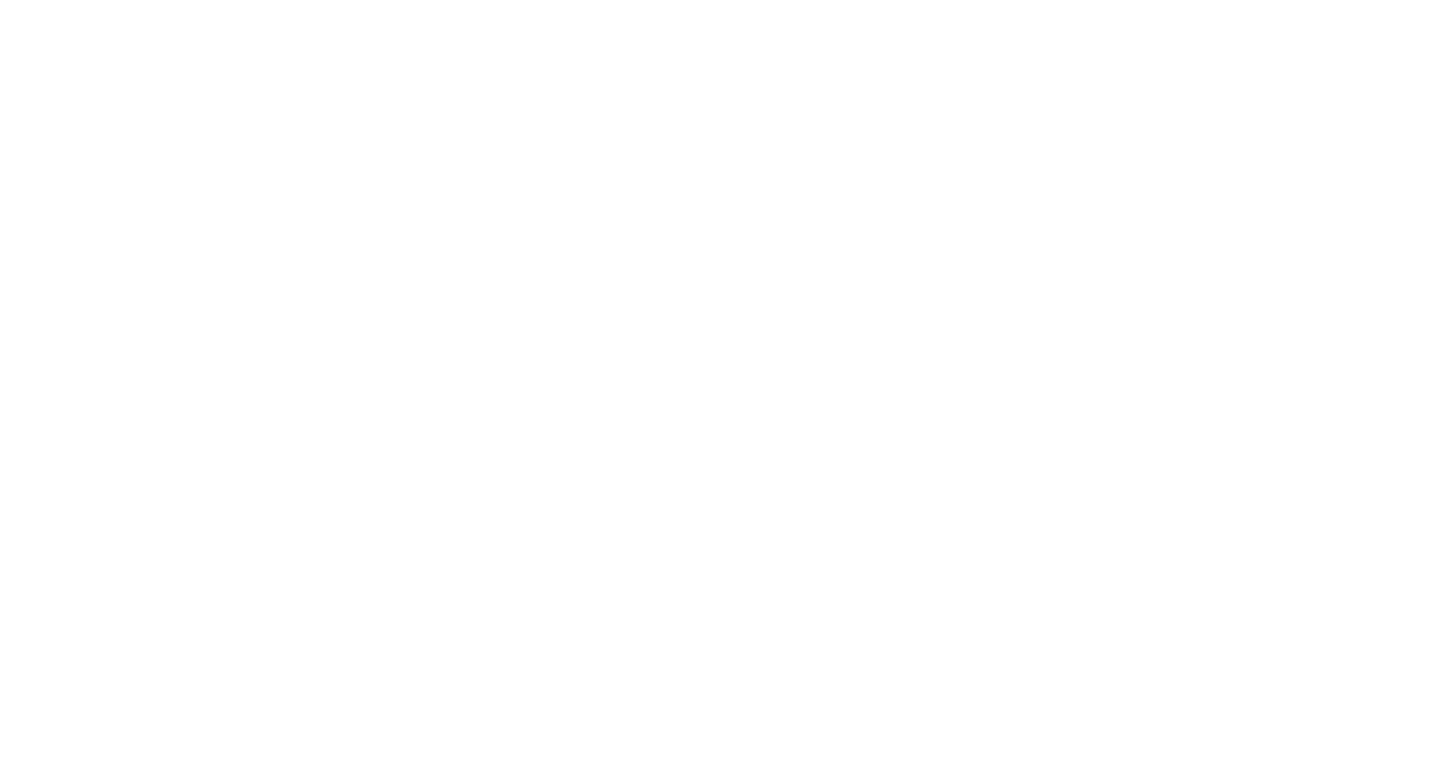 scroll, scrollTop: 0, scrollLeft: 0, axis: both 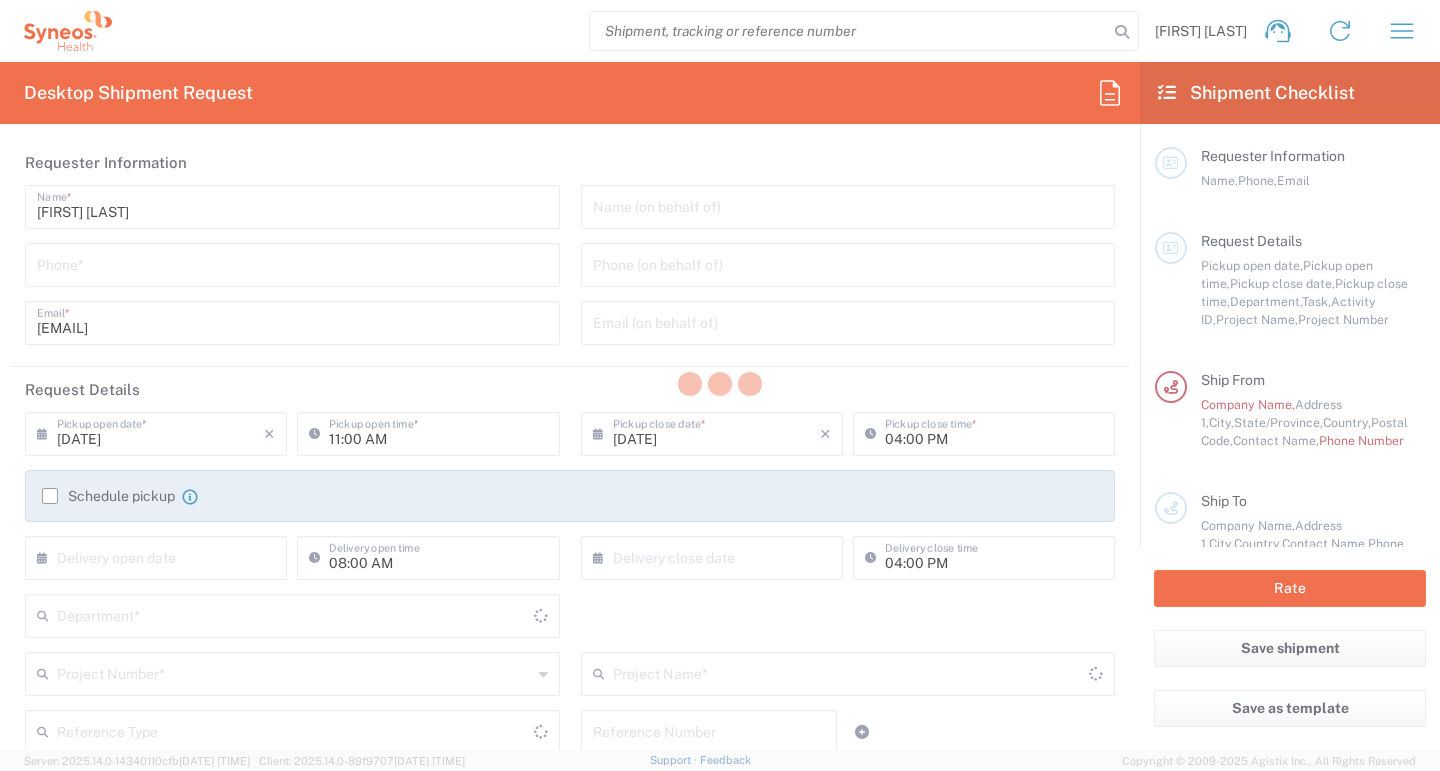 type on "North Carolina" 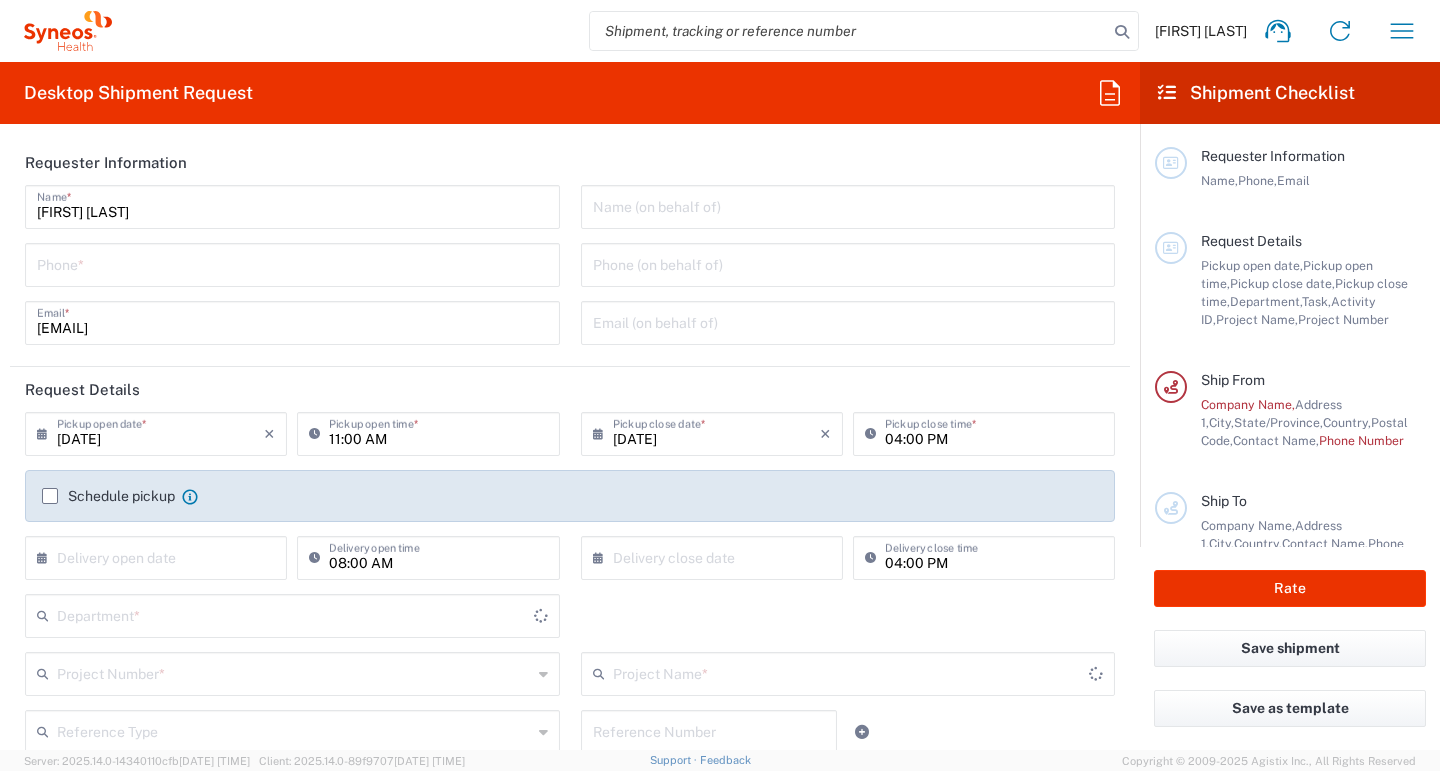 type on "[COUNTRY]" 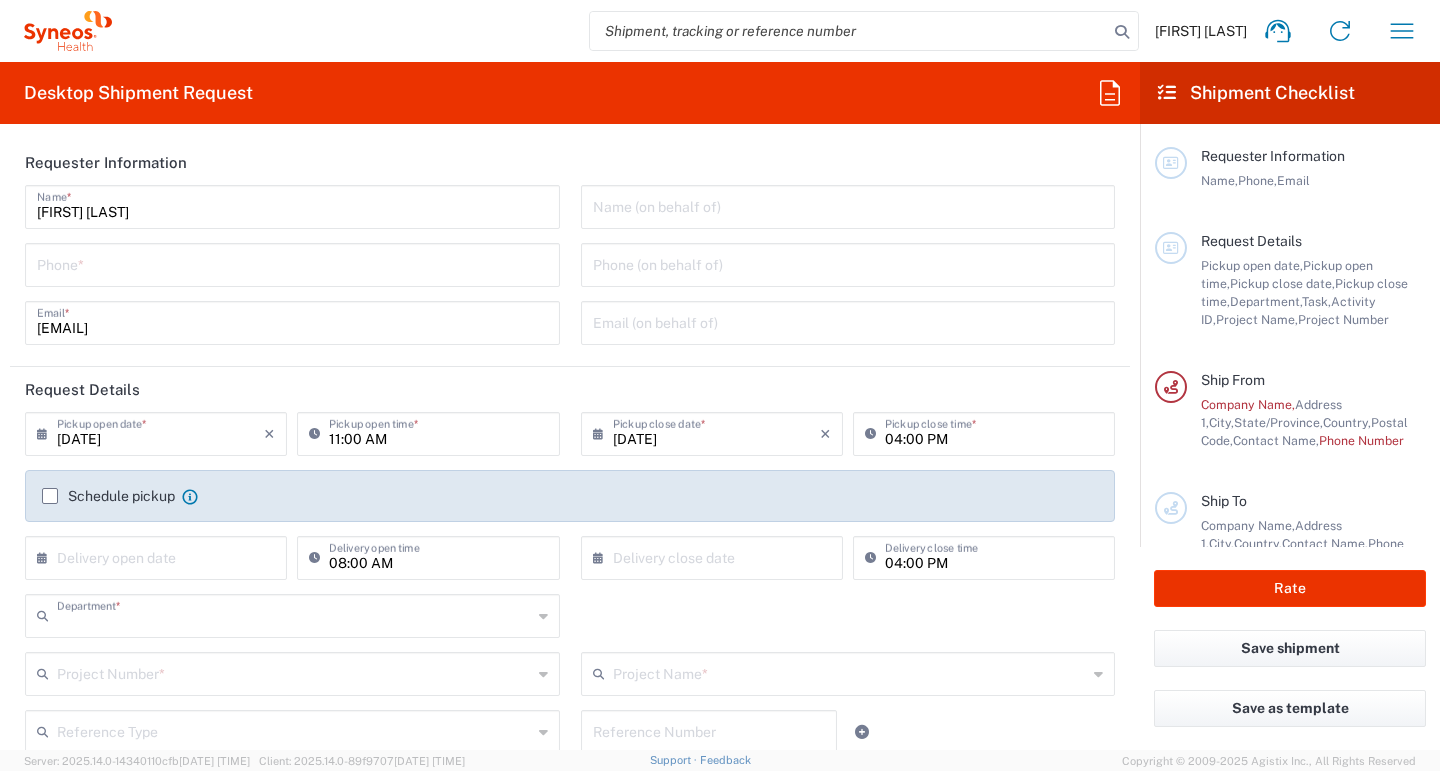 type on "3229" 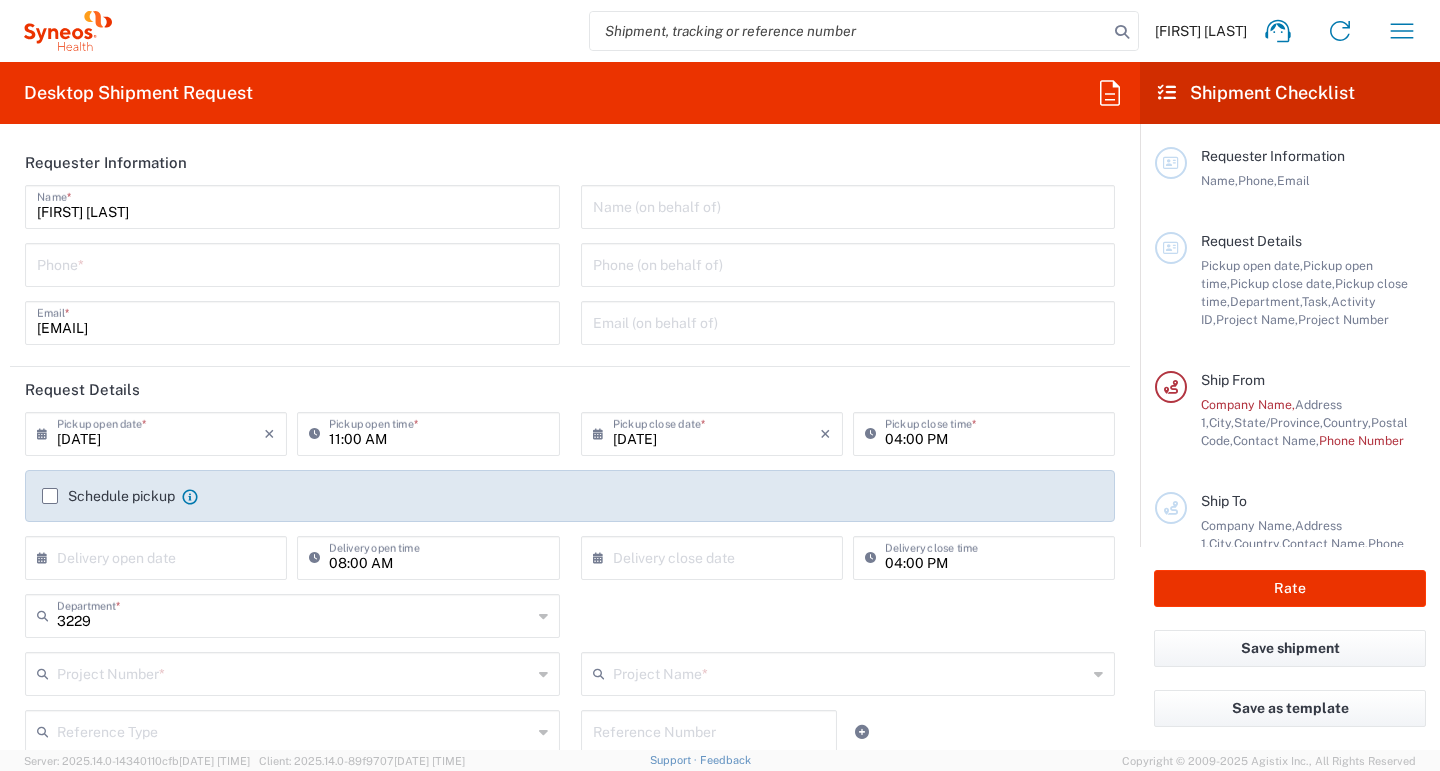 type on "Syneos Health, LLC-Morrisville NC US" 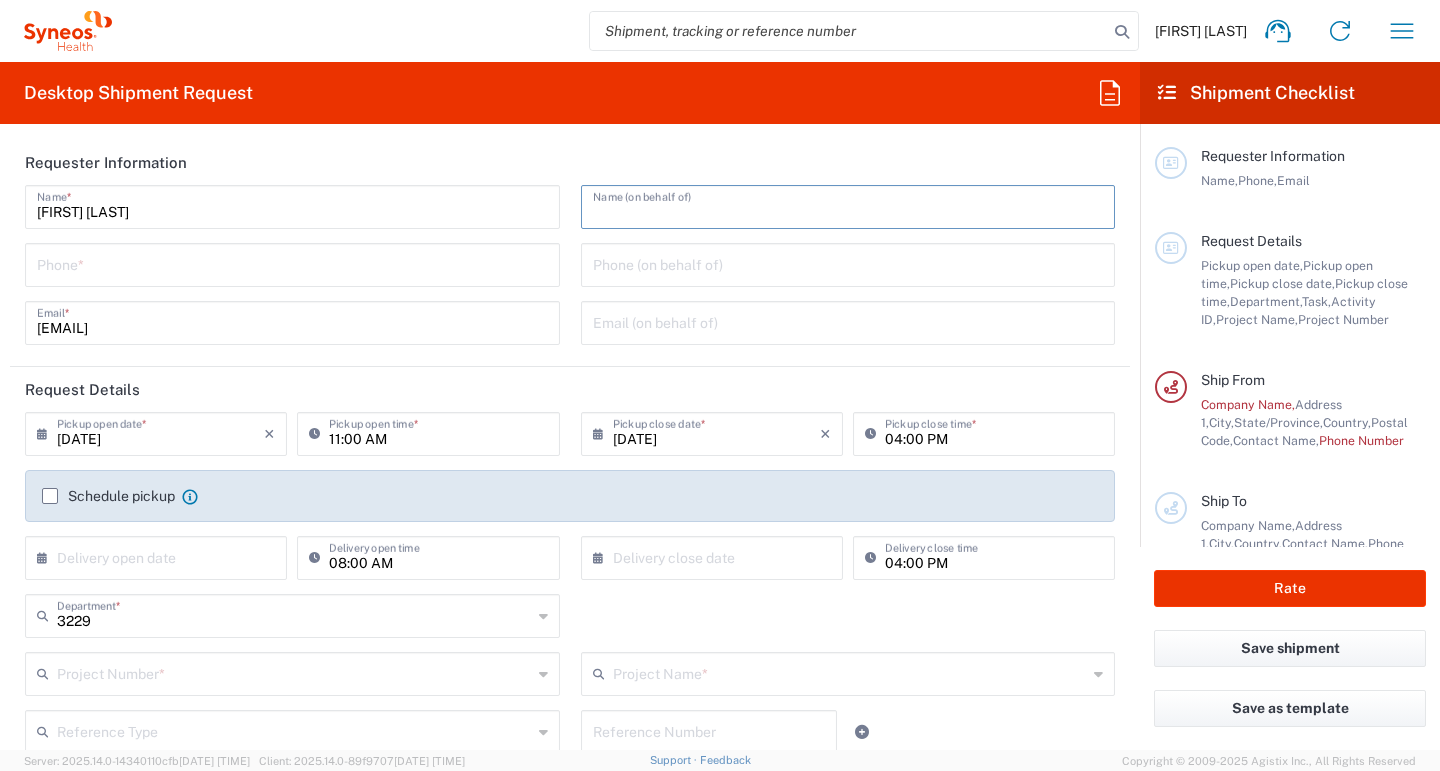 click at bounding box center [848, 205] 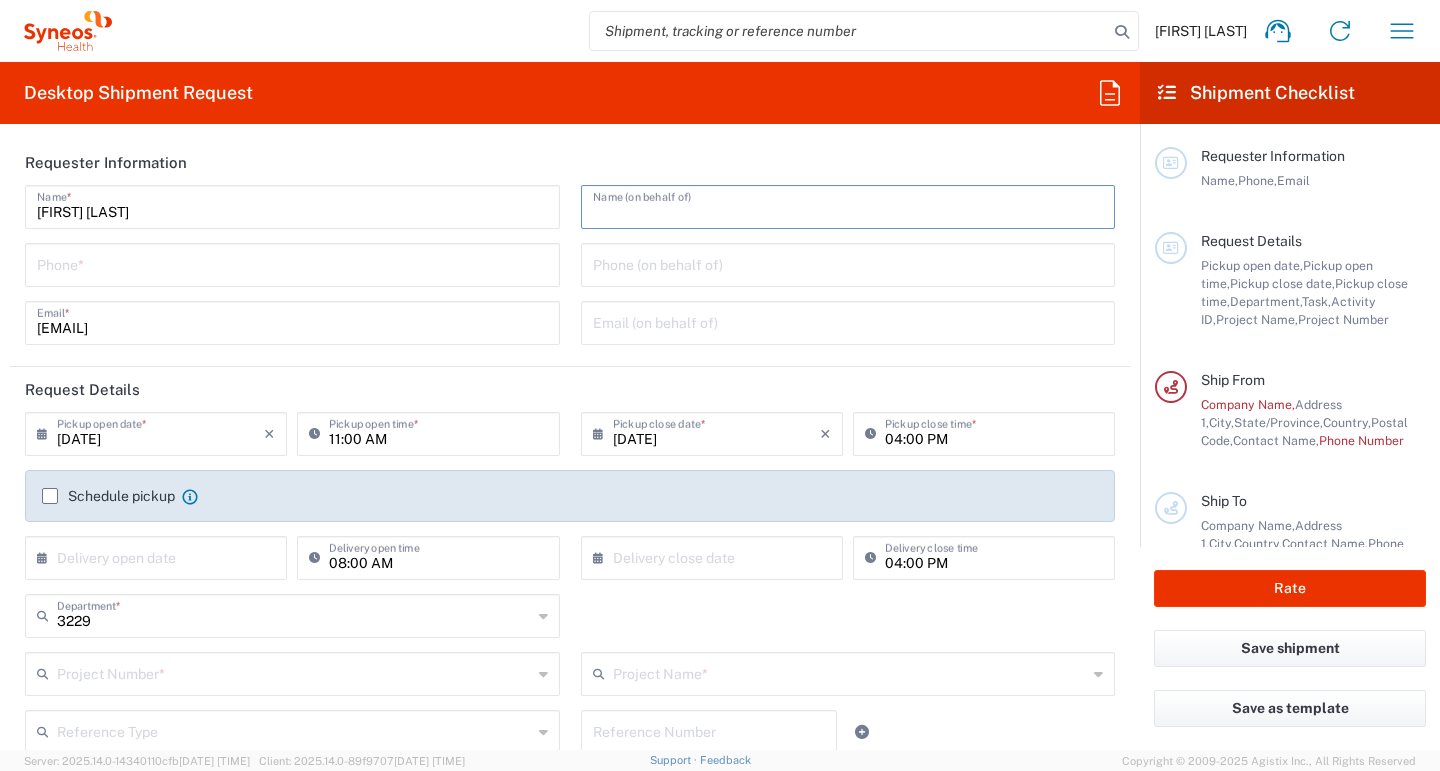 click at bounding box center [292, 263] 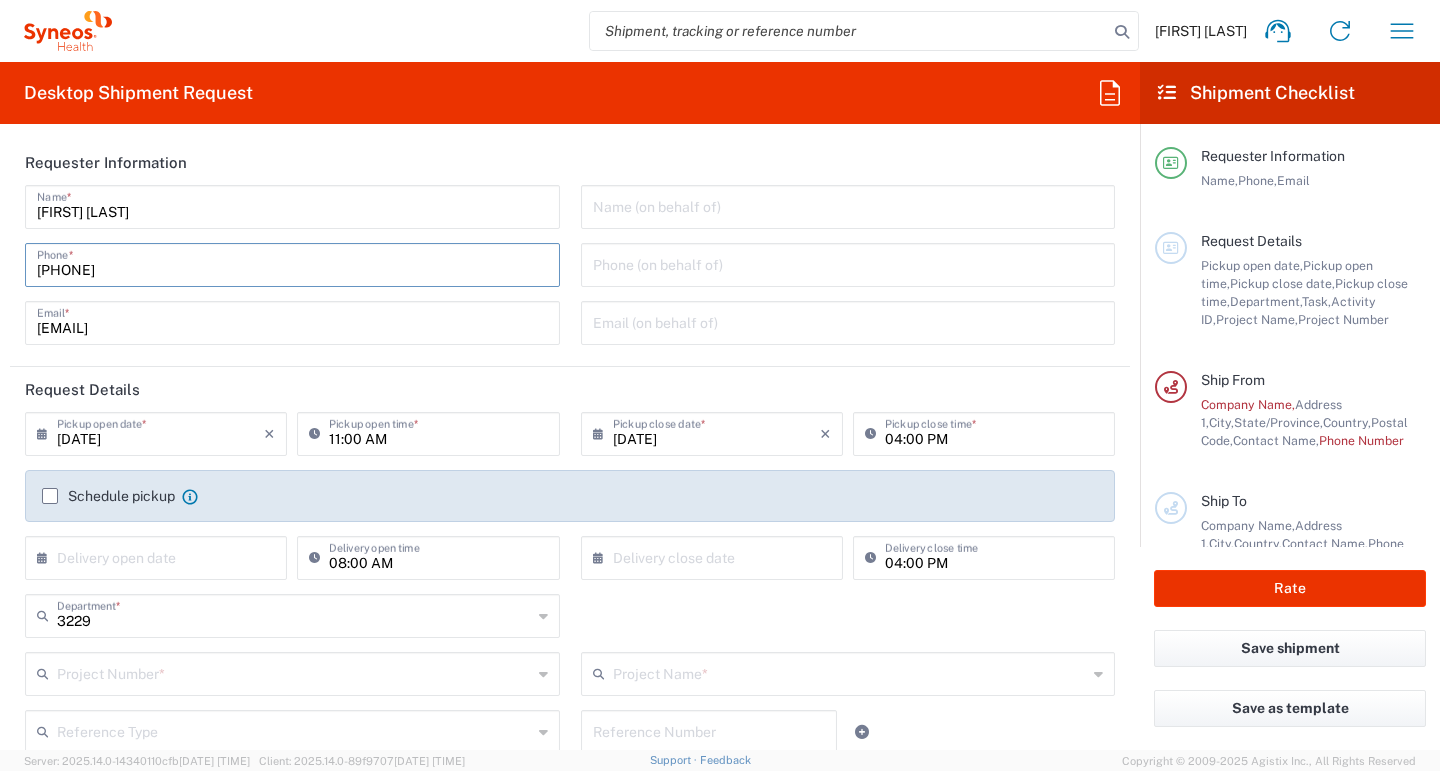 click on "[PHONE]" at bounding box center [292, 263] 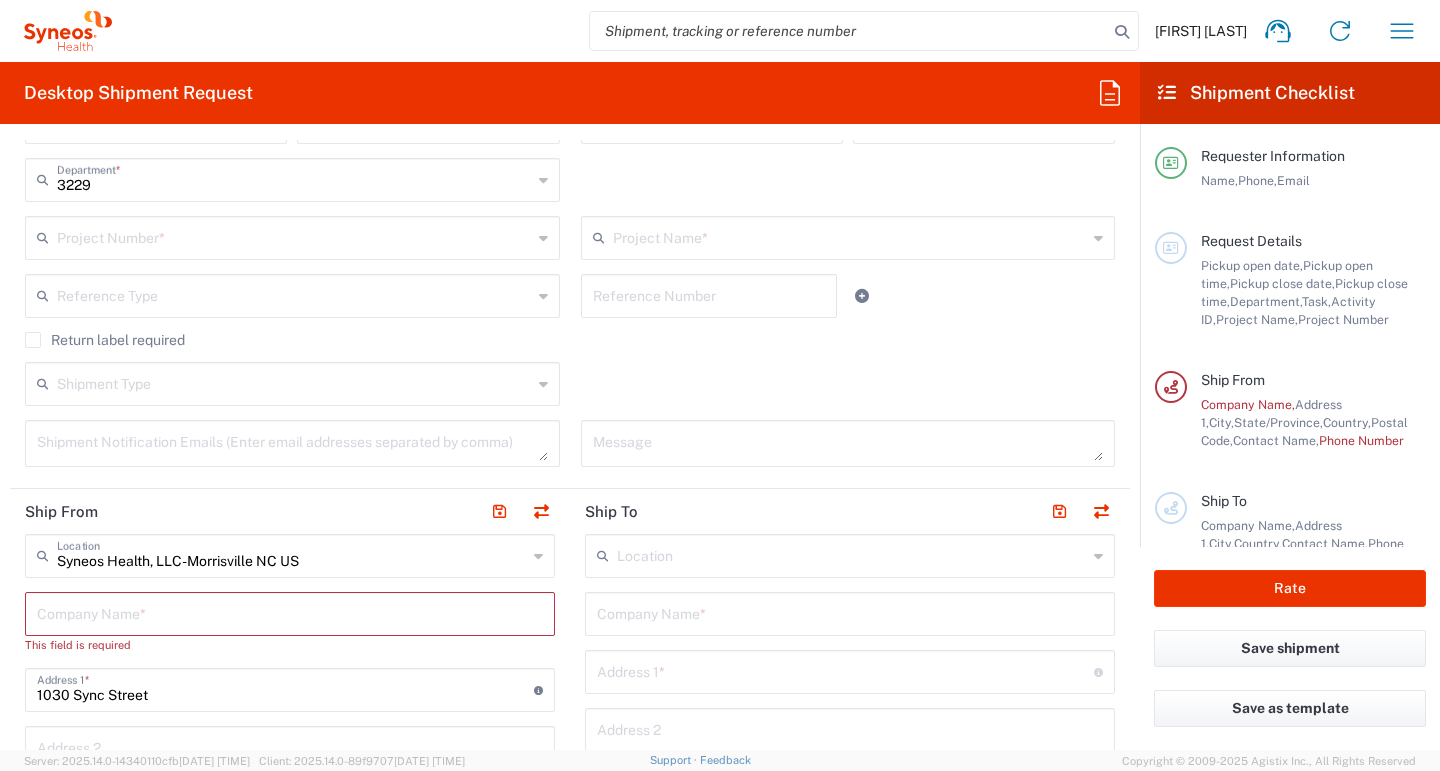 scroll, scrollTop: 556, scrollLeft: 0, axis: vertical 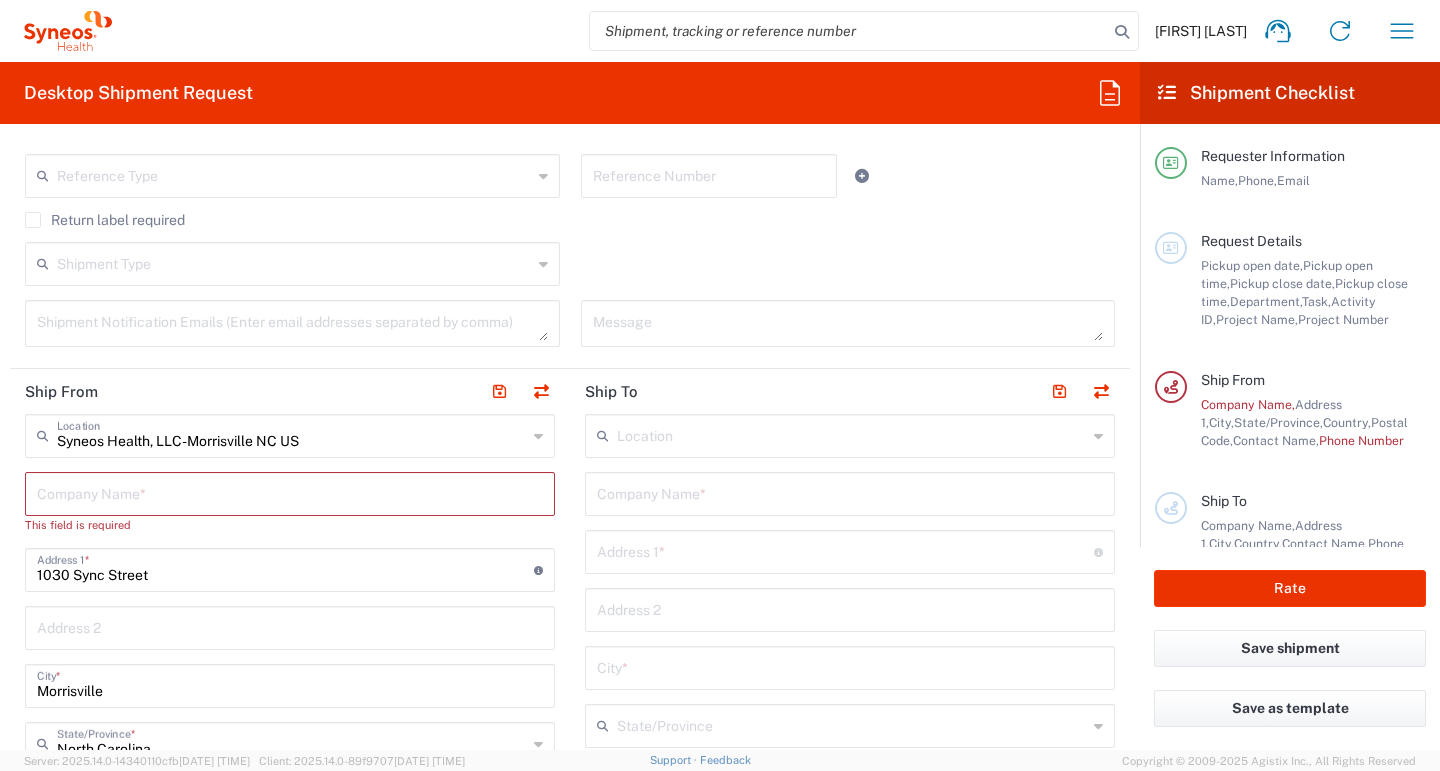 type on "[PHONE]" 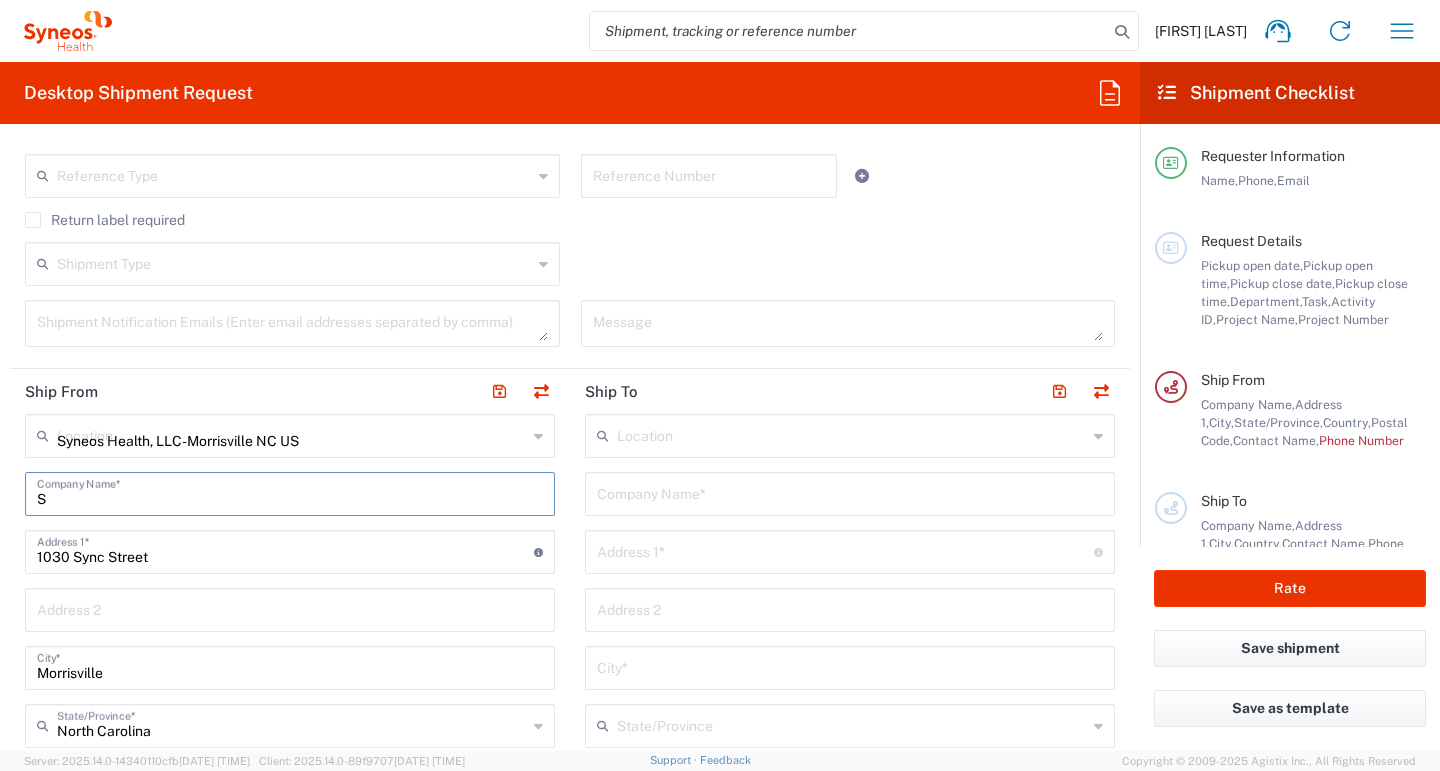 type on "Sy" 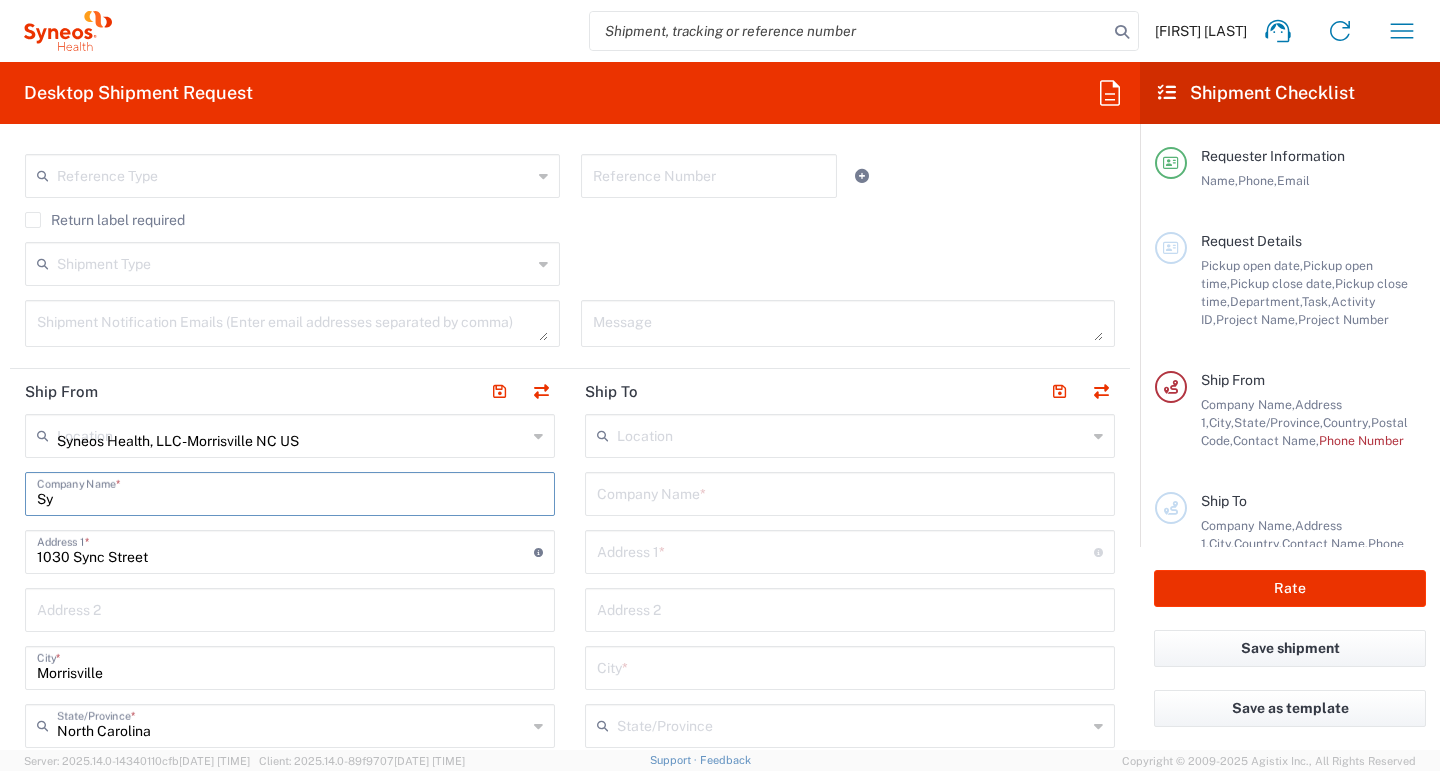 type 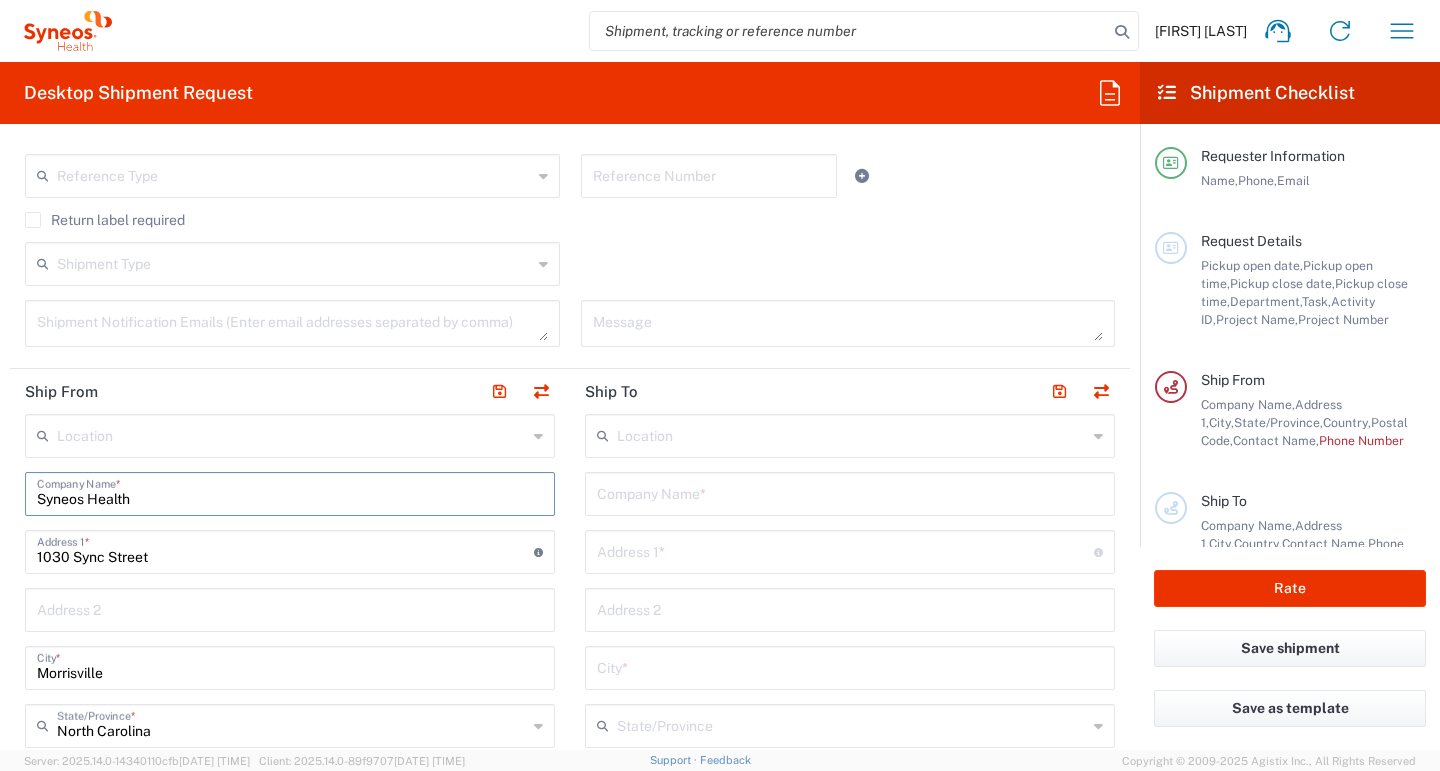 type on "Syneos Health" 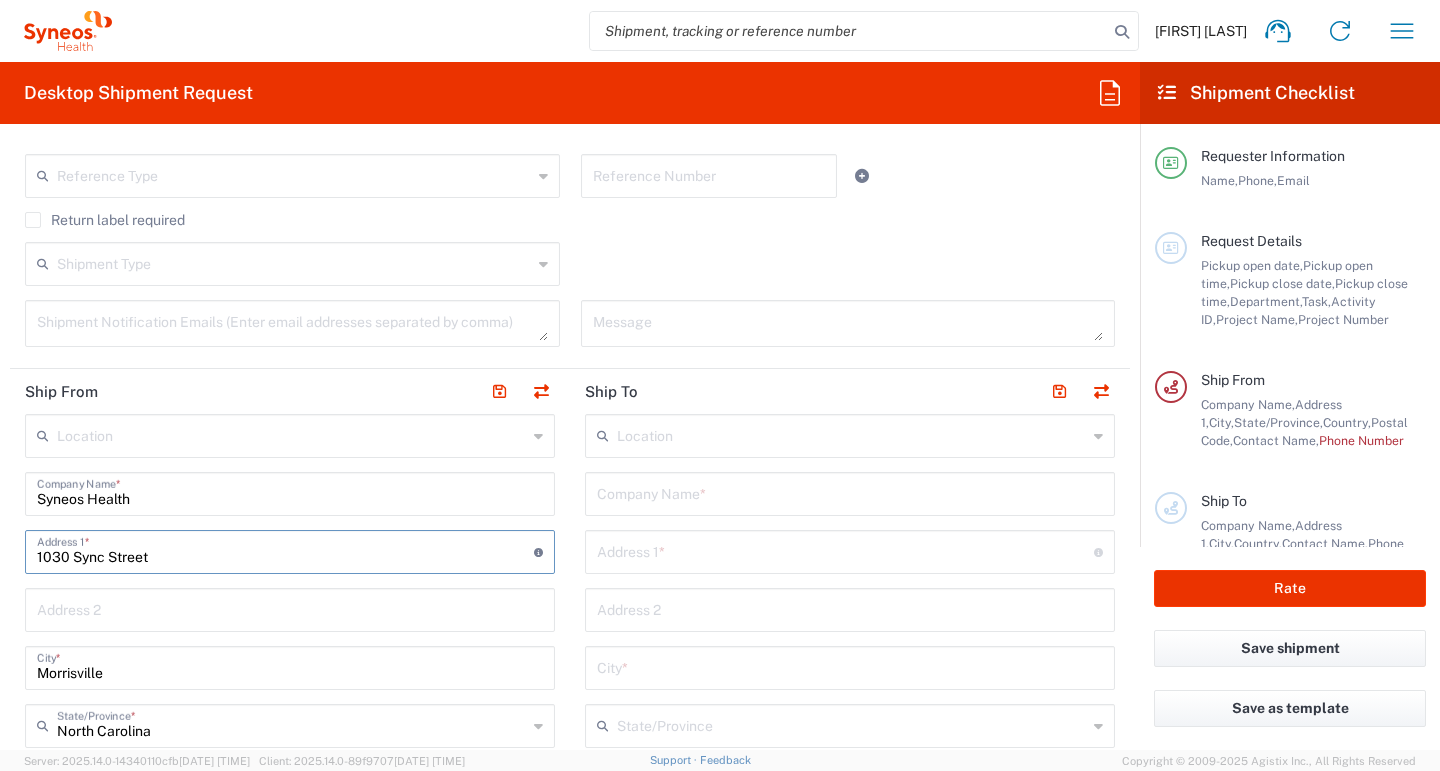 click at bounding box center [852, 434] 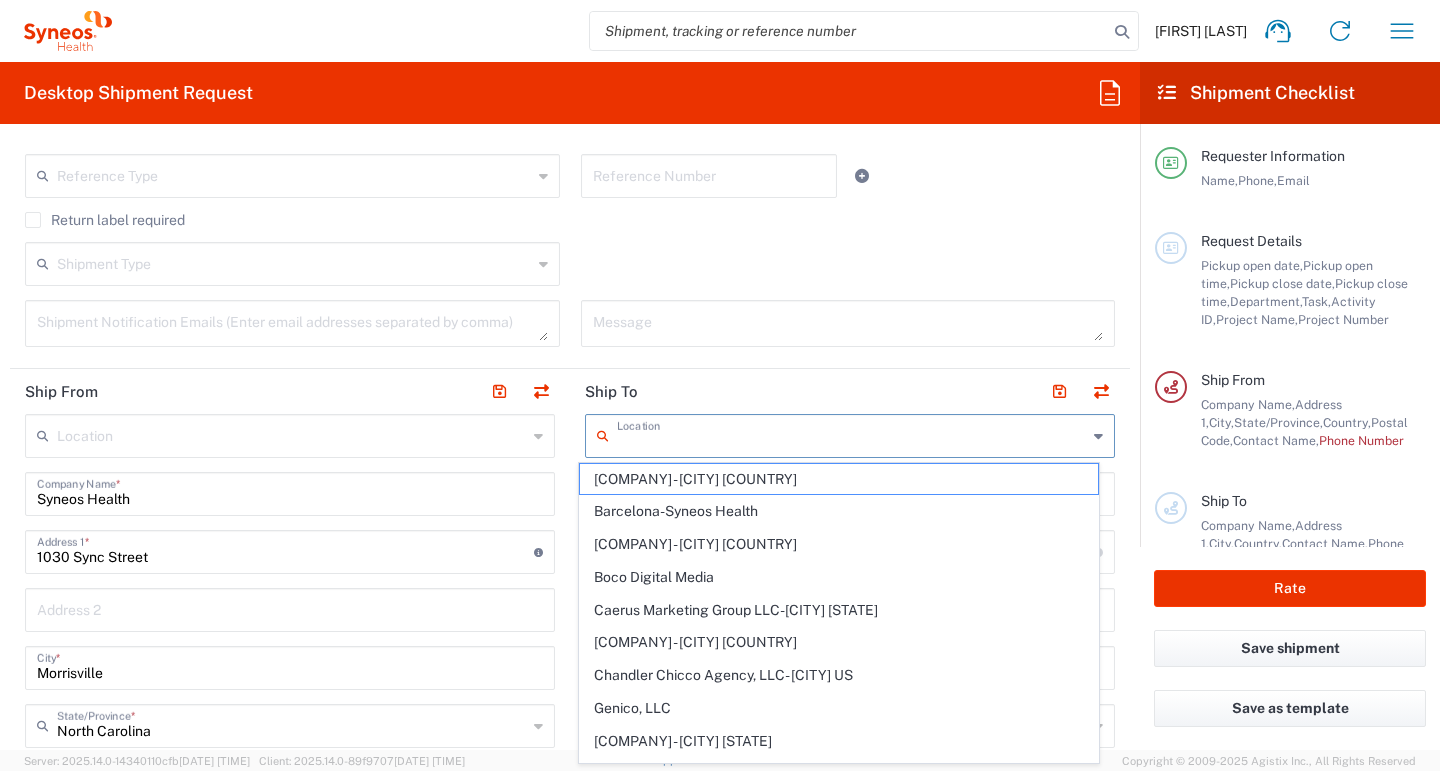 click at bounding box center [848, 323] 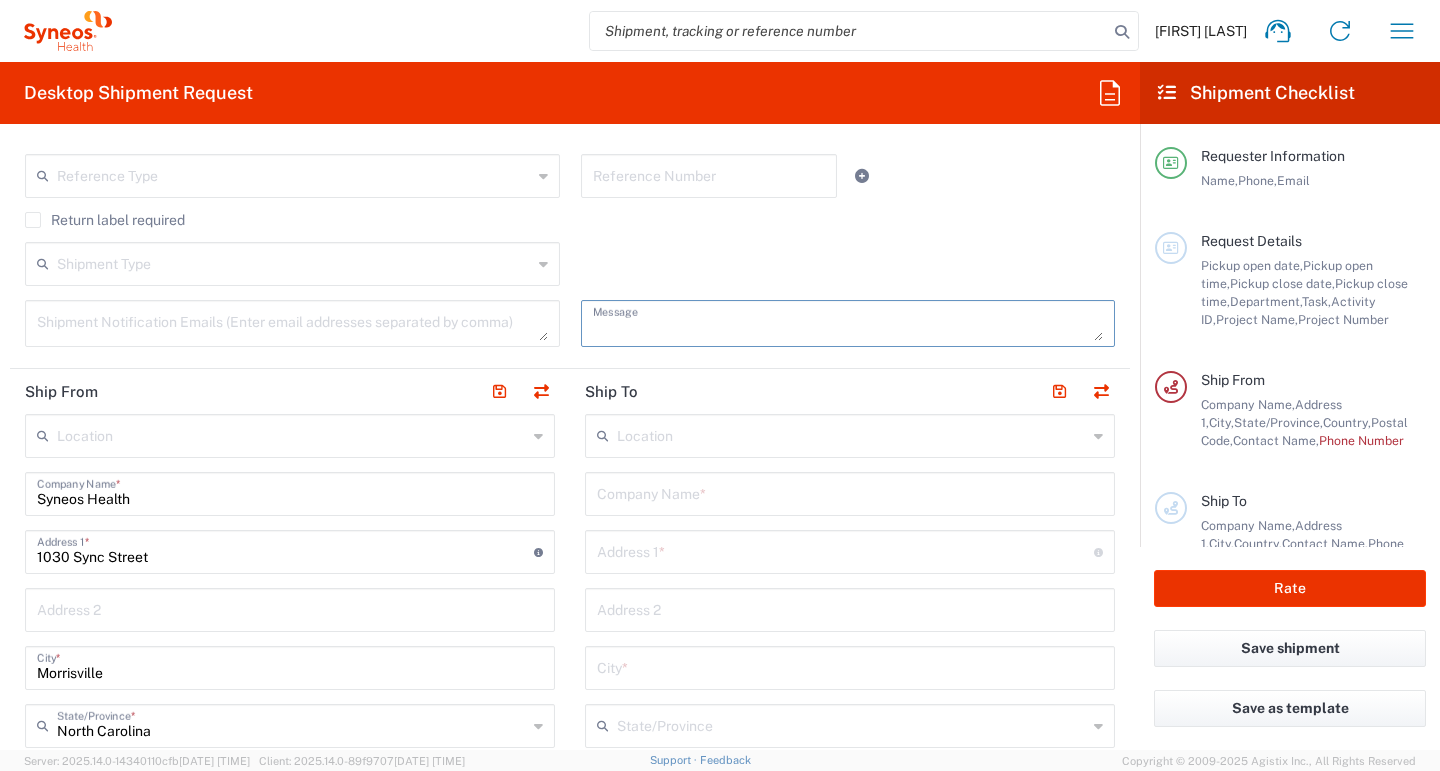 click at bounding box center [850, 492] 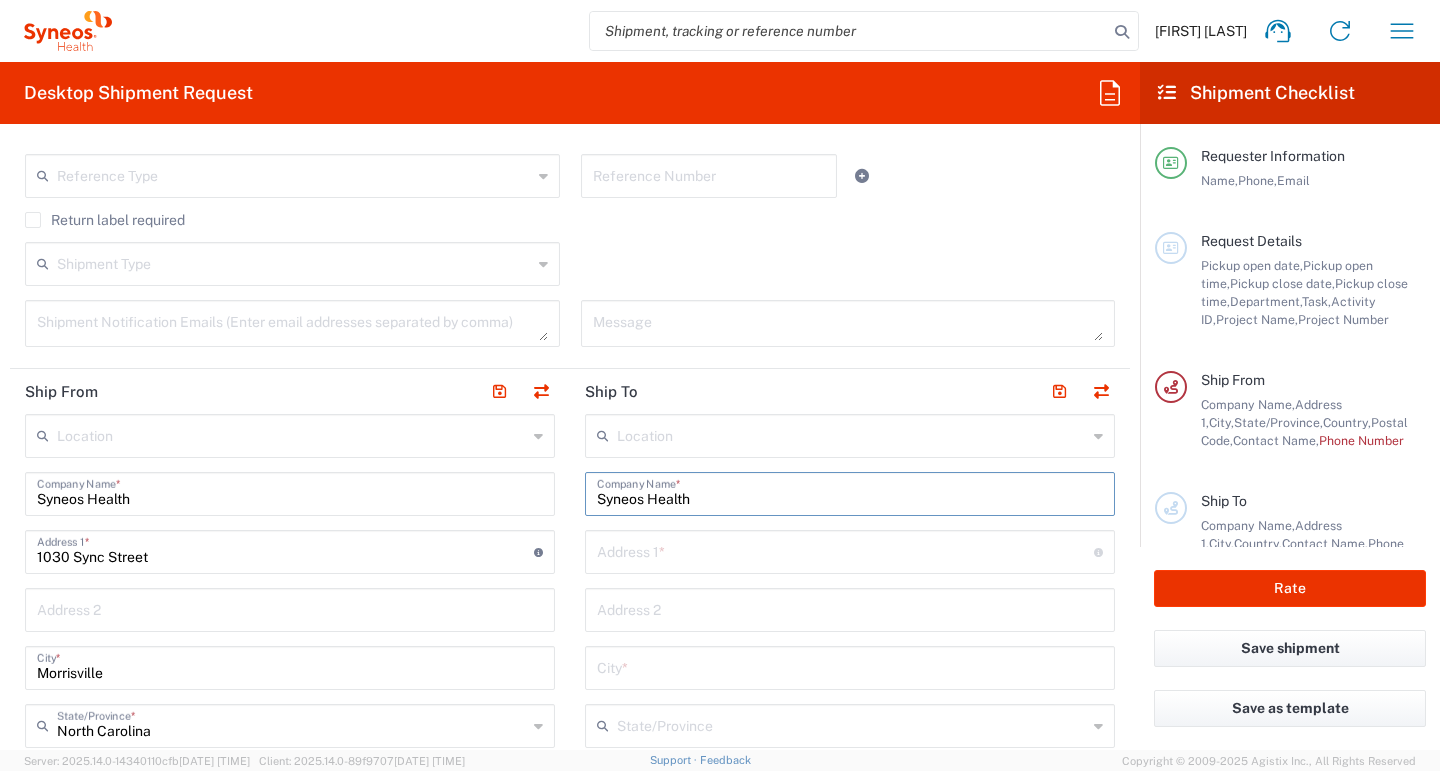 type on "Syneos Health" 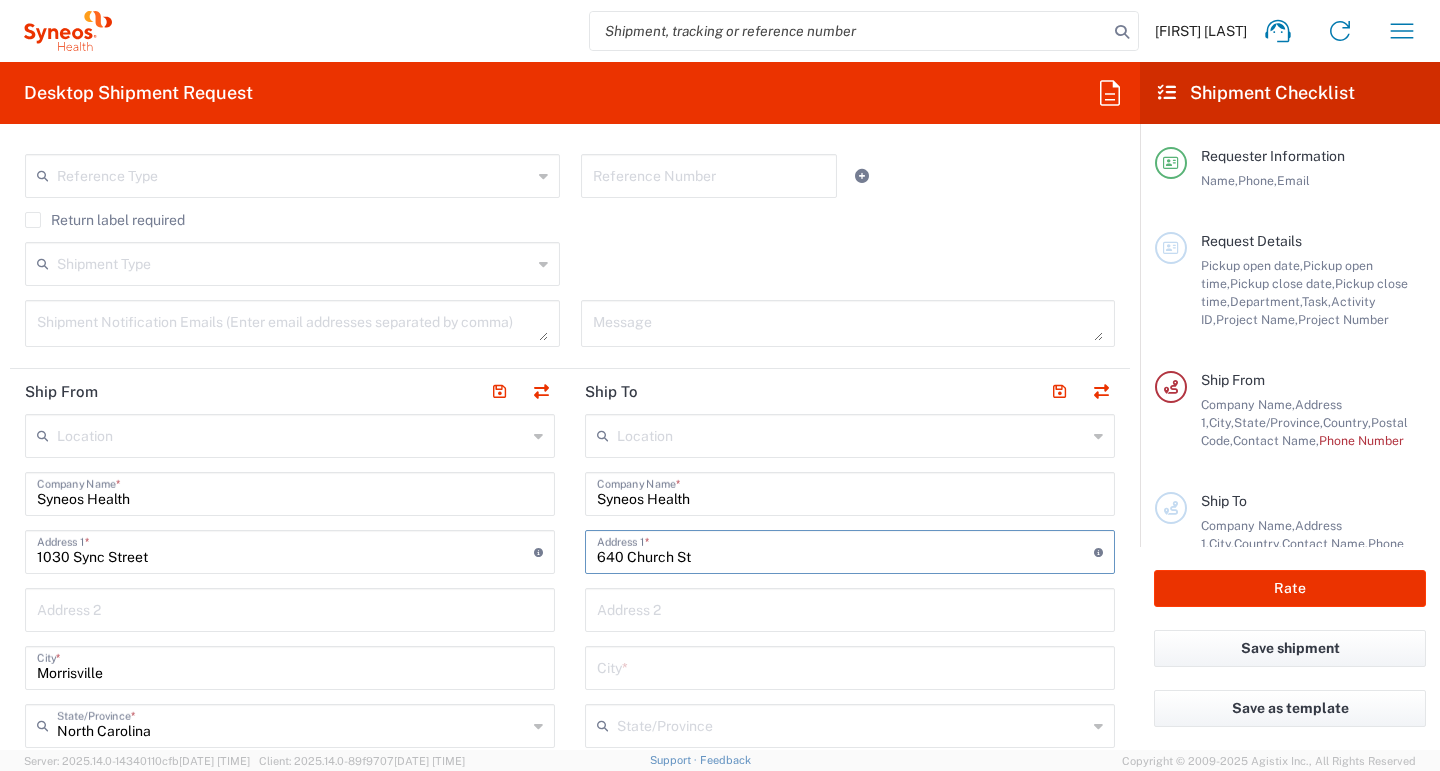 type on "[NUMBER] [STREET], [CITY], [STATE] [POSTAL_CODE], [COUNTRY]" 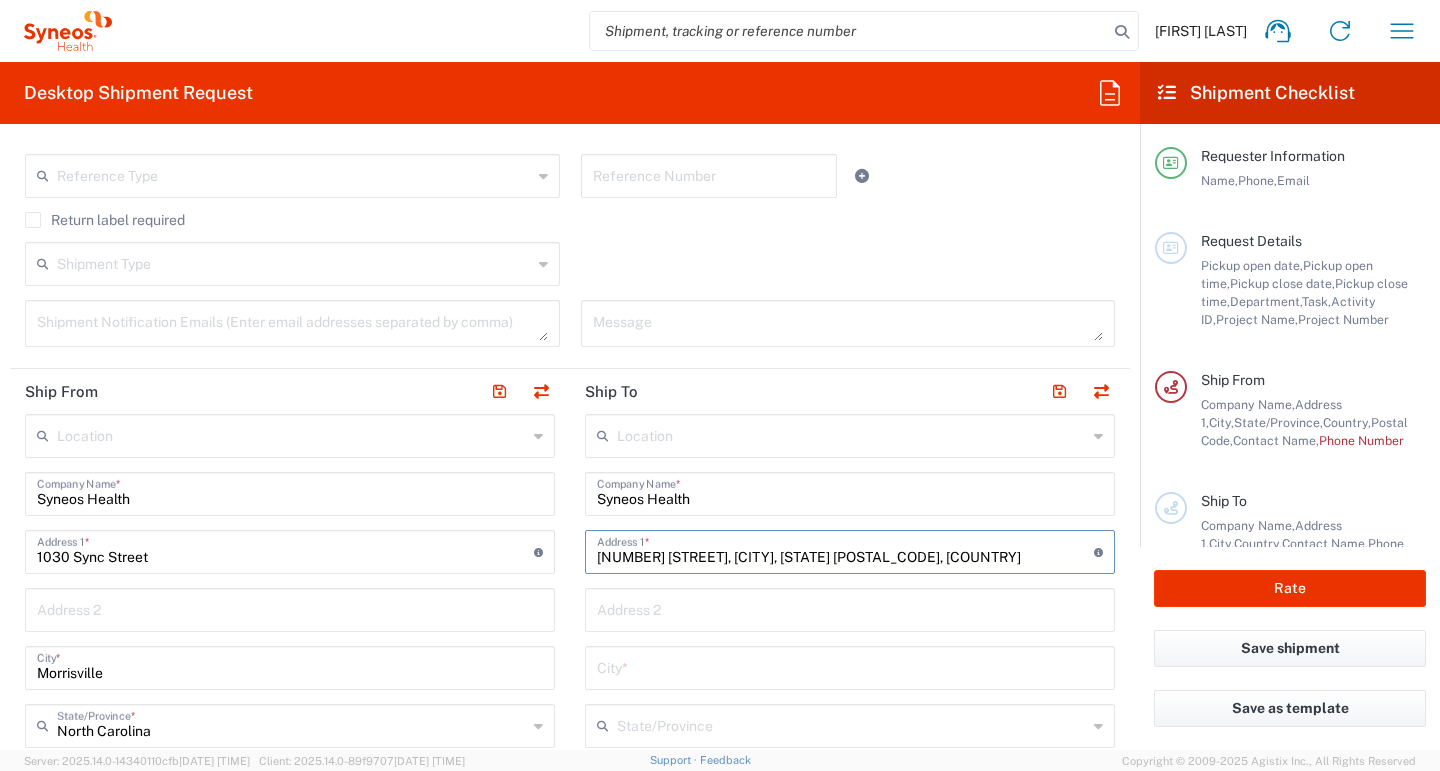 type on "[CITY]" 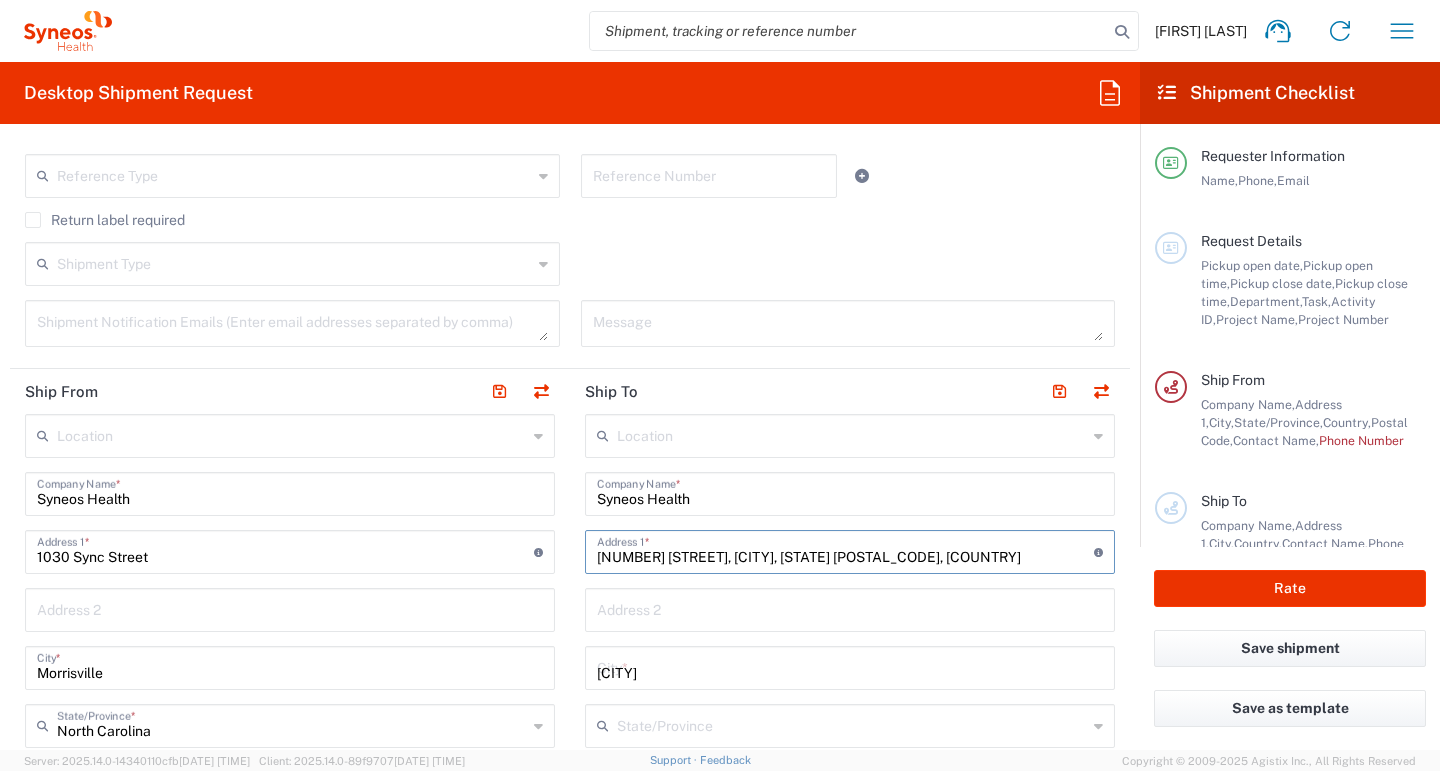 type on "UT" 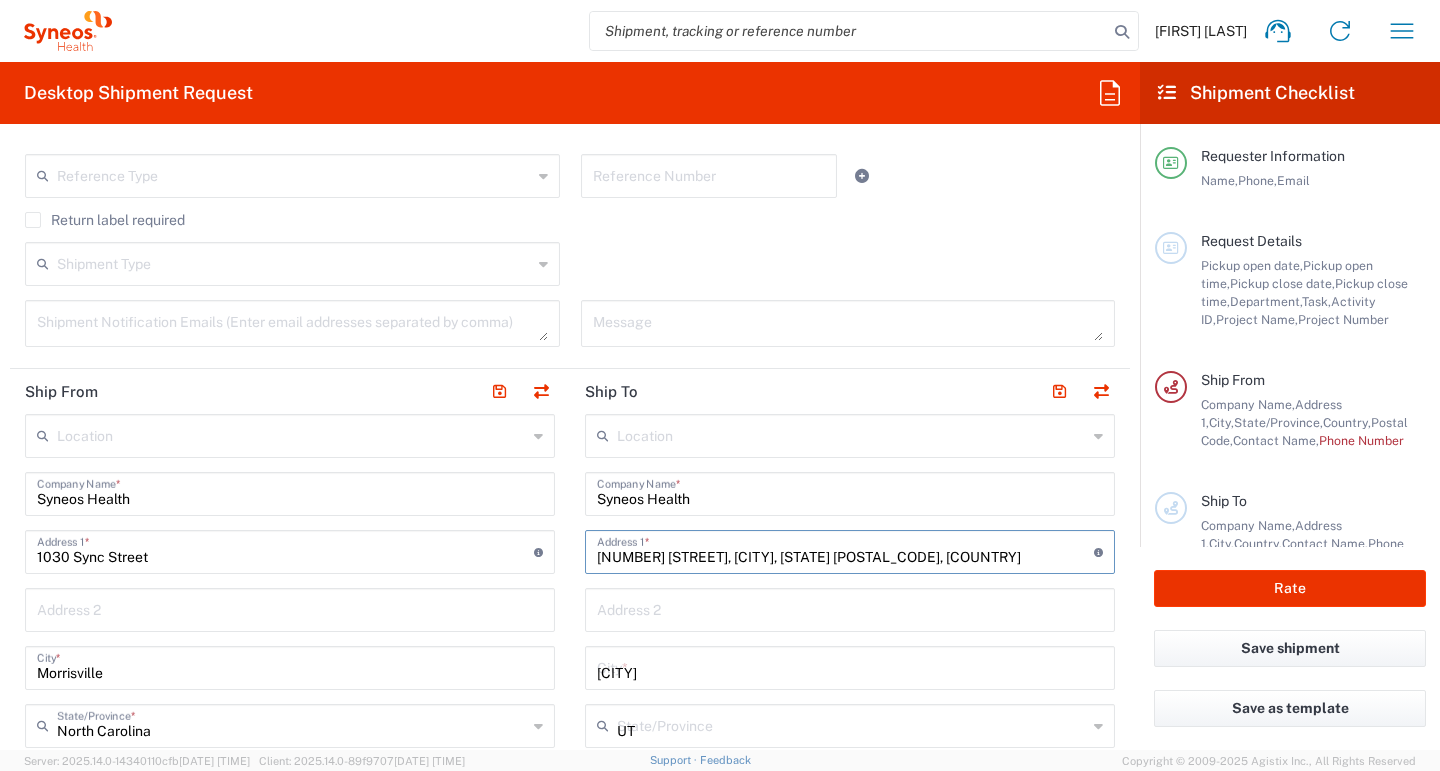 type on "[COUNTRY]" 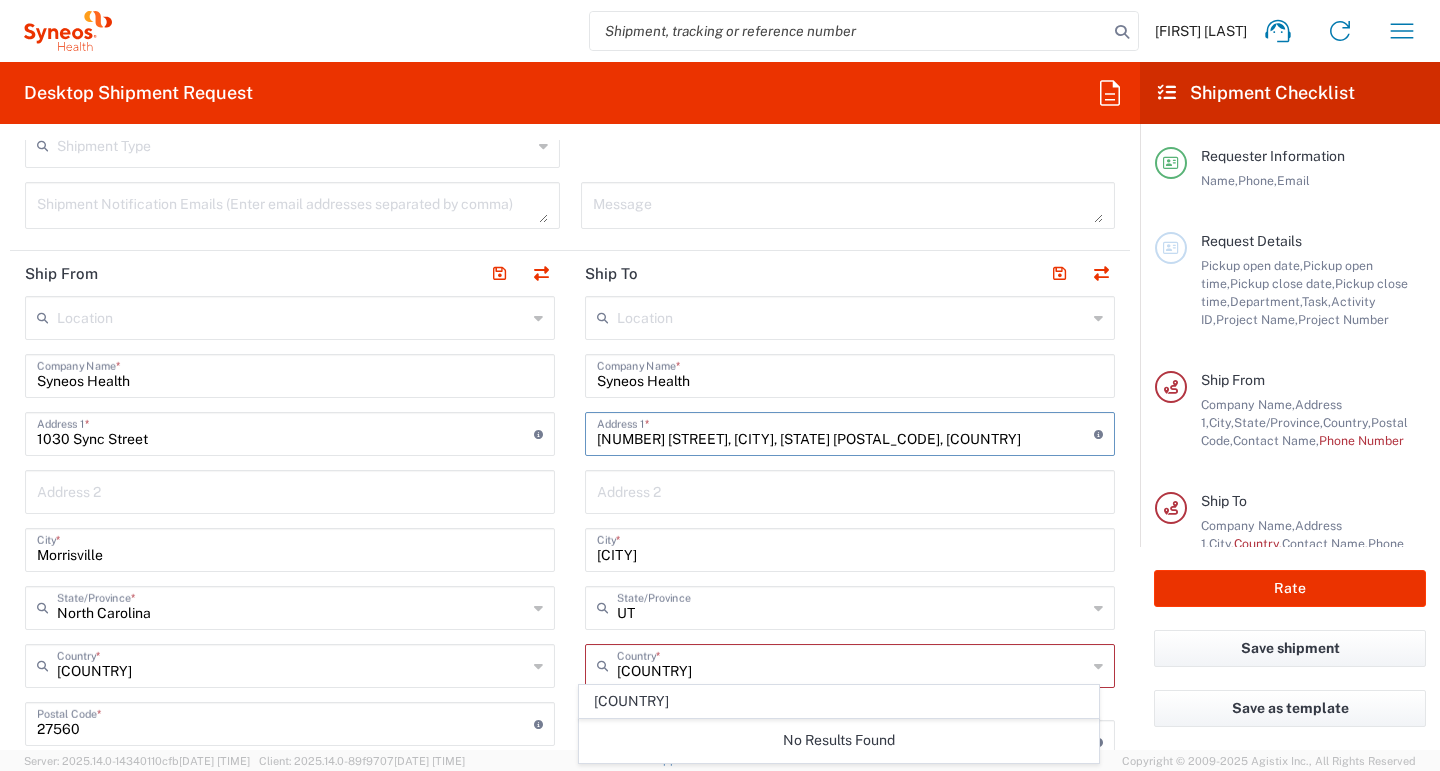 scroll, scrollTop: 678, scrollLeft: 0, axis: vertical 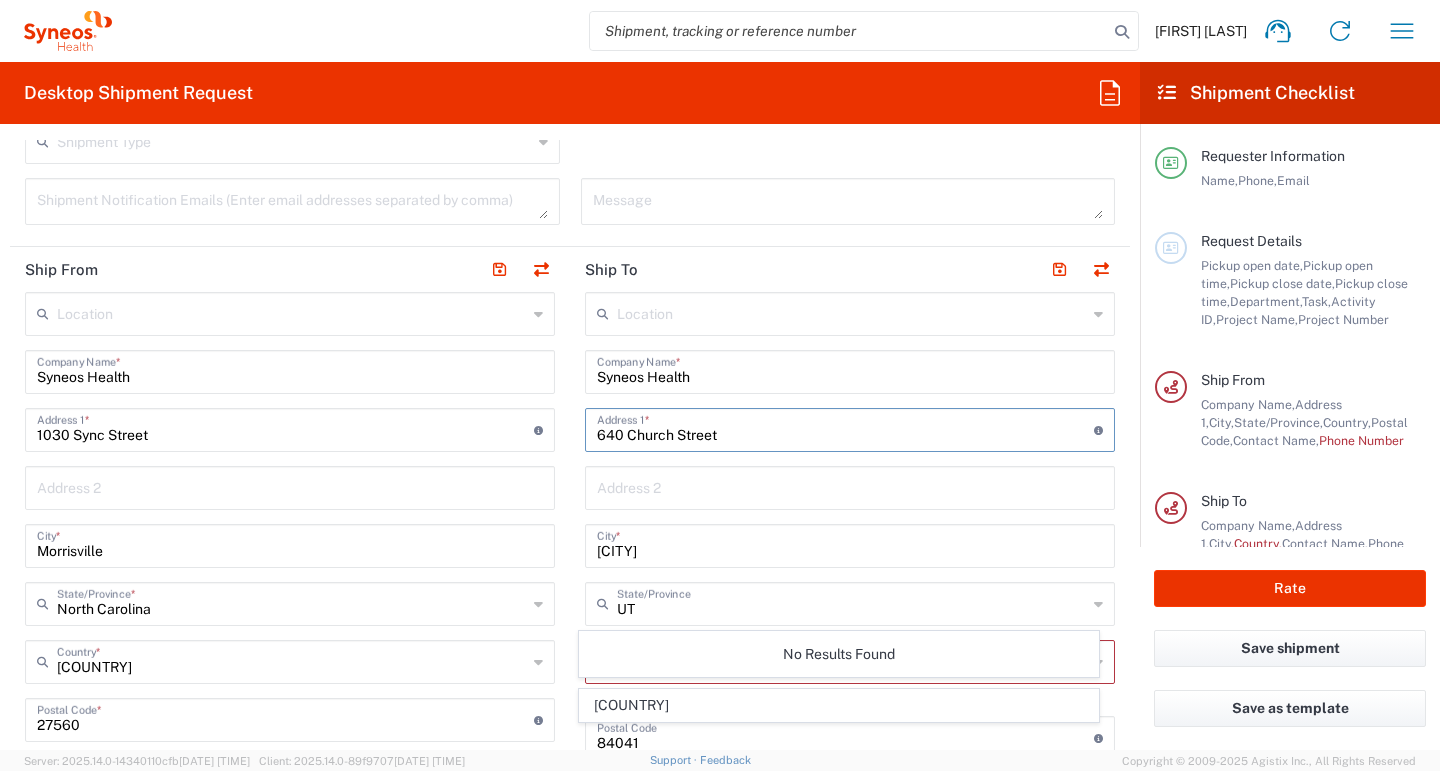 type on "640 Church Street" 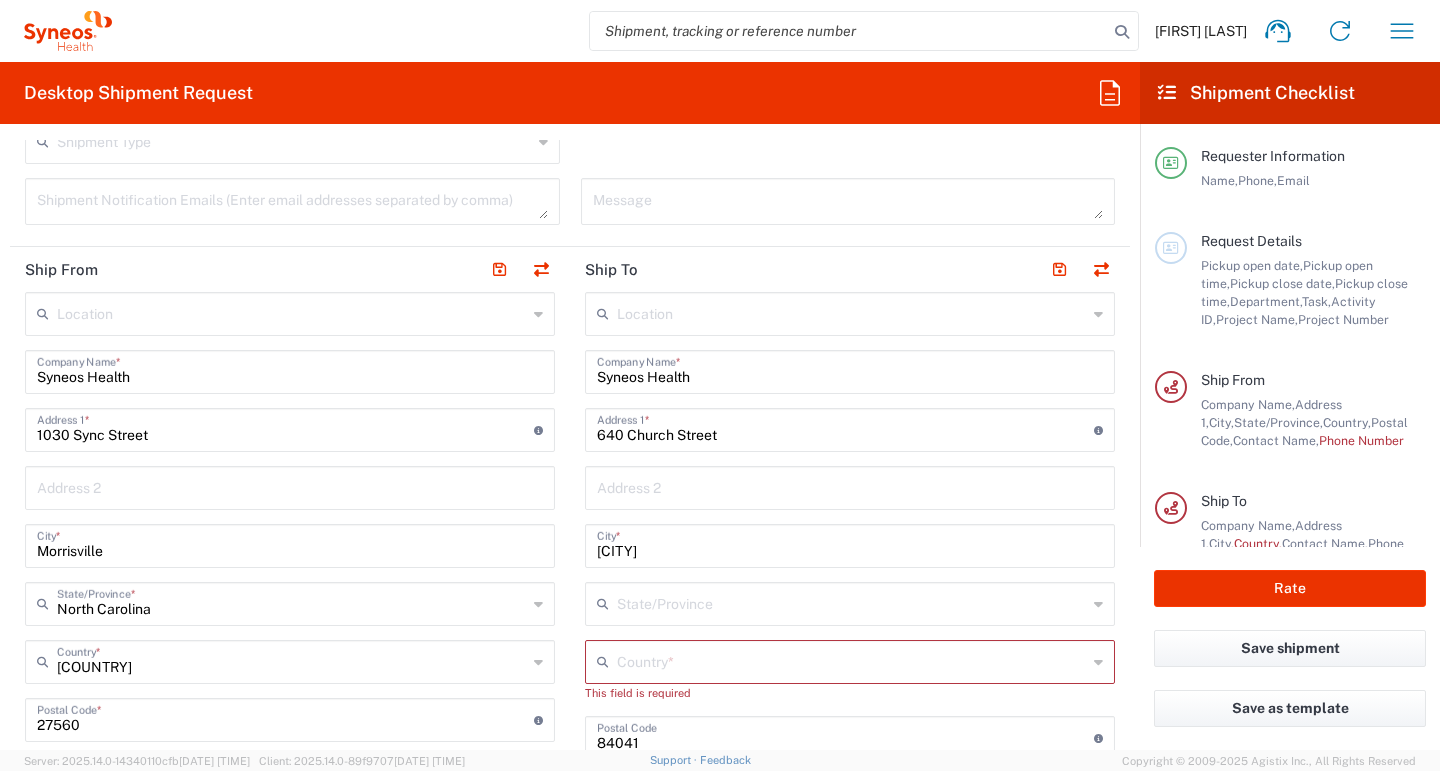 click on "State/Province" 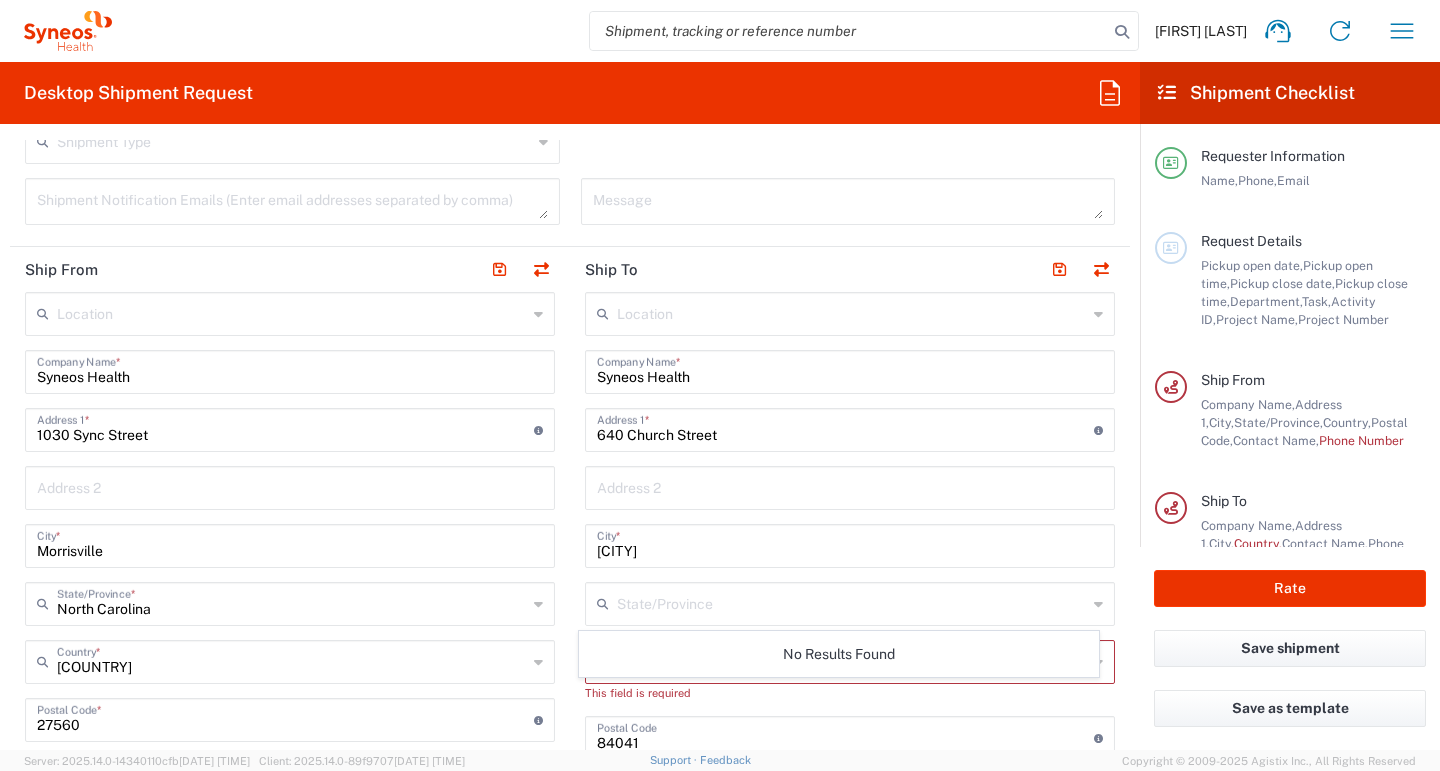 click 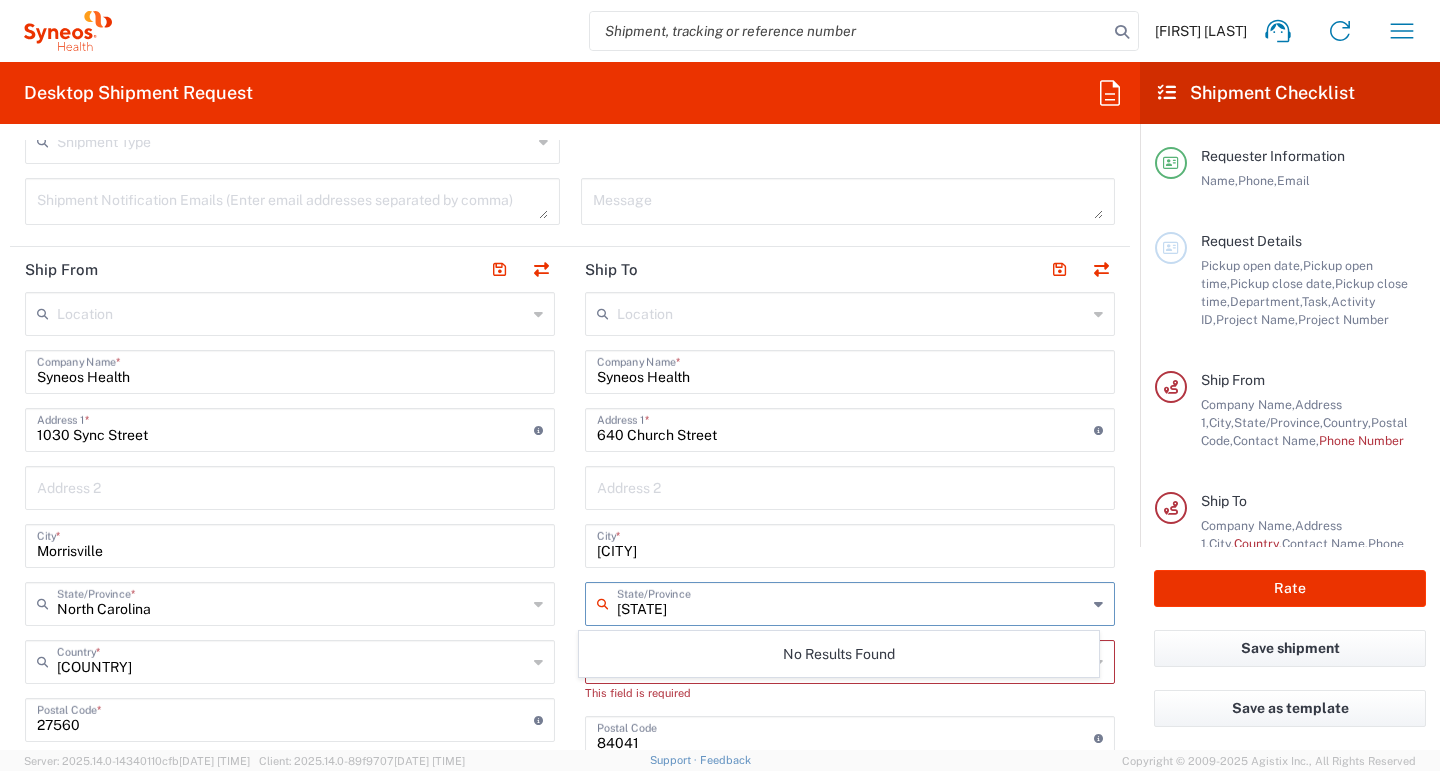 type on "[STATE]" 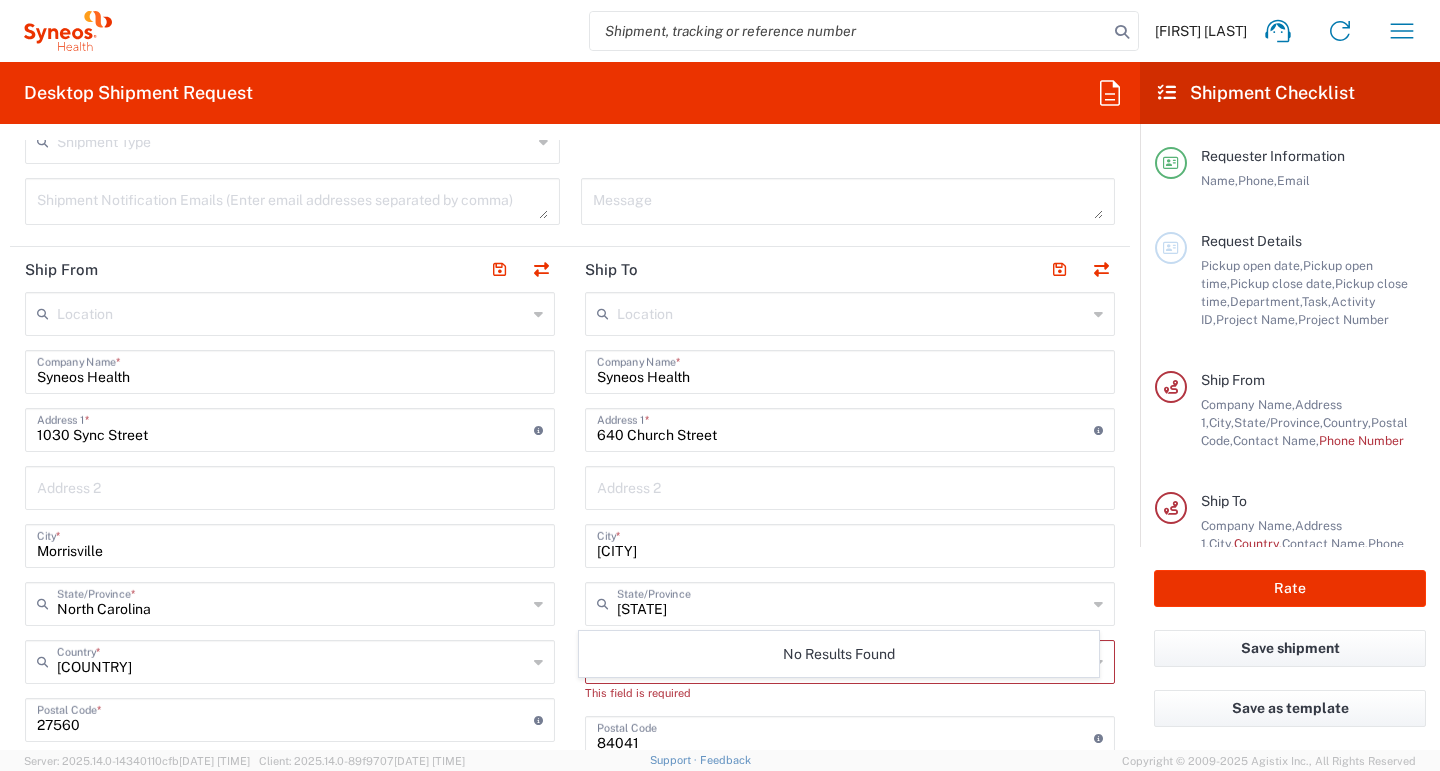 click on "Location Addison Whitney LLC-[CITY] [STATE] Barcelona-Syneos Health BioSector 2 LLC-[CITY] US Boco Digital Media Caerus Marketing Group LLC-[CITY] [STATE] Chamberlain Communications LLC-[CITY] US Chandler Chicco Agency, LLC-[CITY] US Genico, LLC Gerbig Snell/Weisheimer Advert- Westerville OH Haas & Health Partner Public Relations GmbH Illingworth Research Group Ltd-Macclesfield UK Illingworth Rsrch Grp (France) Illingworth Rsrch Grp (Italy) Illingworth Rsrch Grp (Spain) Illingworth Rsrch Grp (USA) In Illingworth Rsrch Grp(Australi INC Research Clin Svcs Mexico inVentiv Health Philippines, Inc. IRG - Morrisville Warehouse IVH IPS Pvt Ltd- India IVH Mexico SA de CV NAVICOR GROUP, LLC-[CITY] US PALIO + IGNITE, LLC- Westerville OH US Pharmaceutical Institute LLC-[CITY] [STATE] US PT Syneos Health Indonesia Rx dataScience Inc-Morrisville NC US RxDataScience India Private Lt Syneos Health (Beijing) Inc.Lt Syneos Health (Shanghai) Inc. Ltd. Syneos Health (Thailand) Limit Syneos Health Argentina SA" 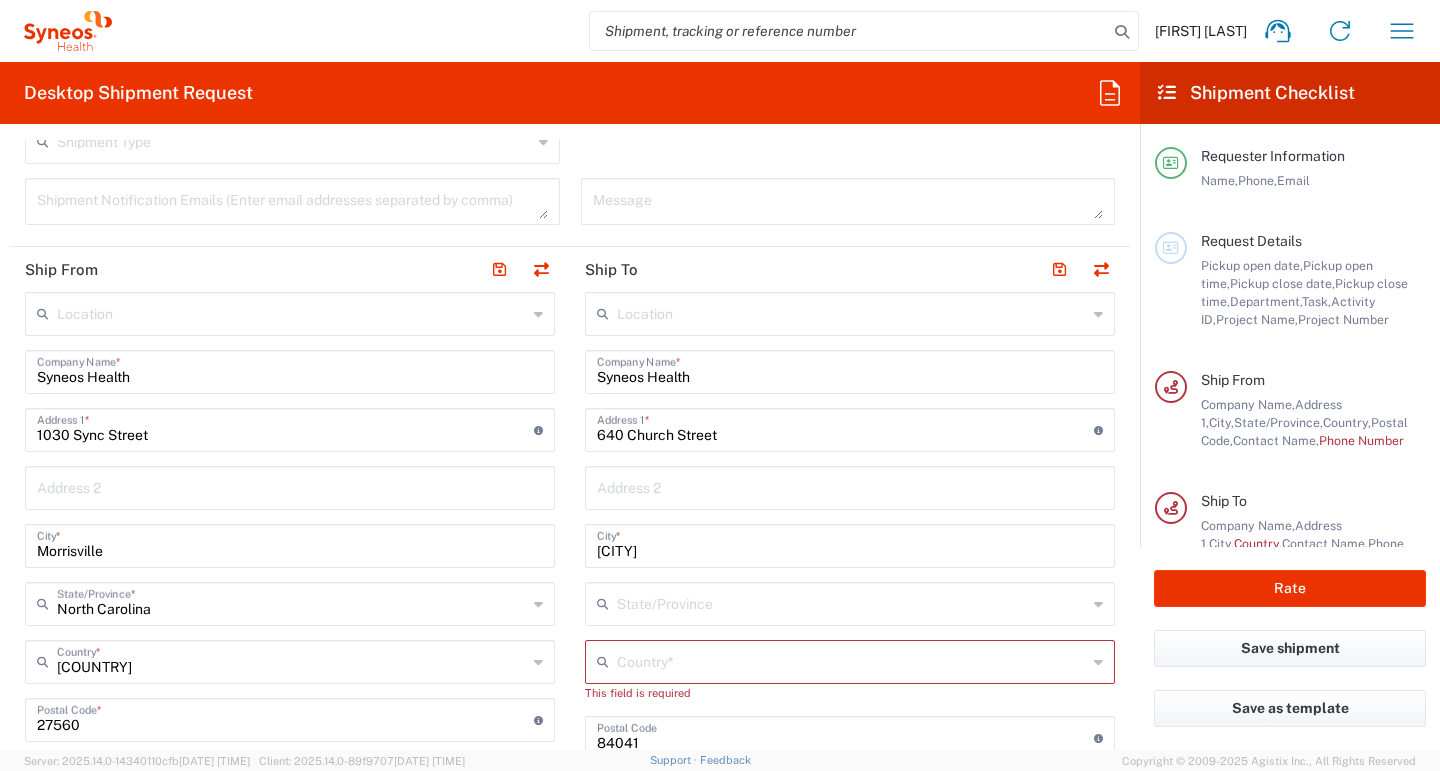 click at bounding box center [852, 660] 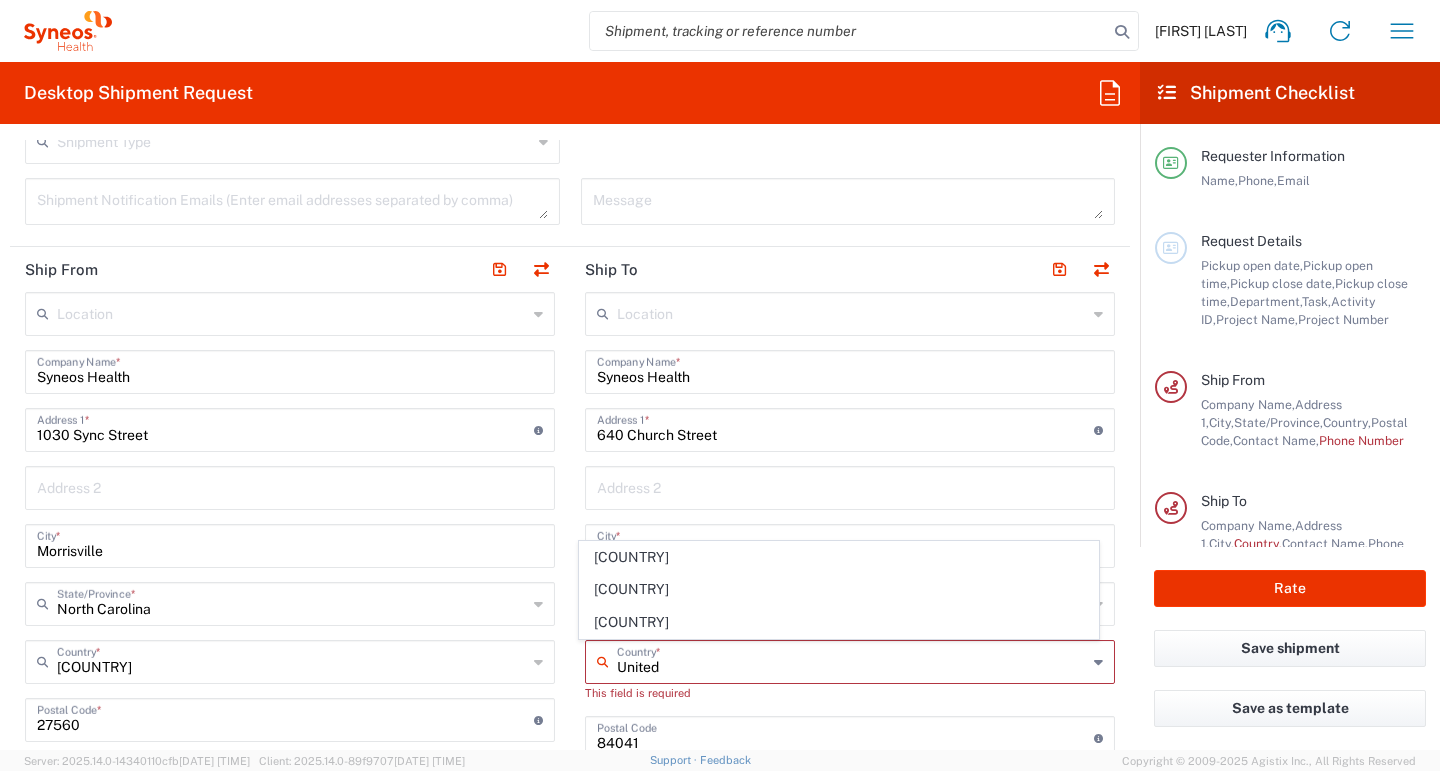 type on "United" 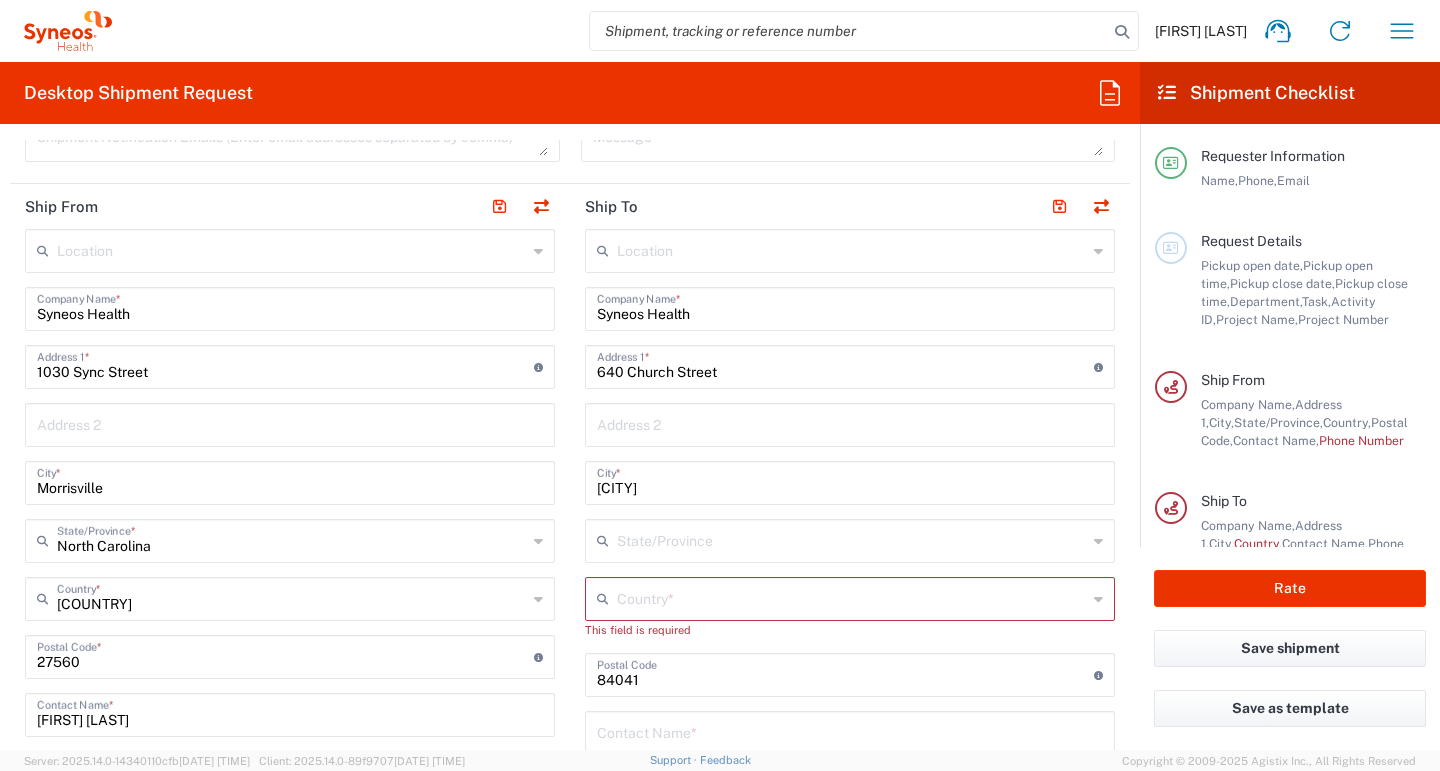 scroll, scrollTop: 773, scrollLeft: 0, axis: vertical 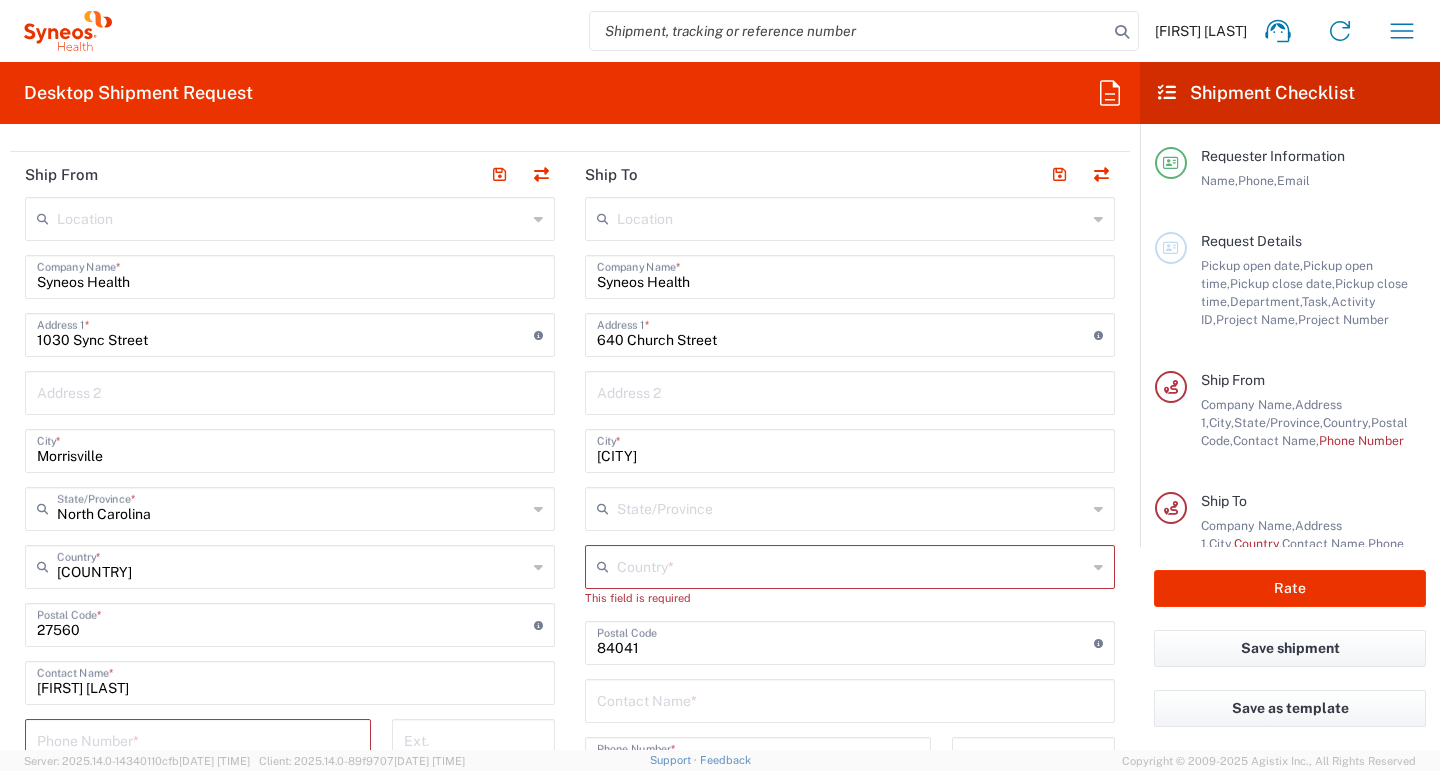 click at bounding box center [852, 507] 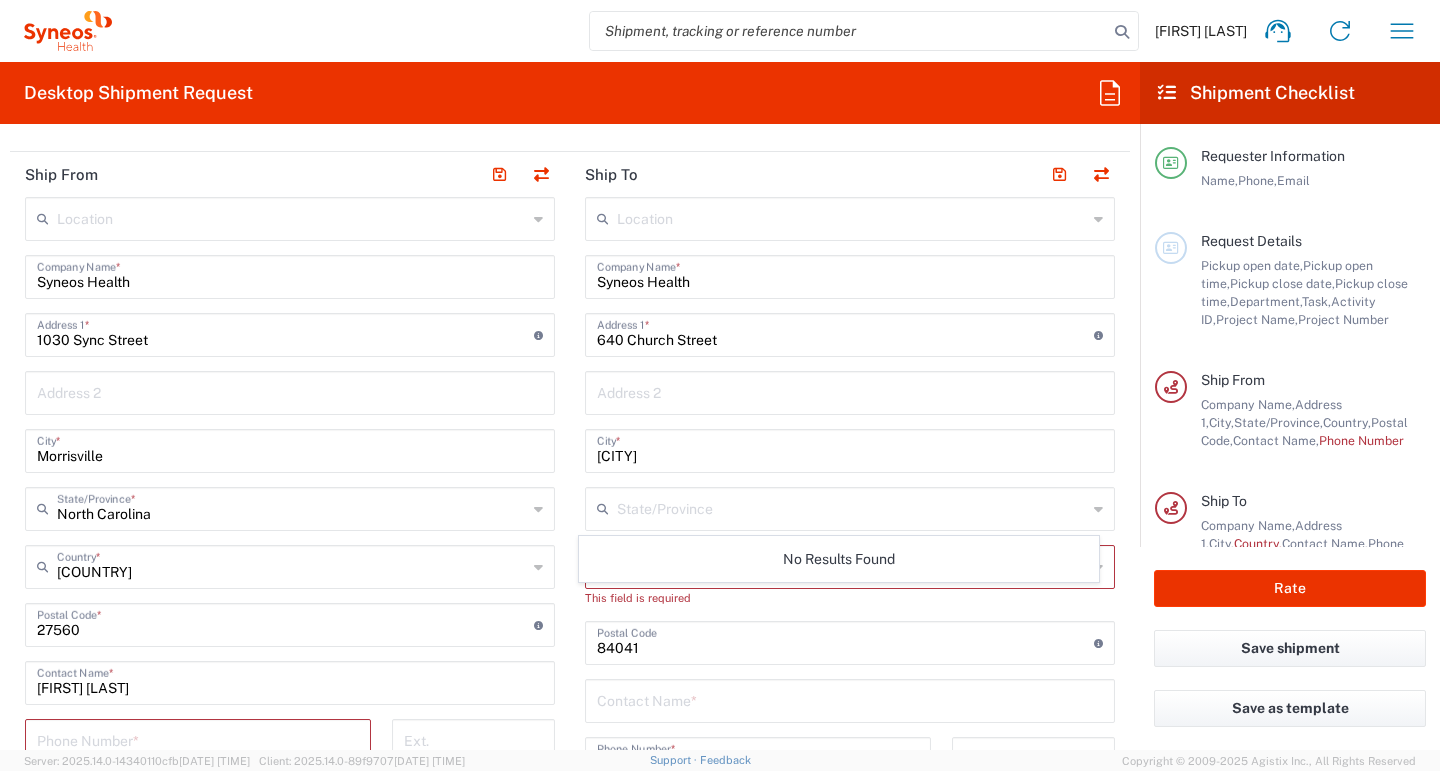 click on "No Results Found" 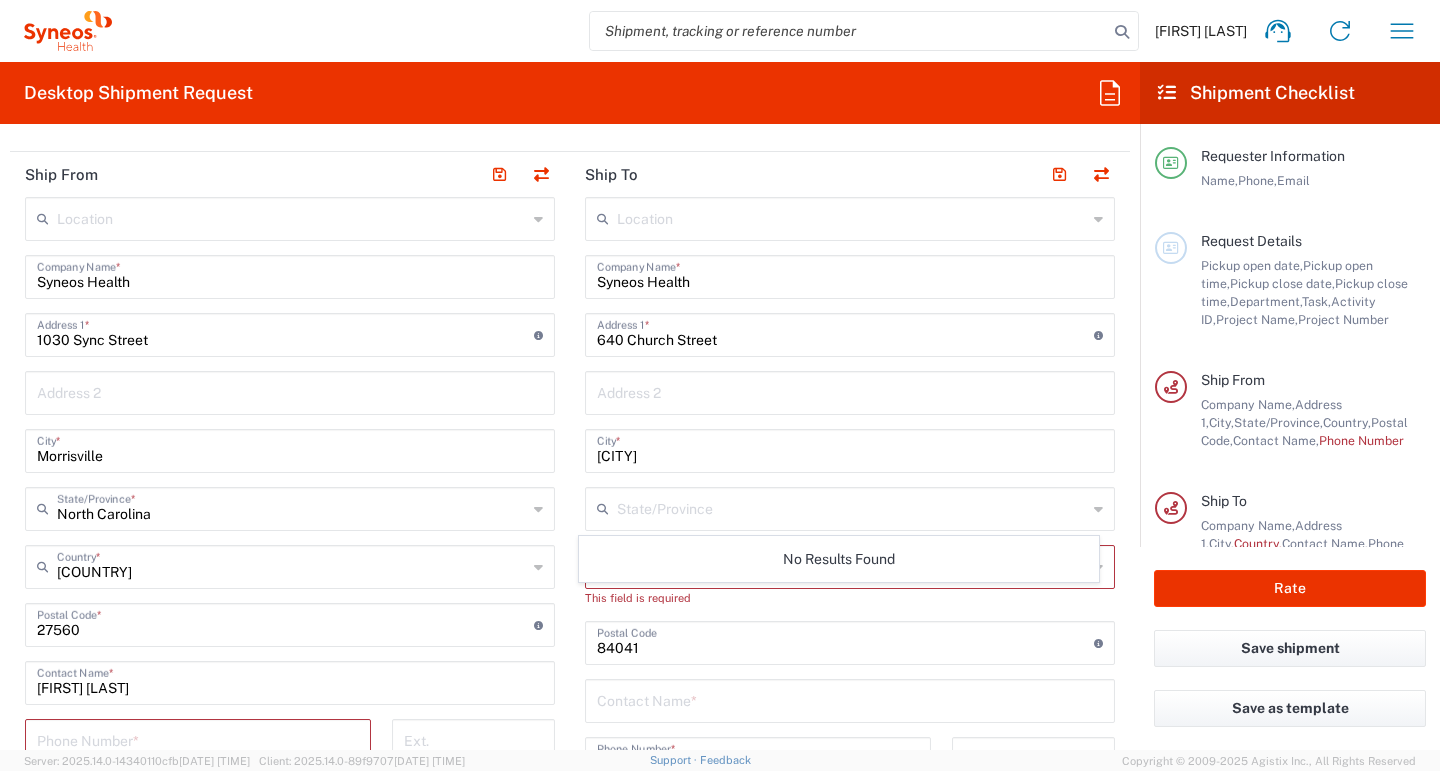 click on "Location Addison Whitney LLC-[CITY] [STATE] Barcelona-Syneos Health BioSector 2 LLC-[CITY] US Boco Digital Media Caerus Marketing Group LLC-[CITY] [STATE] Chamberlain Communications LLC-[CITY] US Chandler Chicco Agency, LLC-[CITY] US Genico, LLC Gerbig Snell/Weisheimer Advert- Westerville OH Haas & Health Partner Public Relations GmbH Illingworth Research Group Ltd-Macclesfield UK Illingworth Rsrch Grp (France) Illingworth Rsrch Grp (Italy) Illingworth Rsrch Grp (Spain) Illingworth Rsrch Grp (USA) In Illingworth Rsrch Grp(Australi INC Research Clin Svcs Mexico inVentiv Health Philippines, Inc. IRG - Morrisville Warehouse IVH IPS Pvt Ltd- India IVH Mexico SA de CV NAVICOR GROUP, LLC-[CITY] US PALIO + IGNITE, LLC- Westerville OH US Pharmaceutical Institute LLC-[CITY] [STATE] US PT Syneos Health Indonesia Rx dataScience Inc-Morrisville NC US RxDataScience India Private Lt Syneos Health (Beijing) Inc.Lt Syneos Health (Shanghai) Inc. Ltd. Syneos Health (Thailand) Limit Syneos Health Argentina SA" 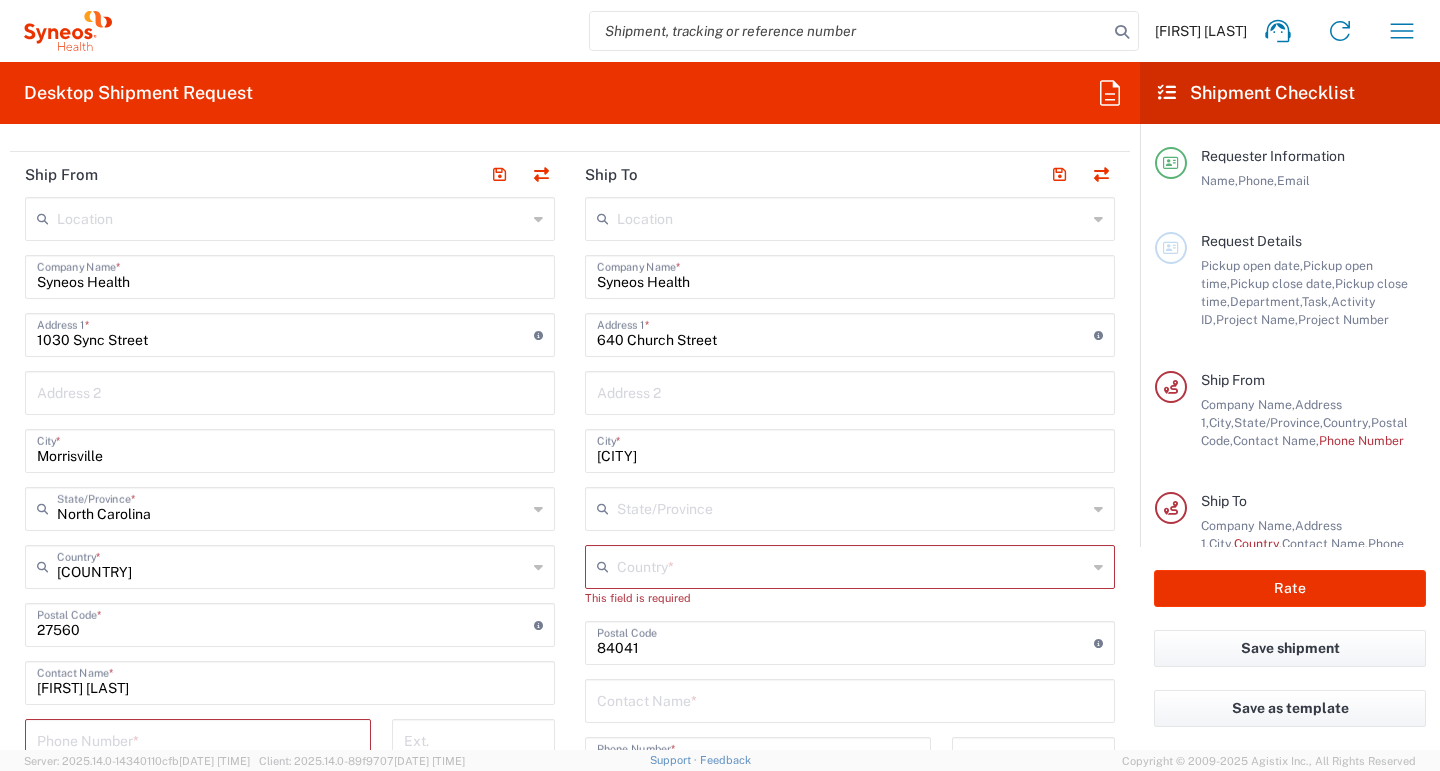 click on "Location Addison Whitney LLC-[CITY] [STATE] Barcelona-Syneos Health BioSector 2 LLC-[CITY] US Boco Digital Media Caerus Marketing Group LLC-[CITY] [STATE] Chamberlain Communications LLC-[CITY] US Chandler Chicco Agency, LLC-[CITY] US Genico, LLC Gerbig Snell/Weisheimer Advert- Westerville OH Haas & Health Partner Public Relations GmbH Illingworth Research Group Ltd-Macclesfield UK Illingworth Rsrch Grp (France) Illingworth Rsrch Grp (Italy) Illingworth Rsrch Grp (Spain) Illingworth Rsrch Grp (USA) In Illingworth Rsrch Grp(Australi INC Research Clin Svcs Mexico inVentiv Health Philippines, Inc. IRG - Morrisville Warehouse IVH IPS Pvt Ltd- India IVH Mexico SA de CV NAVICOR GROUP, LLC-[CITY] US PALIO + IGNITE, LLC- Westerville OH US Pharmaceutical Institute LLC-[CITY] [STATE] US PT Syneos Health Indonesia Rx dataScience Inc-Morrisville NC US RxDataScience India Private Lt Syneos Health (Beijing) Inc.Lt Syneos Health (Shanghai) Inc. Ltd. Syneos Health (Thailand) Limit Syneos Health Argentina SA" 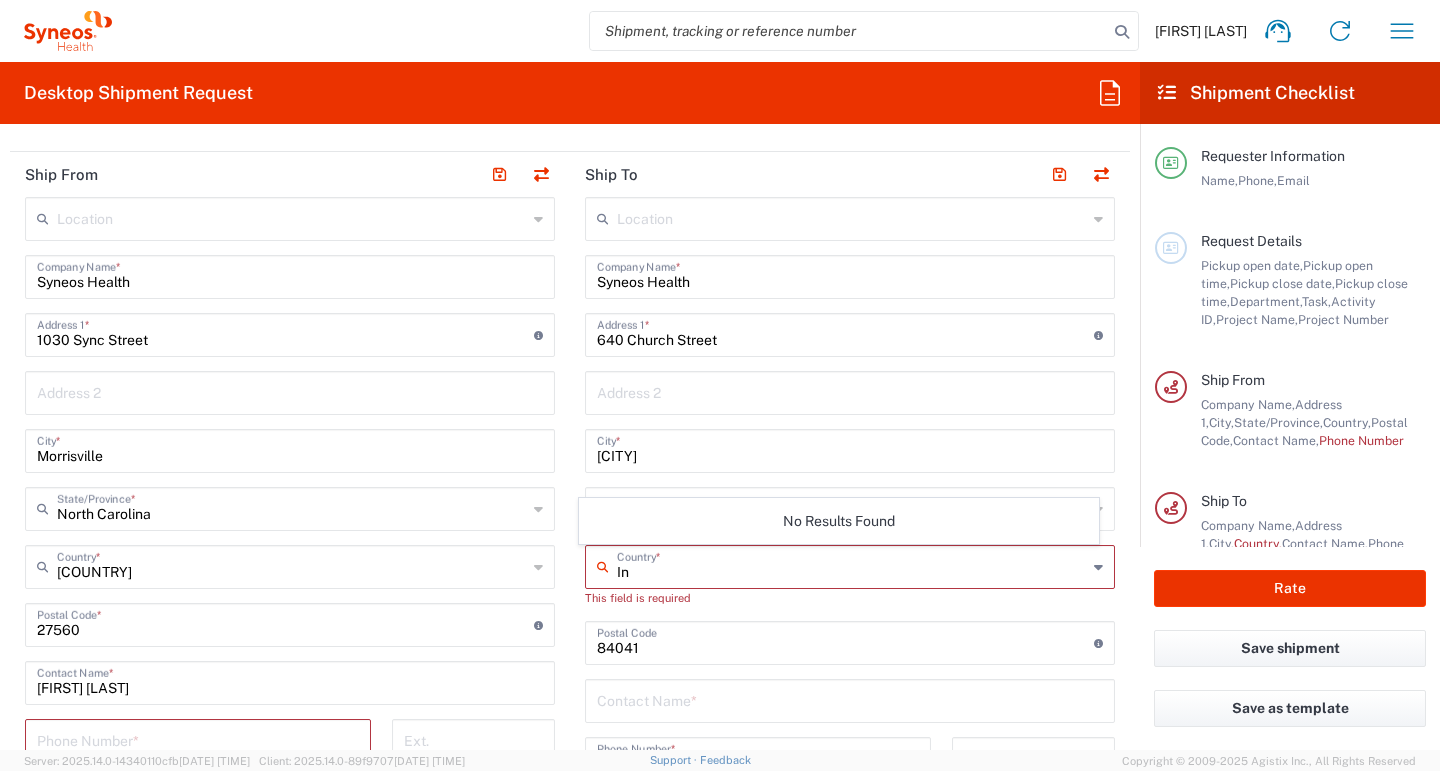 type on "I" 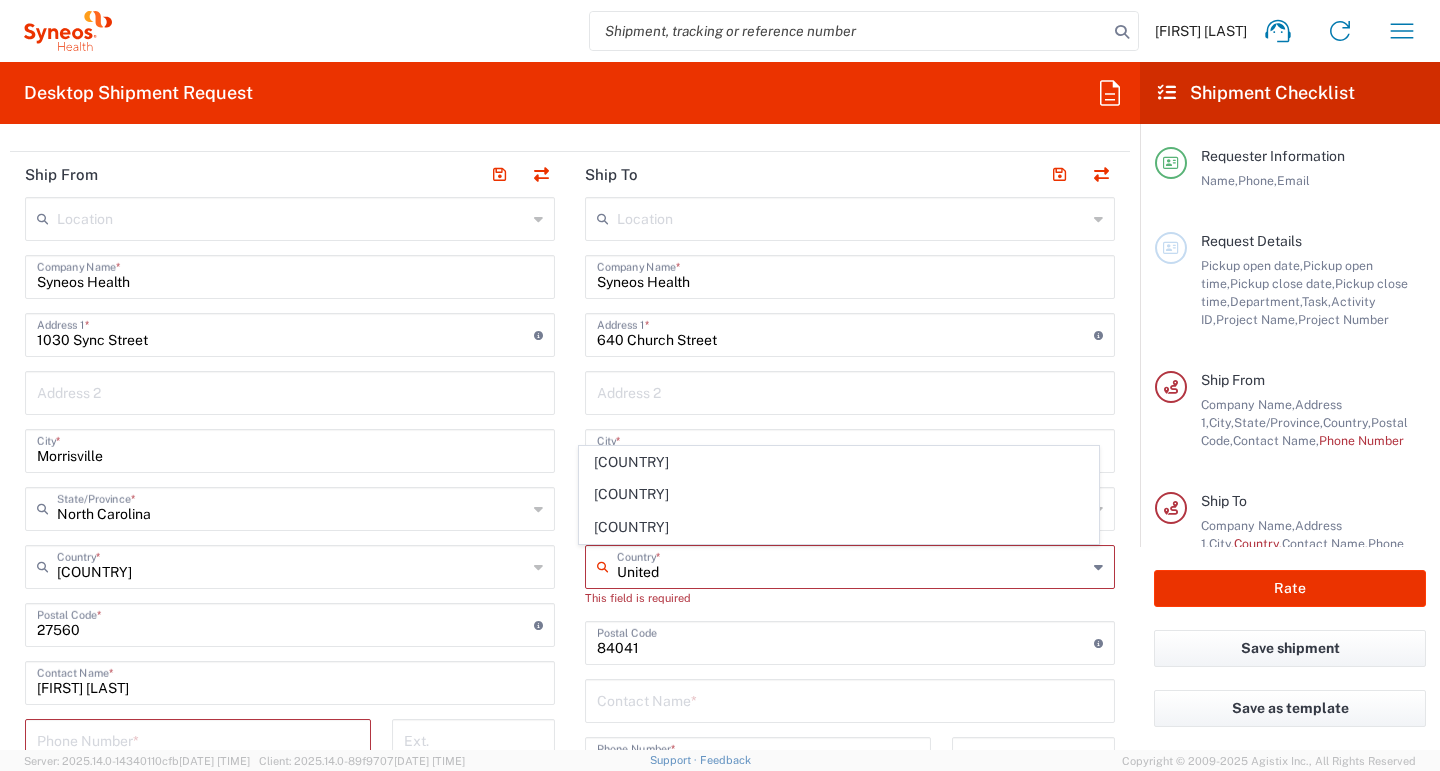 type on "United" 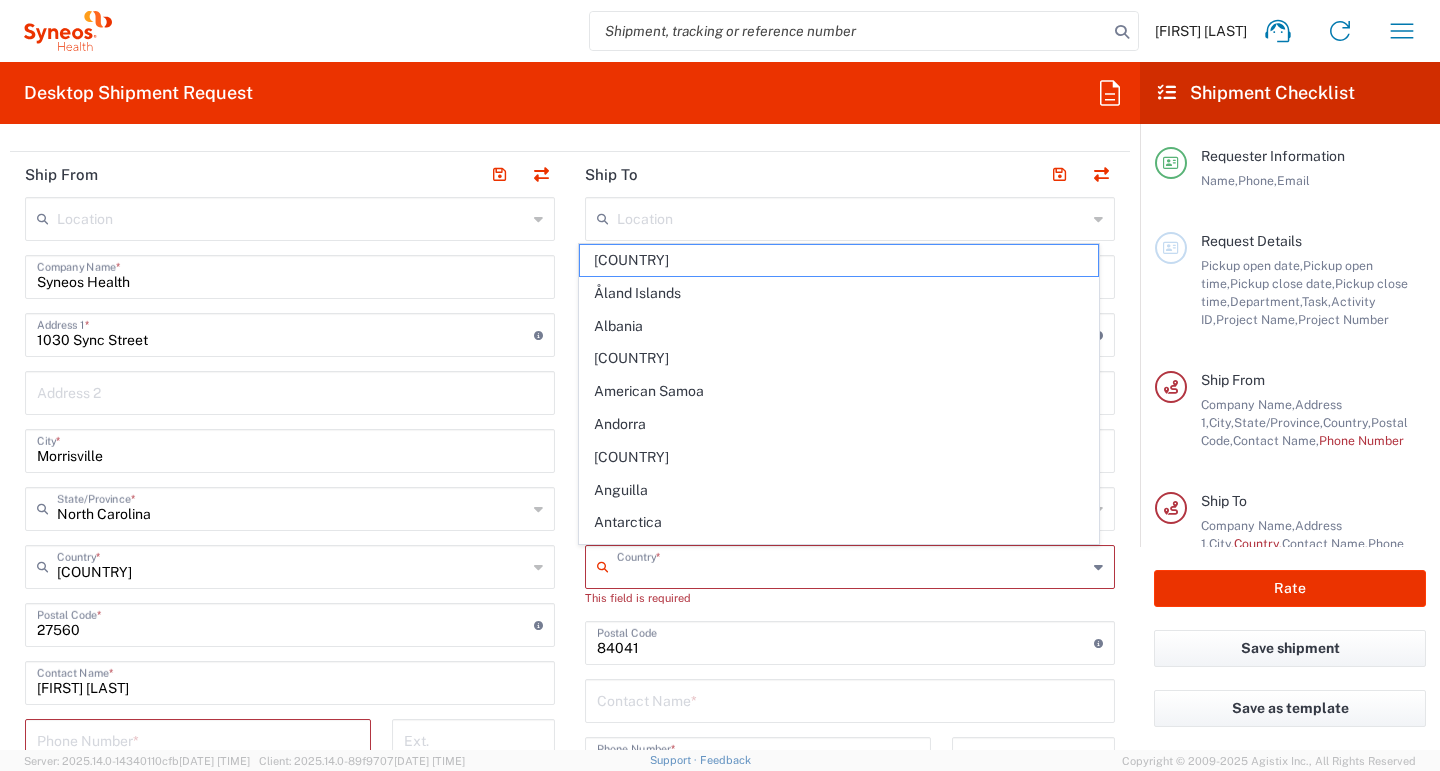 click at bounding box center [852, 565] 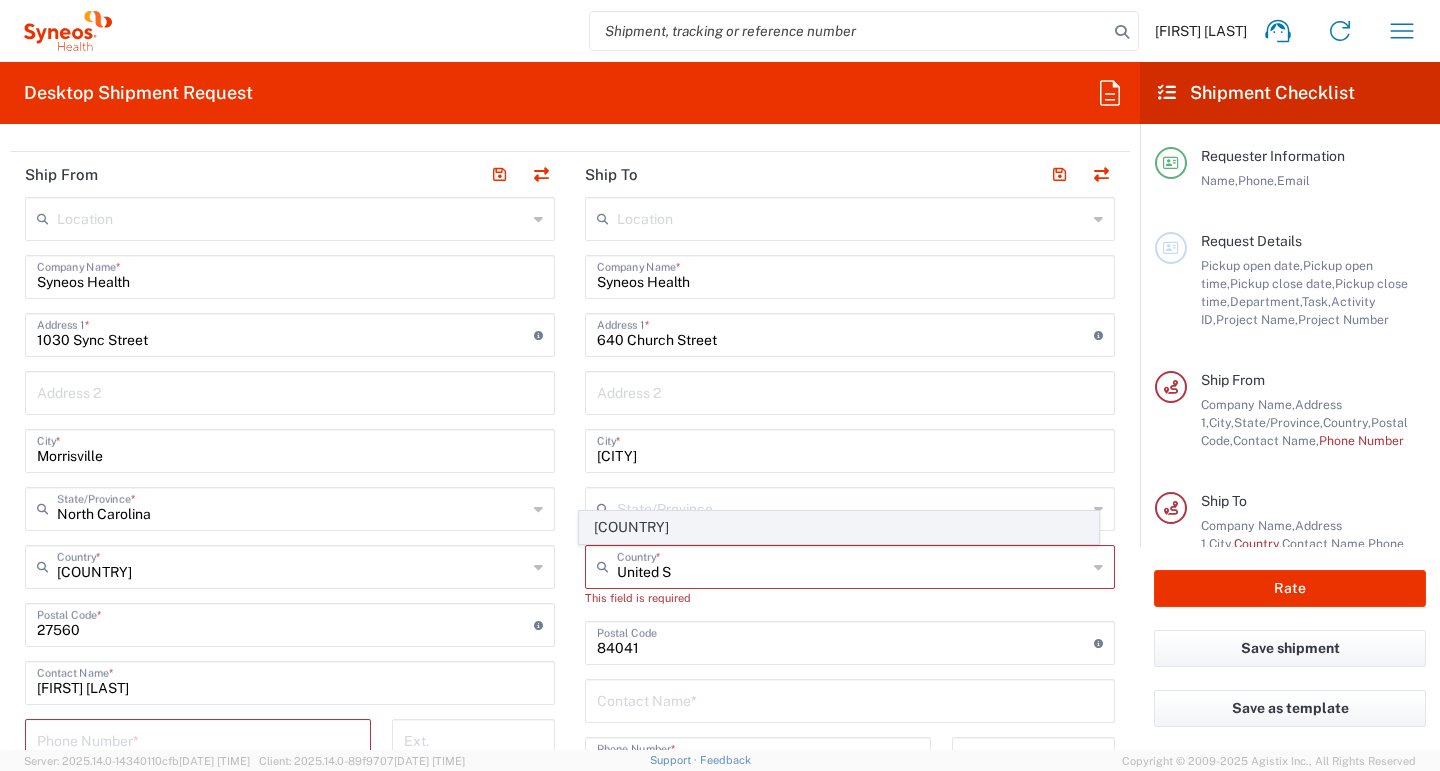 click on "[COUNTRY]" 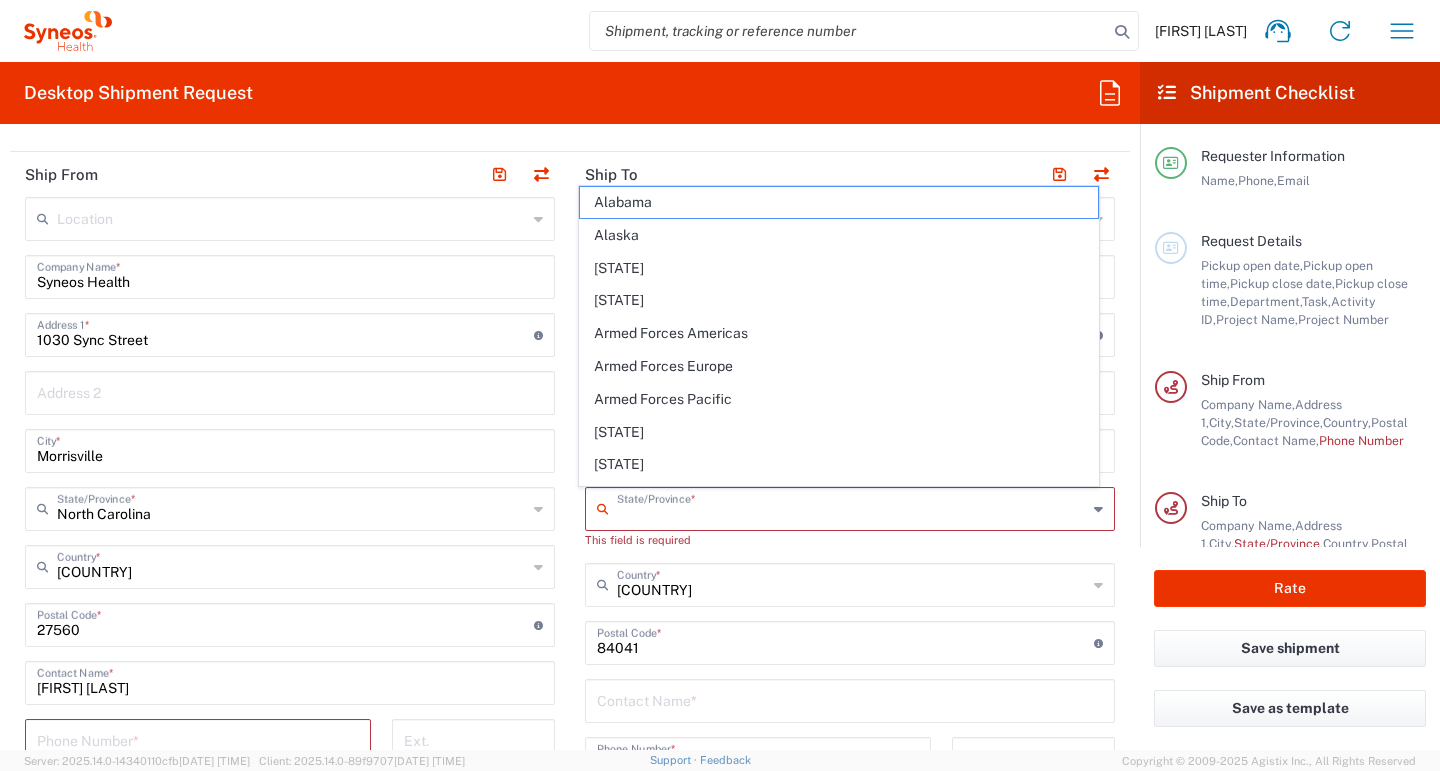 click at bounding box center [852, 507] 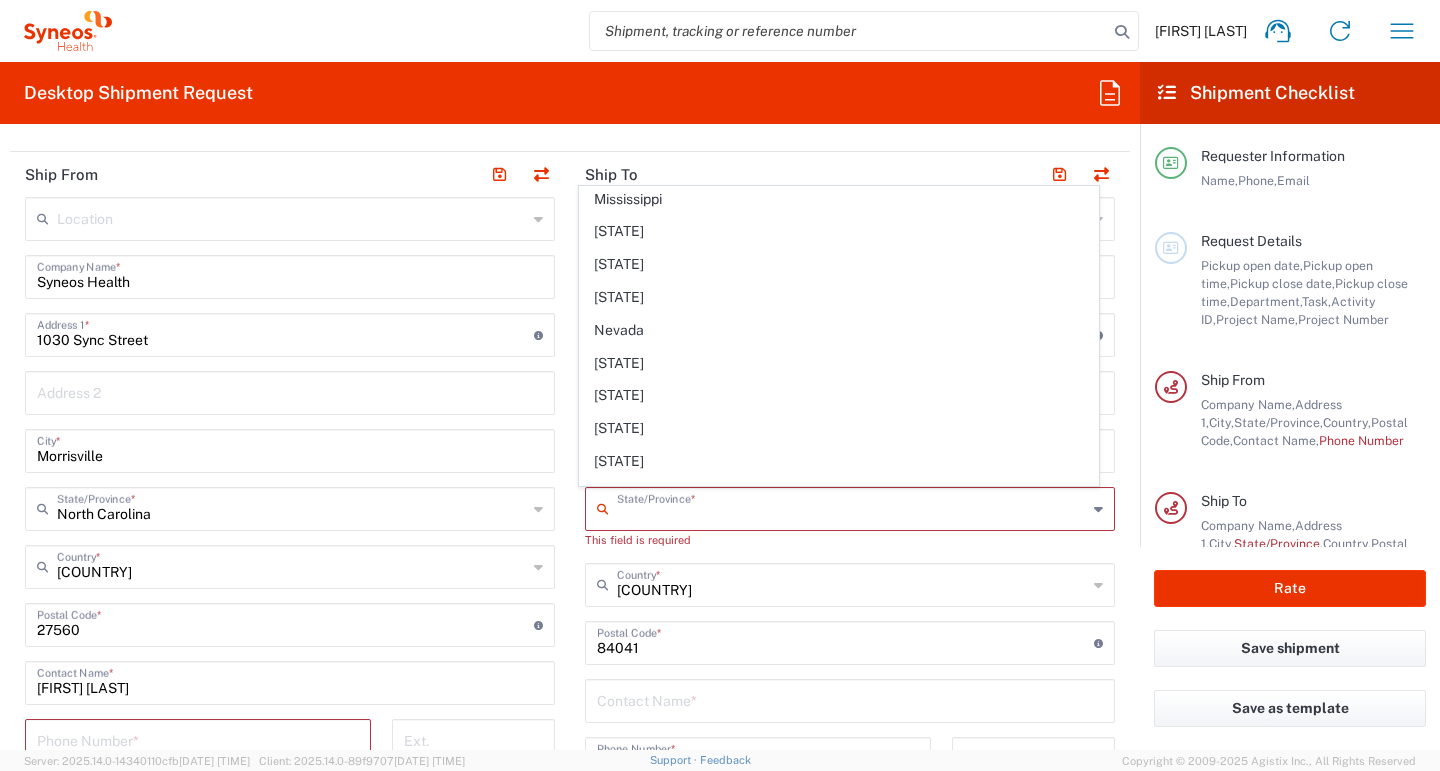 scroll, scrollTop: 1536, scrollLeft: 0, axis: vertical 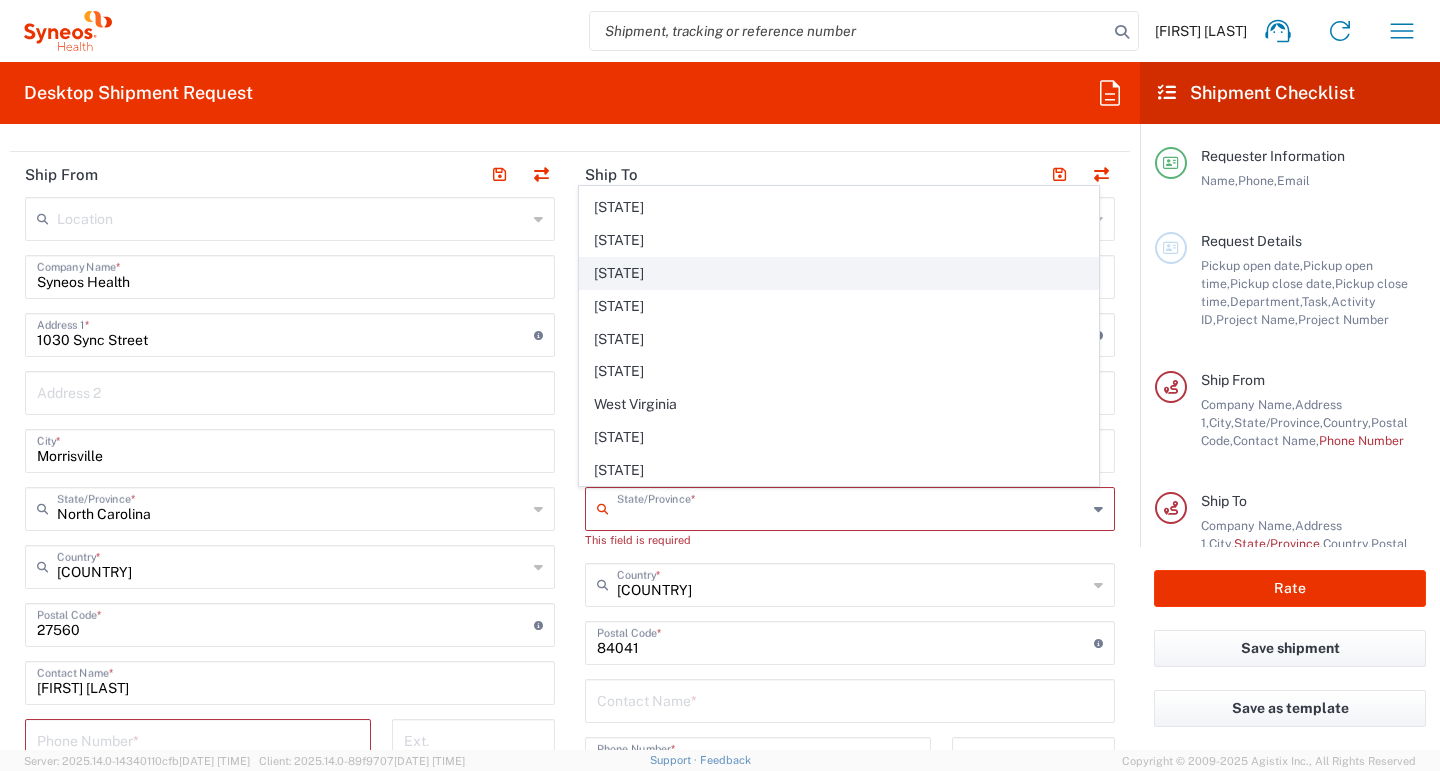 click on "[STATE]" 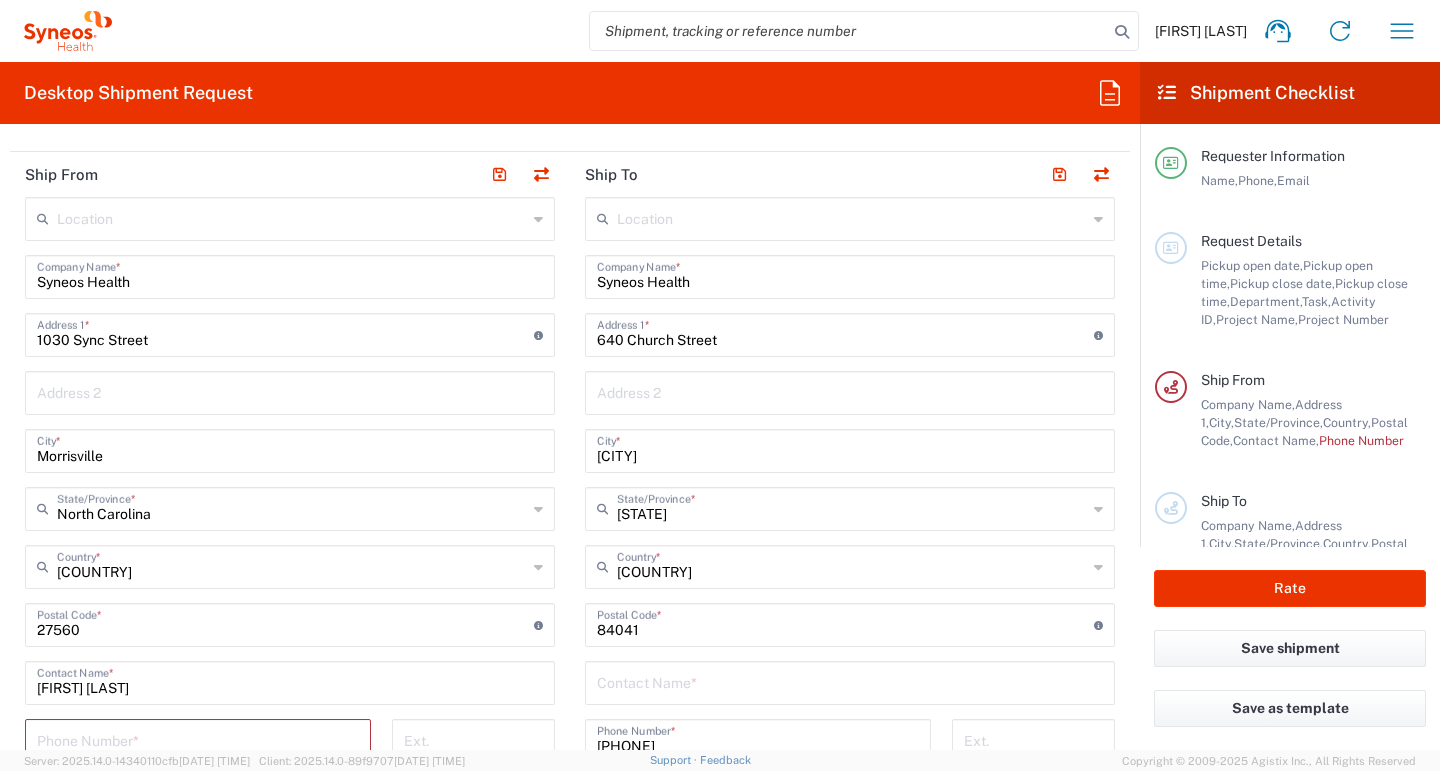 click on "Location Addison Whitney LLC-[CITY] [STATE] Barcelona-Syneos Health BioSector 2 LLC-[CITY] US Boco Digital Media Caerus Marketing Group LLC-[CITY] [STATE] Chamberlain Communications LLC-[CITY] US Chandler Chicco Agency, LLC-[CITY] US Genico, LLC Gerbig Snell/Weisheimer Advert- Westerville OH Haas & Health Partner Public Relations GmbH Illingworth Research Group Ltd-Macclesfield UK Illingworth Rsrch Grp (France) Illingworth Rsrch Grp (Italy) Illingworth Rsrch Grp (Spain) Illingworth Rsrch Grp (USA) In Illingworth Rsrch Grp(Australi INC Research Clin Svcs Mexico inVentiv Health Philippines, Inc. IRG - Morrisville Warehouse IVH IPS Pvt Ltd- India IVH Mexico SA de CV NAVICOR GROUP, LLC-[CITY] US PALIO + IGNITE, LLC- Westerville OH US Pharmaceutical Institute LLC-[CITY] [STATE] US PT Syneos Health Indonesia Rx dataScience Inc-Morrisville NC US RxDataScience India Private Lt Syneos Health (Beijing) Inc.Lt Syneos Health (Shanghai) Inc. Ltd. Syneos Health (Thailand) Limit Syneos Health Argentina SA" 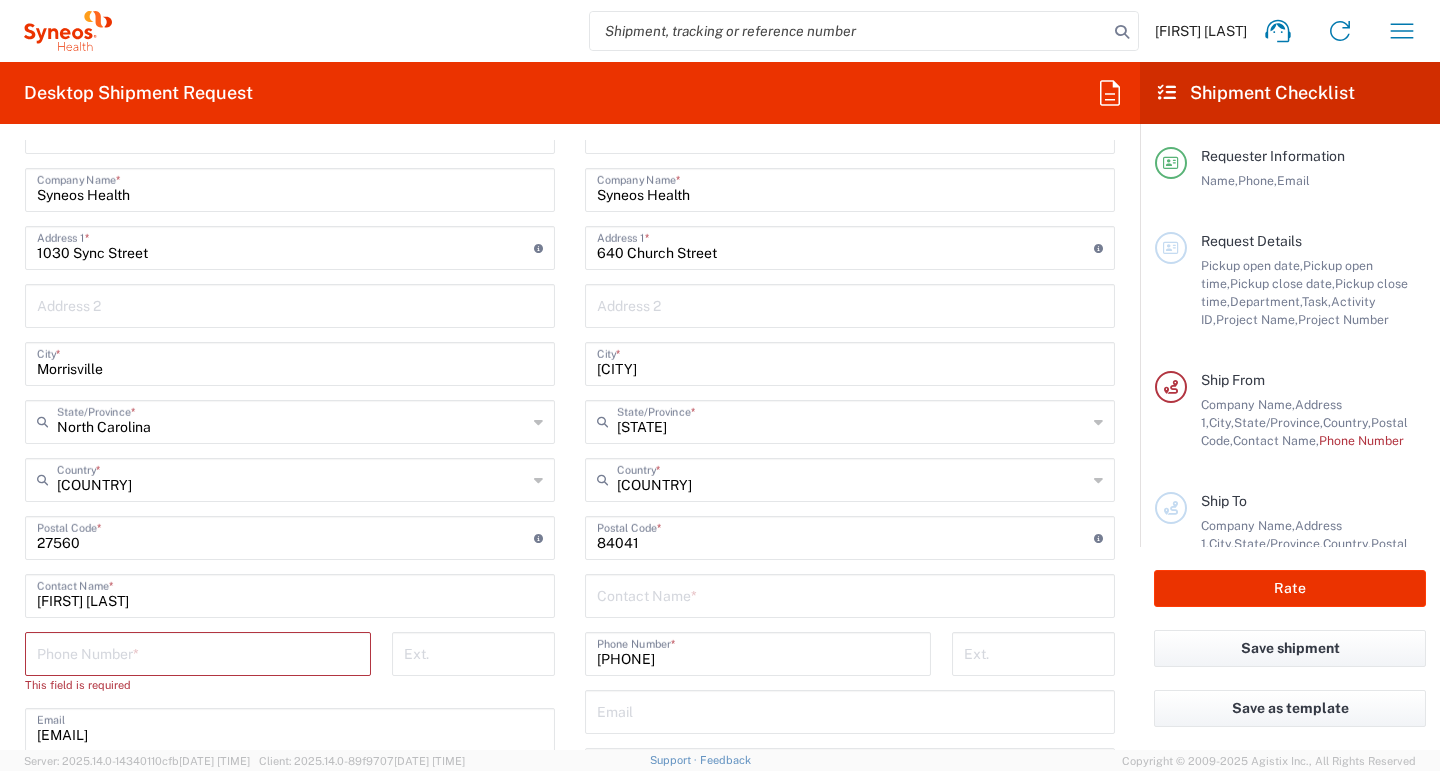 scroll, scrollTop: 971, scrollLeft: 0, axis: vertical 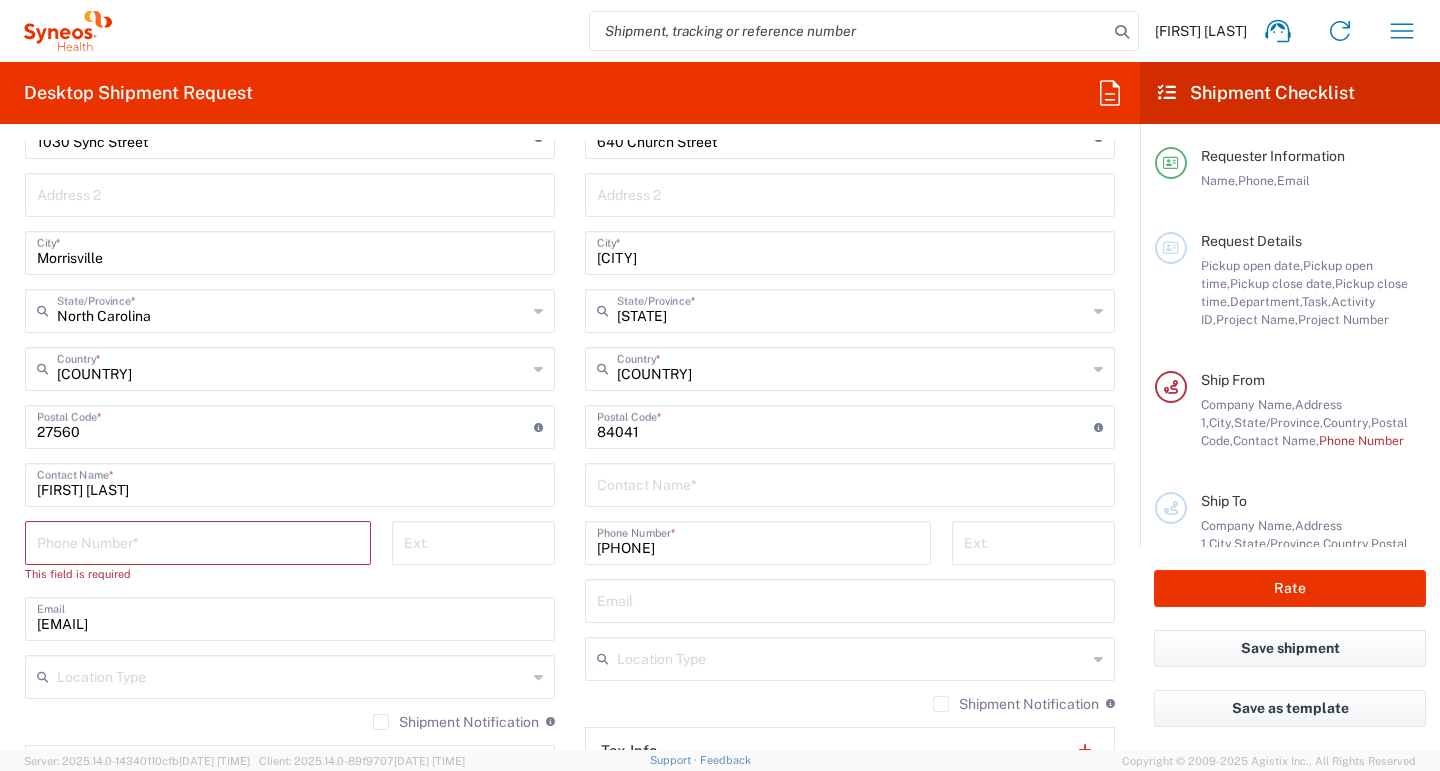 click at bounding box center [850, 483] 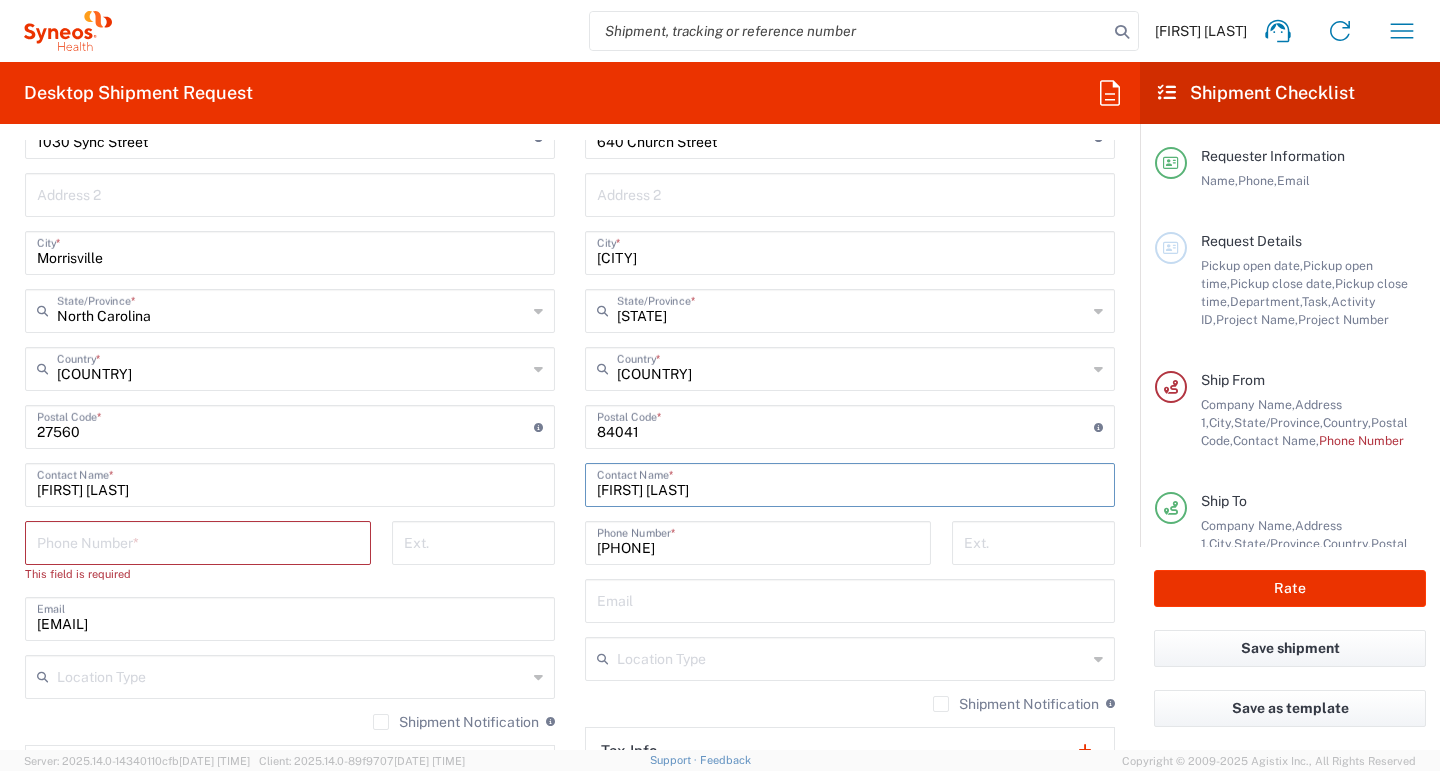 type on "[FIRST] [LAST]" 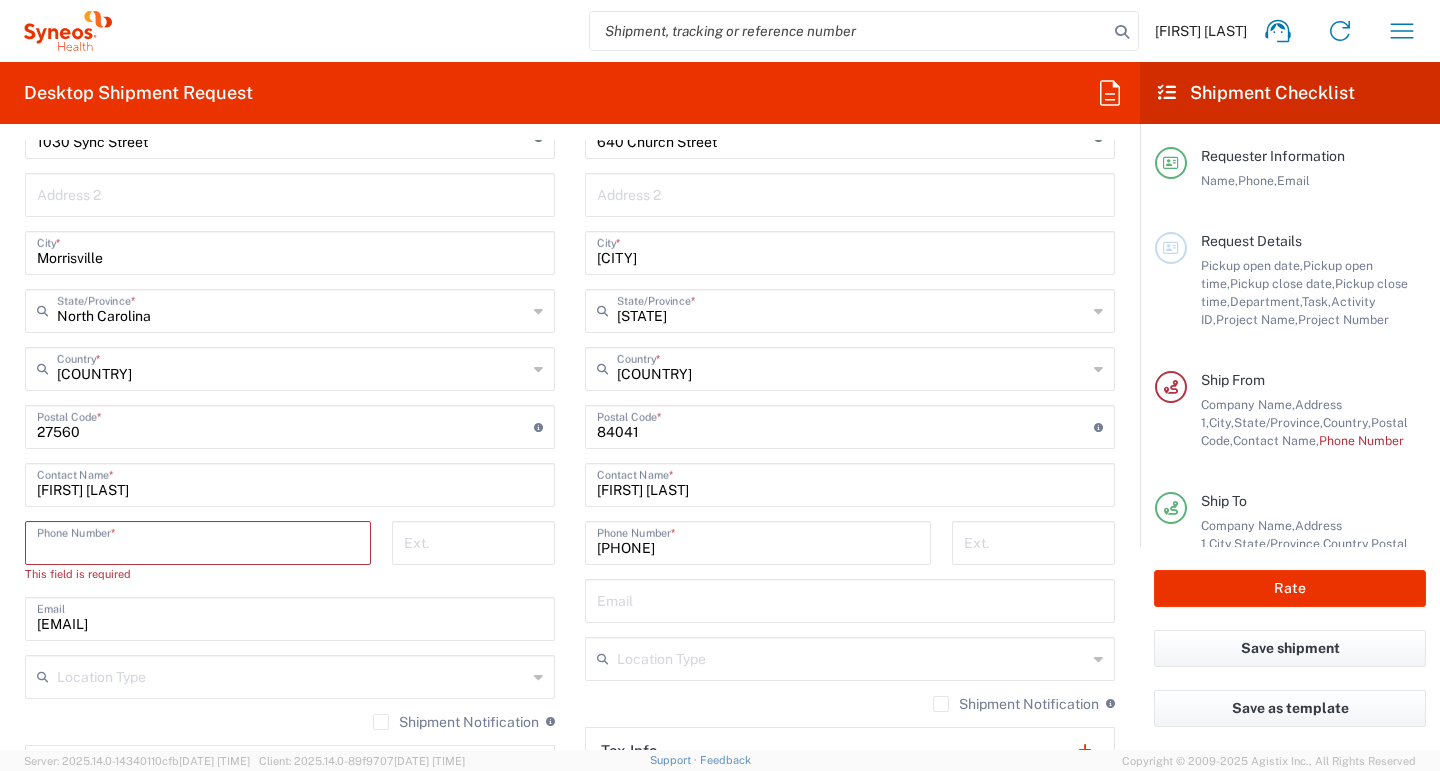click at bounding box center (198, 541) 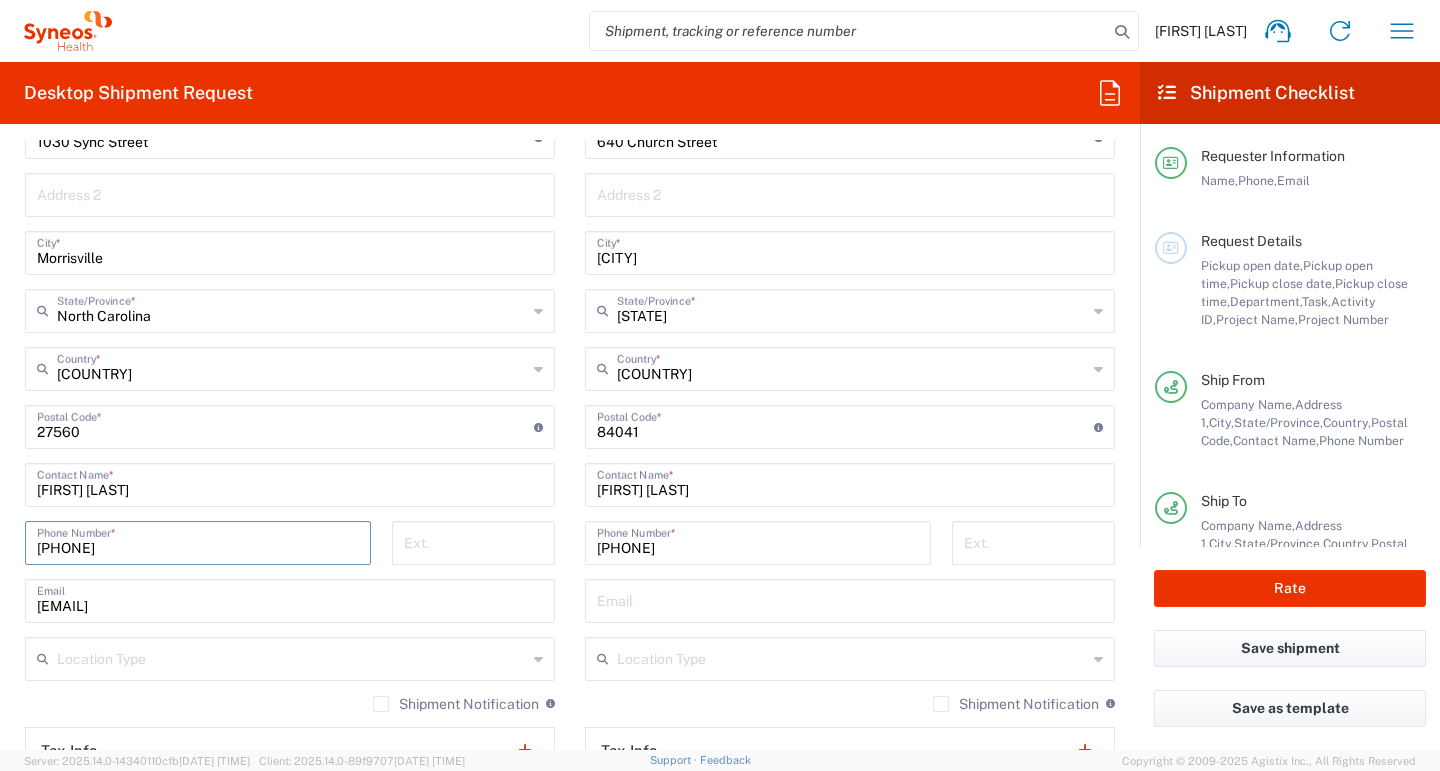 type on "[PHONE]" 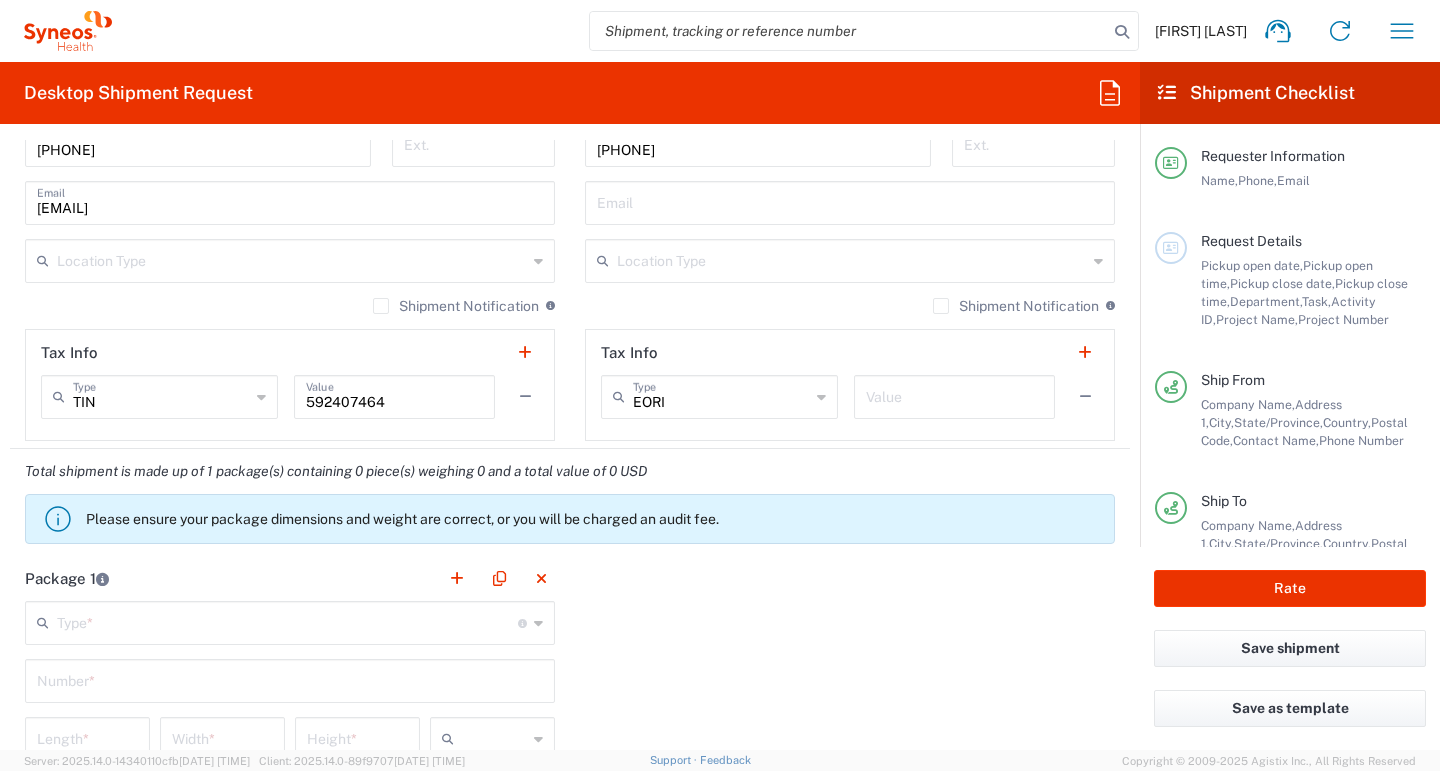 scroll, scrollTop: 1494, scrollLeft: 0, axis: vertical 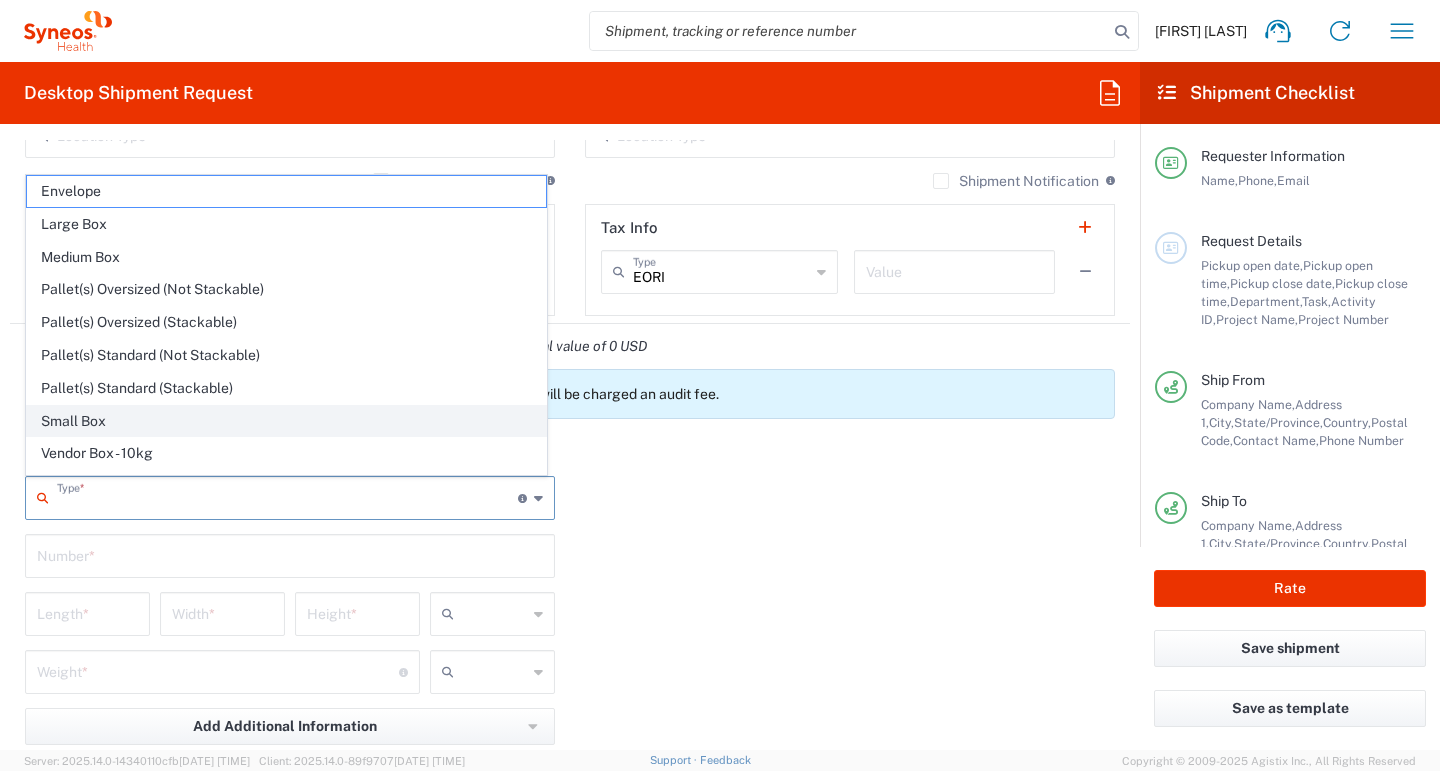 click on "Small Box" 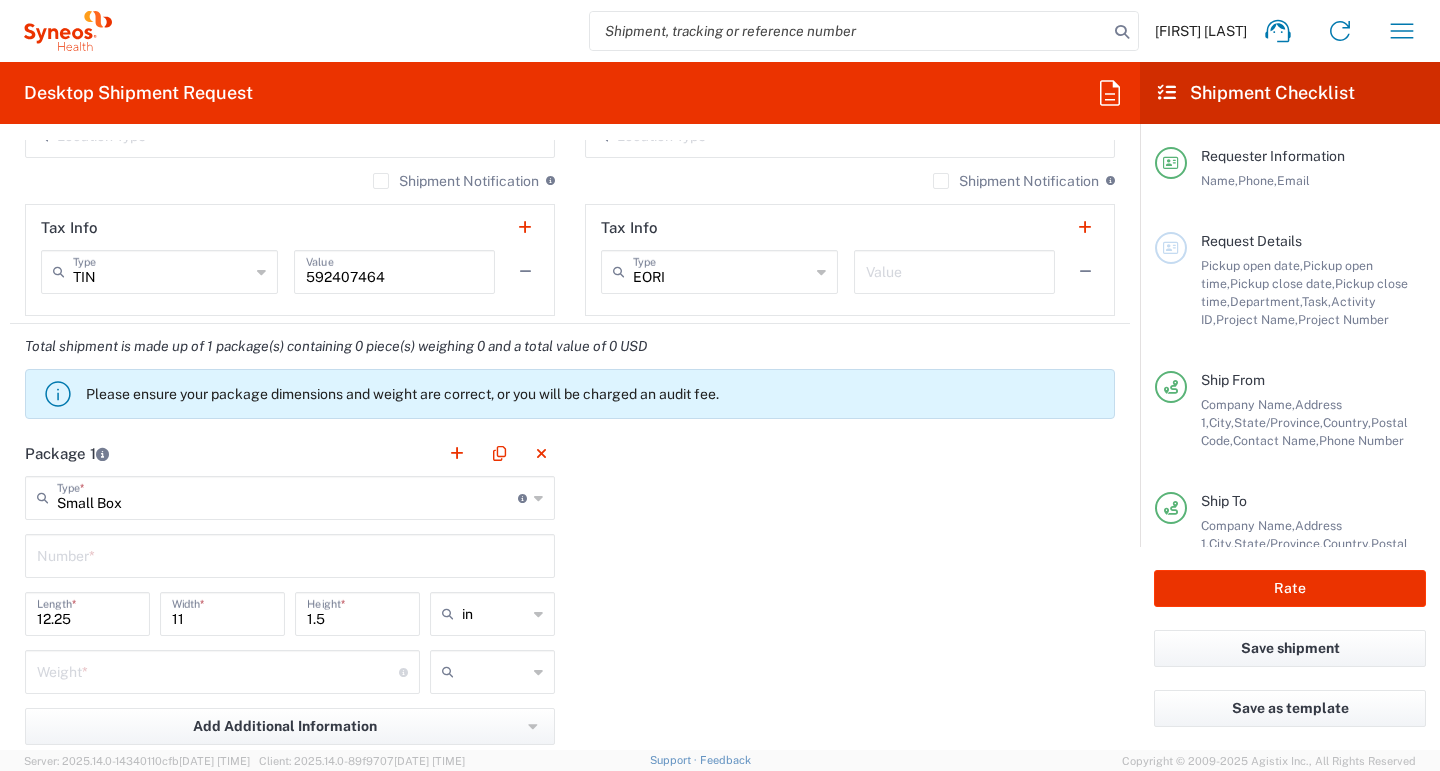 click on "Package 1 Small Box Type * Material used to package goods Envelope Large Box Medium Box Pallet(s) Oversized (Not Stackable) Pallet(s) Oversized (Stackable) Pallet(s) Standard (Not Stackable) Pallet(s) Standard (Stackable) Small Box Vendor Box - 10kg Vendor Box - 25kg Your Packaging Number * [NUMBER] Length * [NUMBER] Width * [NUMBER] Height * in in cm ft Weight * Total weight of package(s) in pounds or kilograms kgs lbs Add Additional Information Package material Package temperature Temperature device Add Content *" 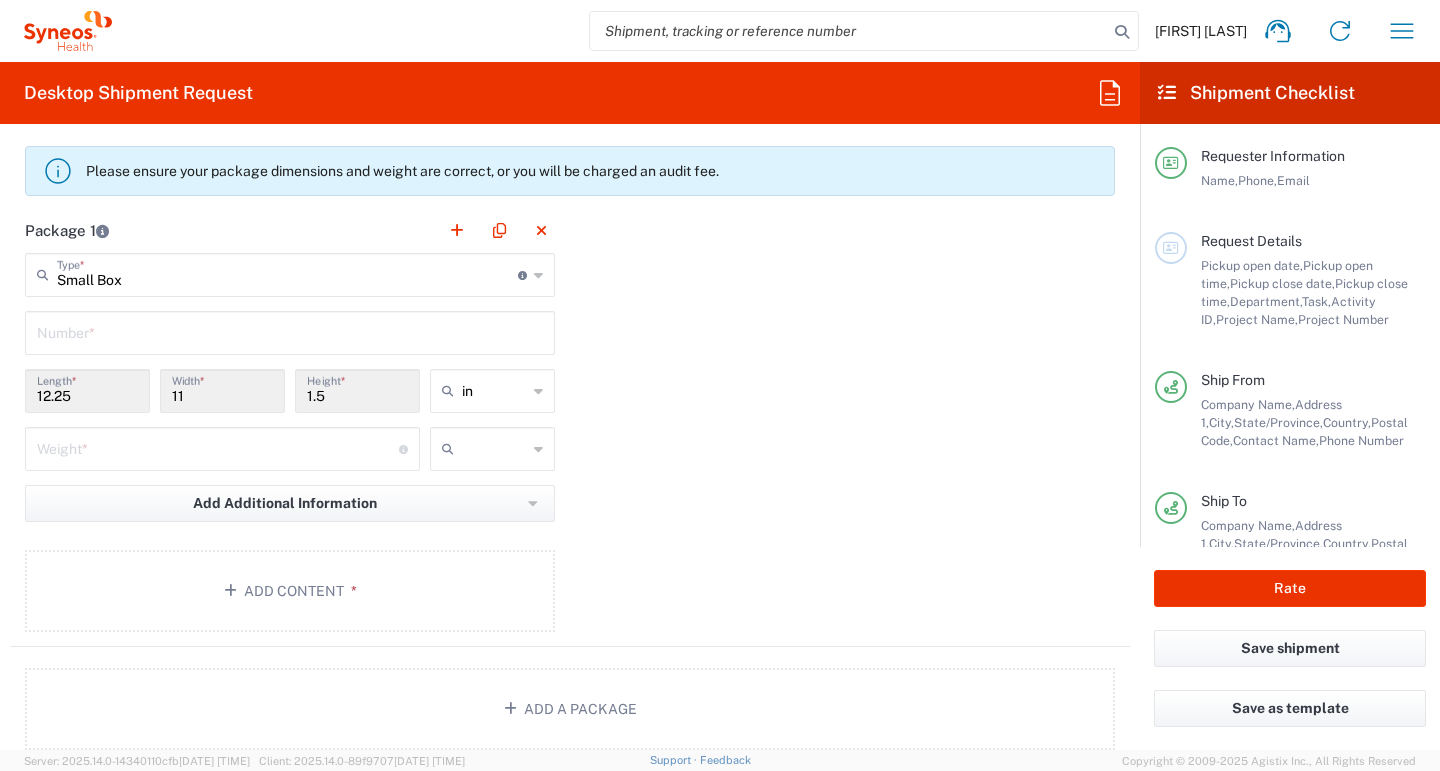 scroll, scrollTop: 1718, scrollLeft: 0, axis: vertical 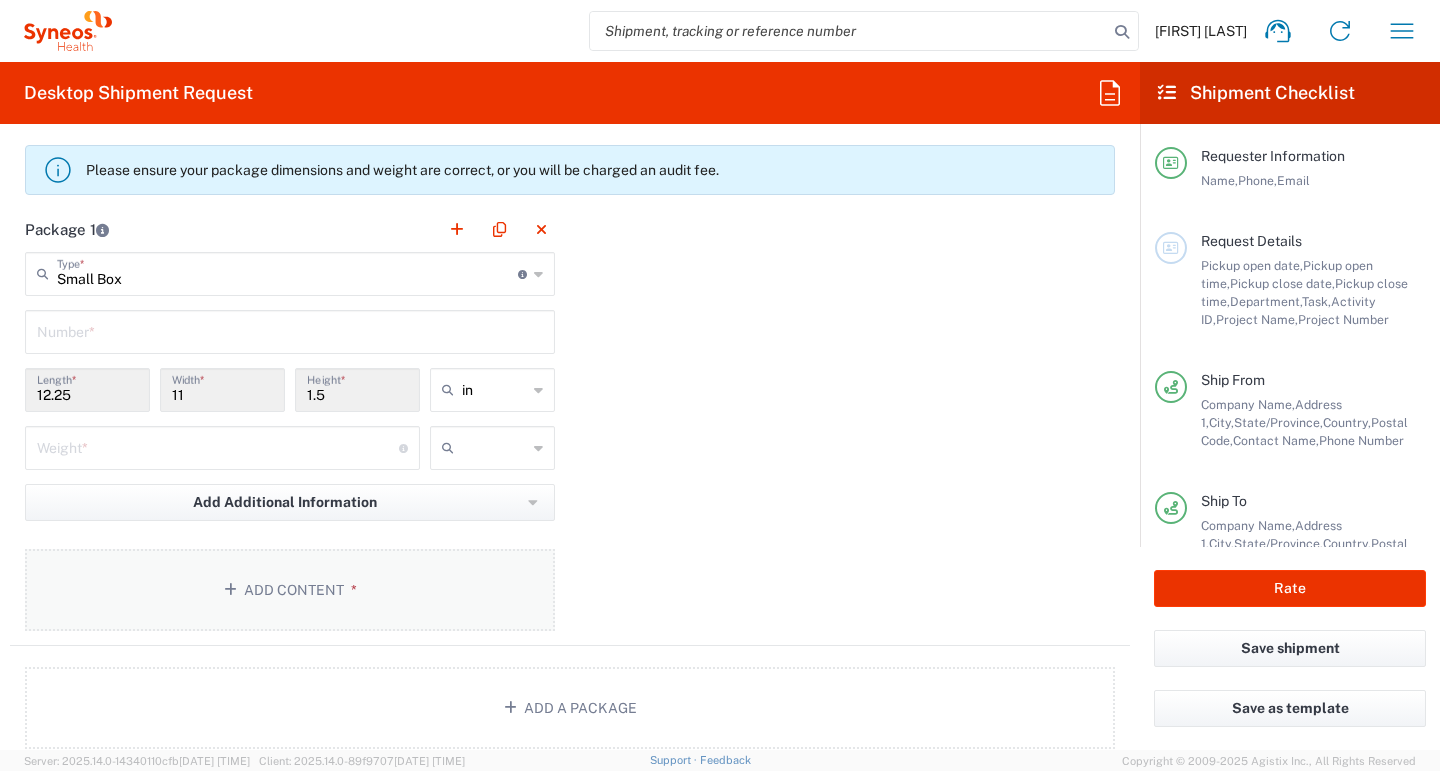click on "Add Content *" 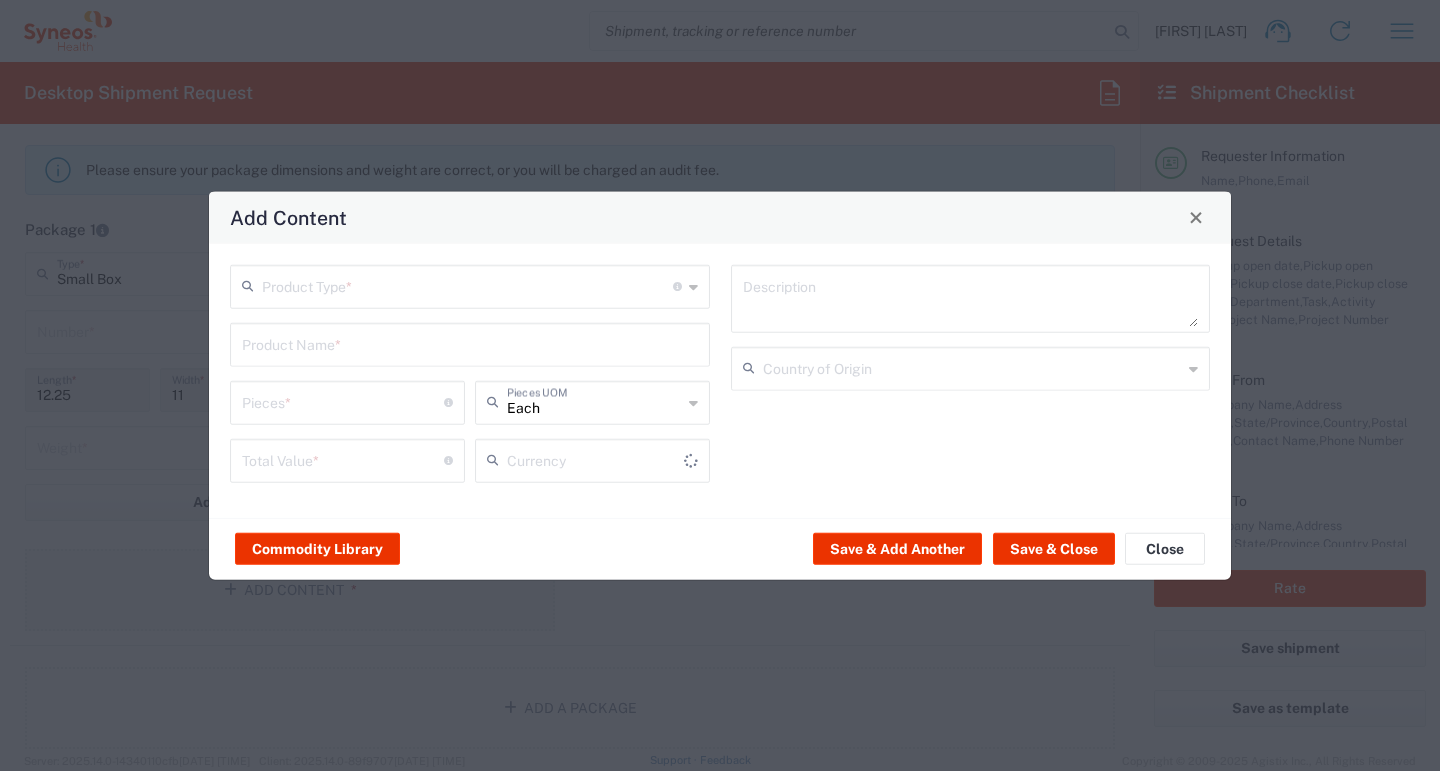 type on "US Dollar" 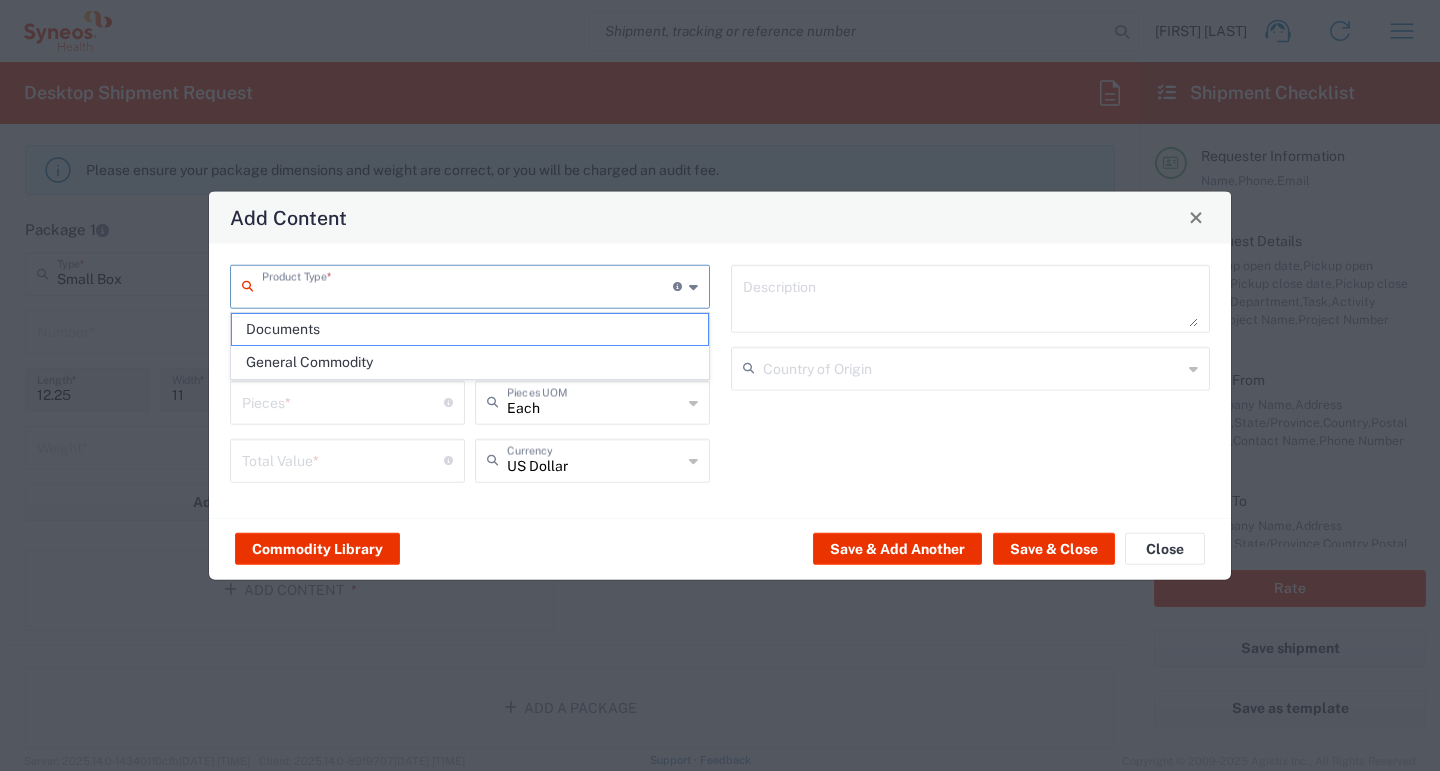 click at bounding box center (467, 284) 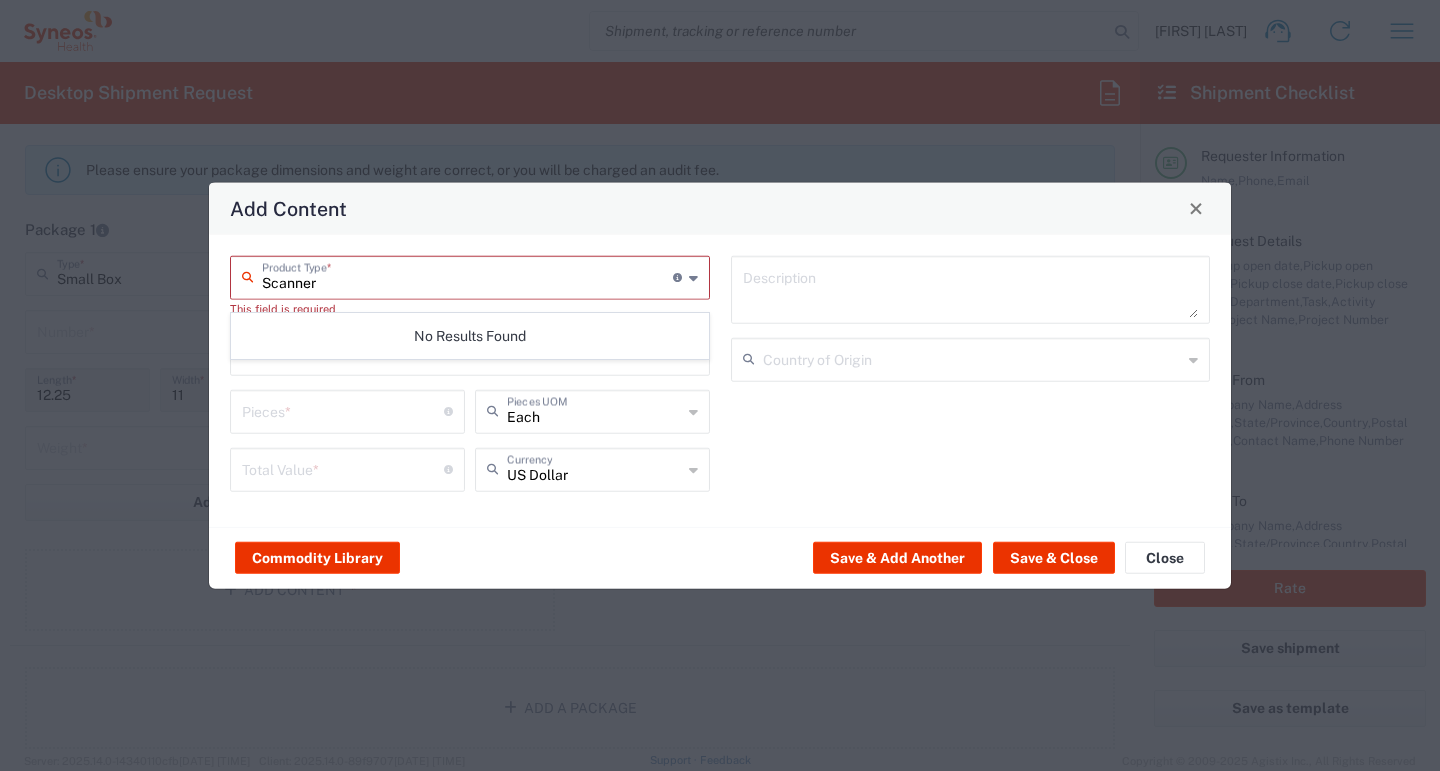 click 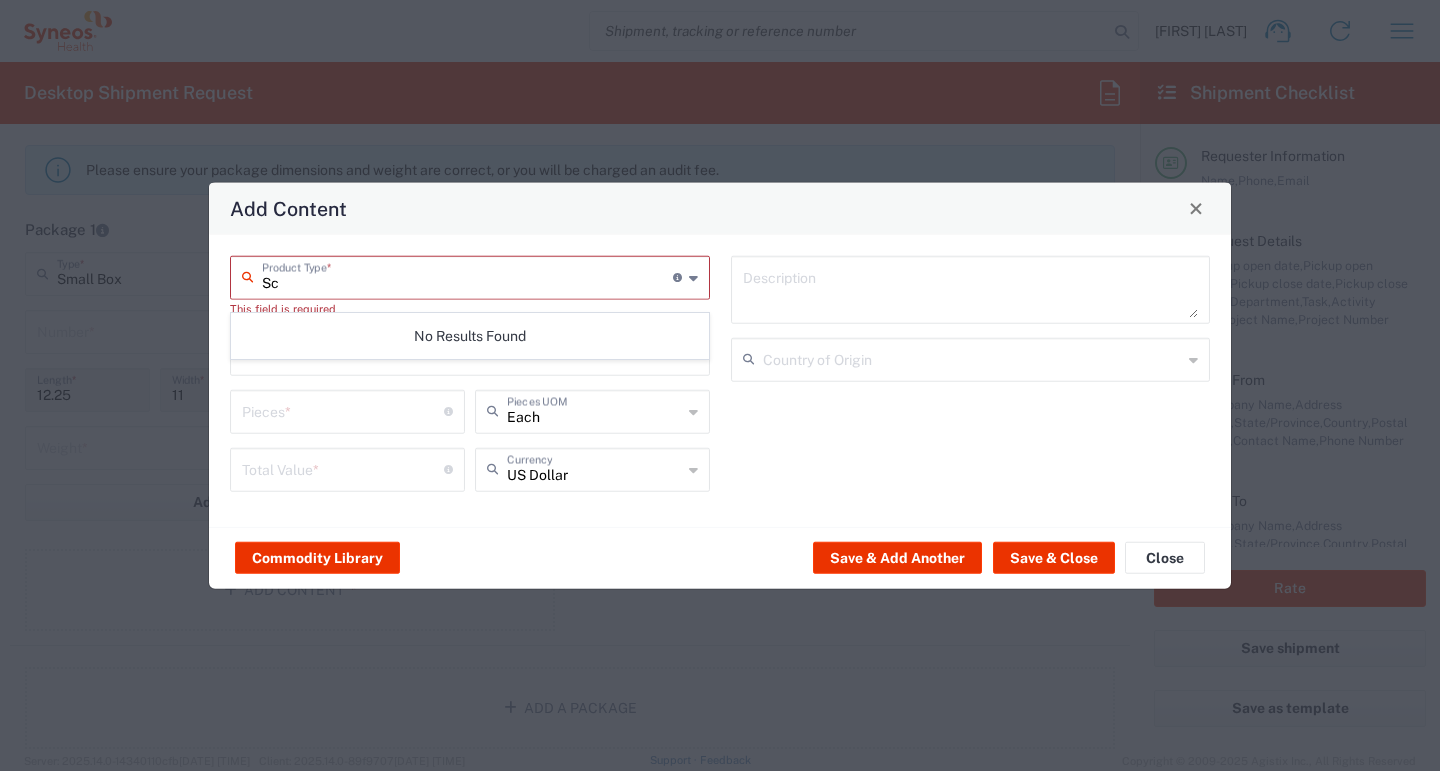 type on "S" 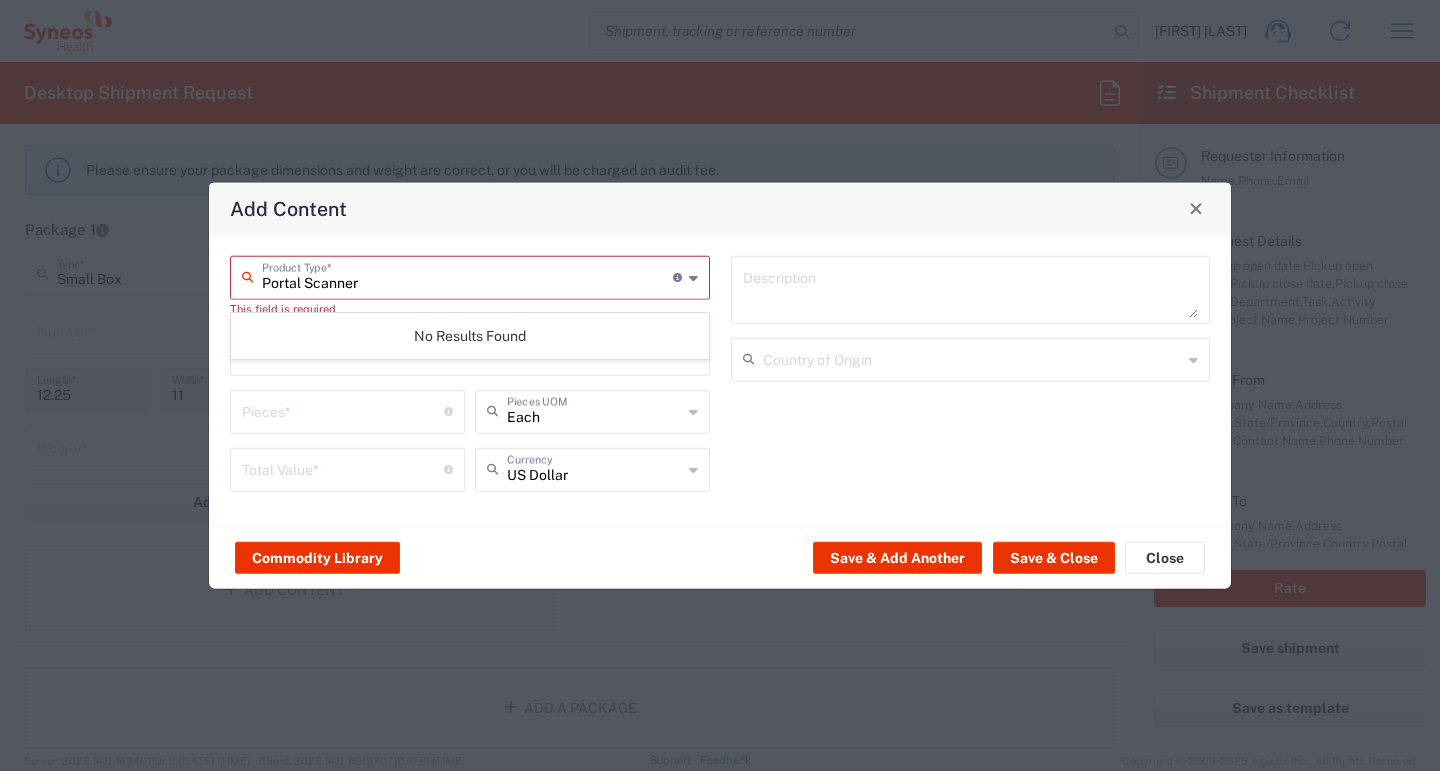 click on "Portal Scanner" at bounding box center (467, 275) 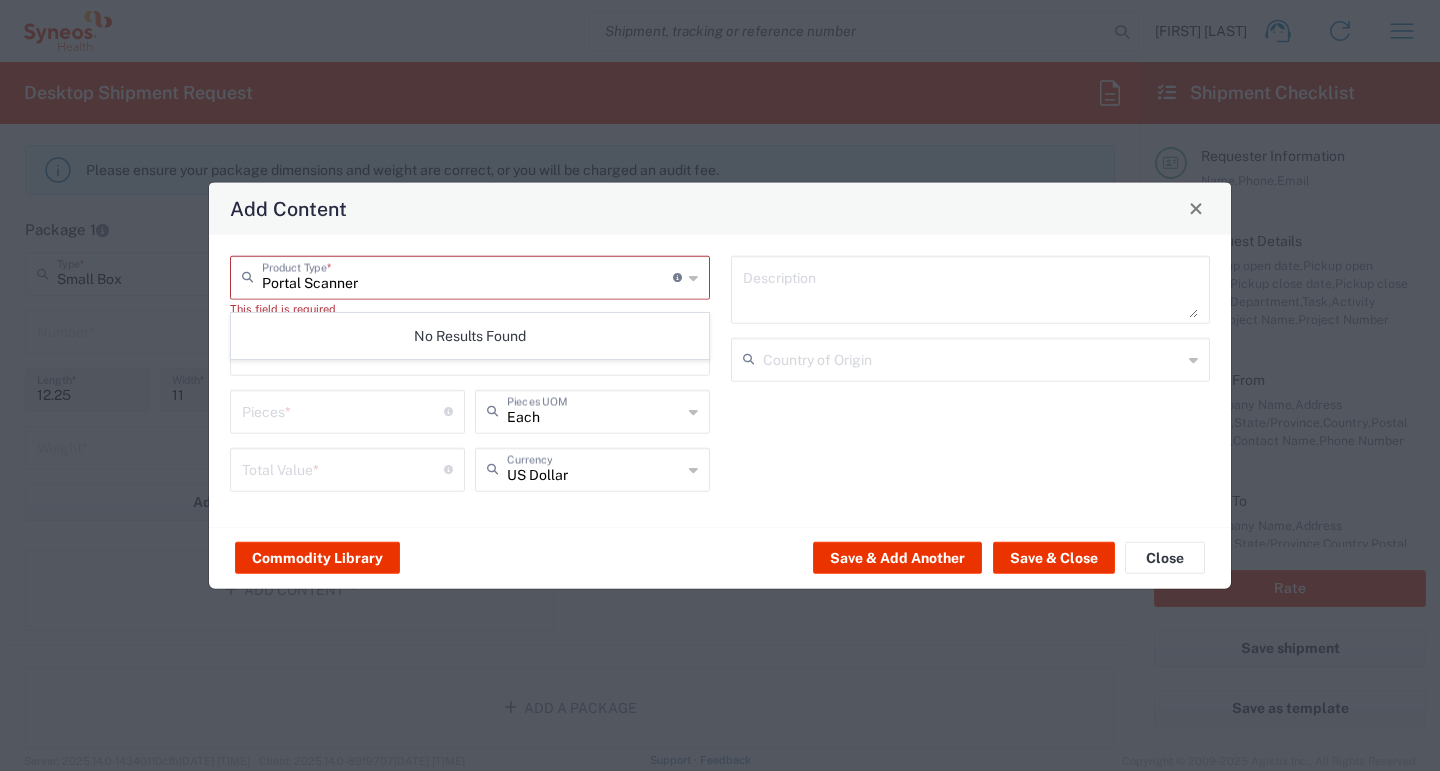 click on "Description Country of Origin" 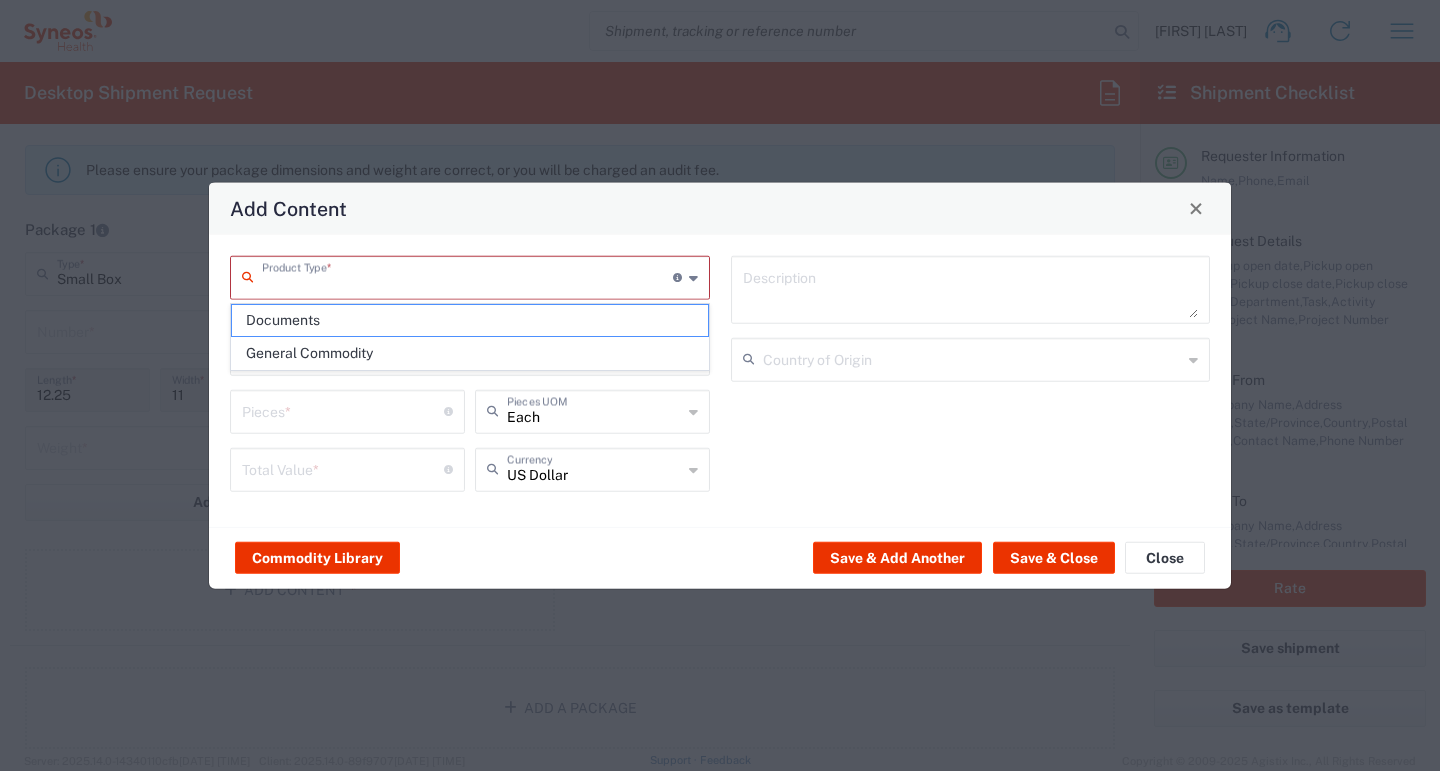 click at bounding box center [467, 275] 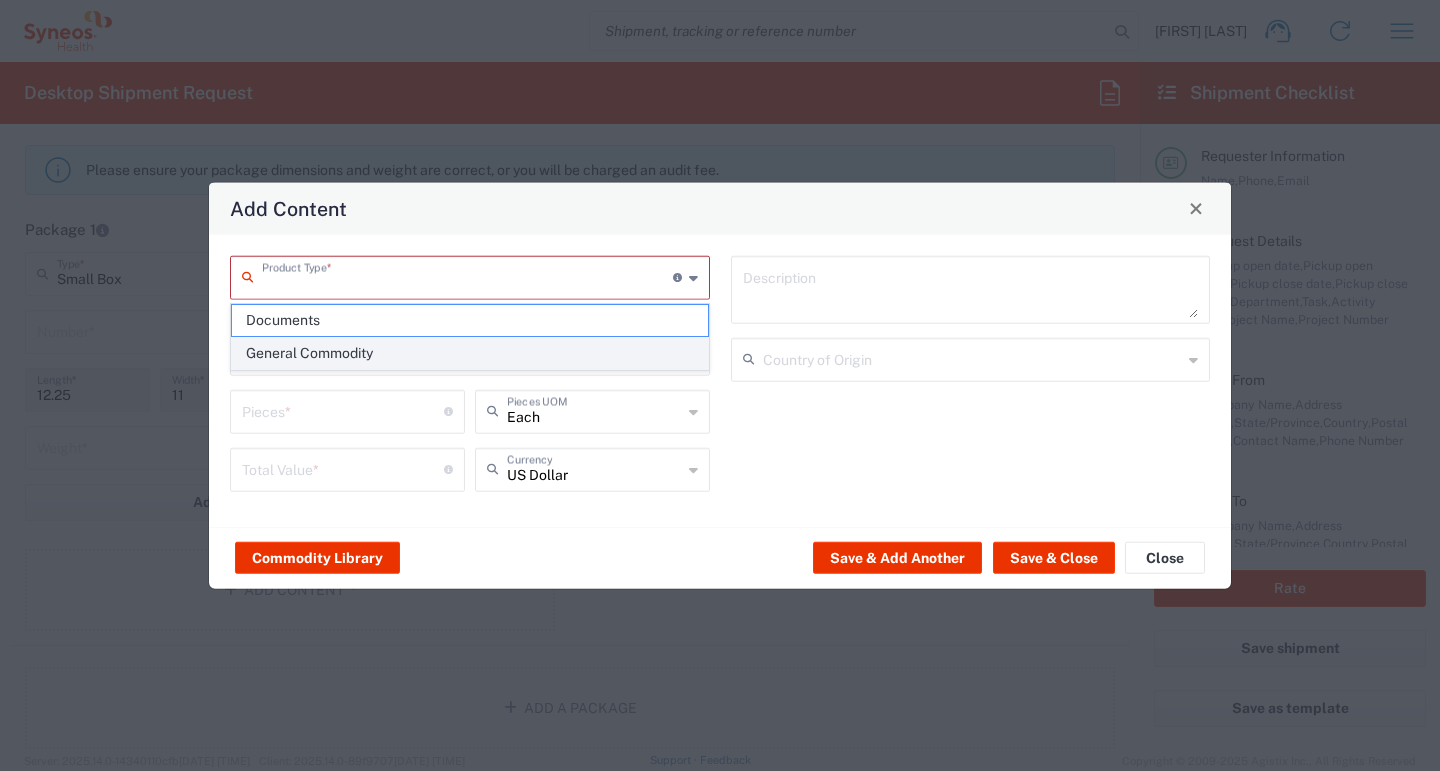 click on "General Commodity" 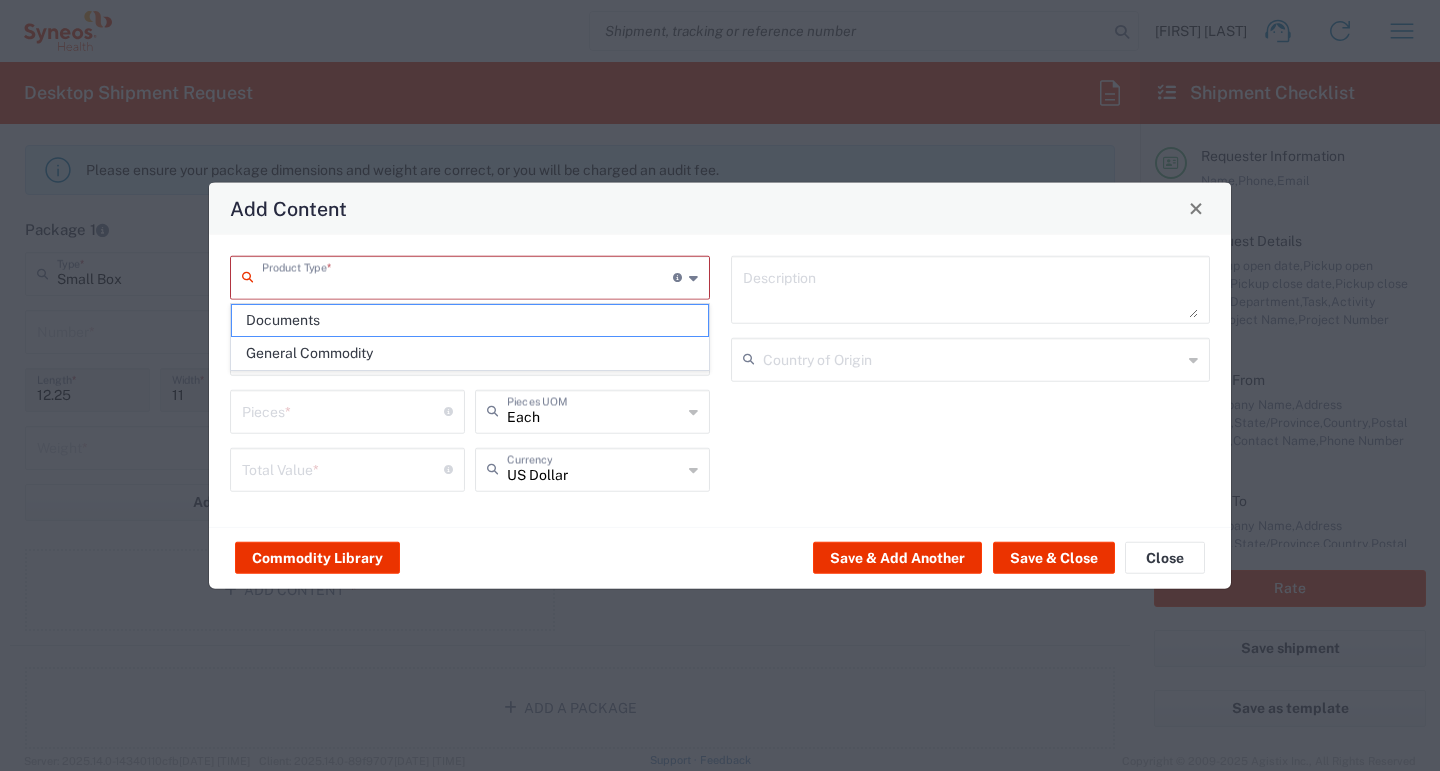 type on "General Commodity" 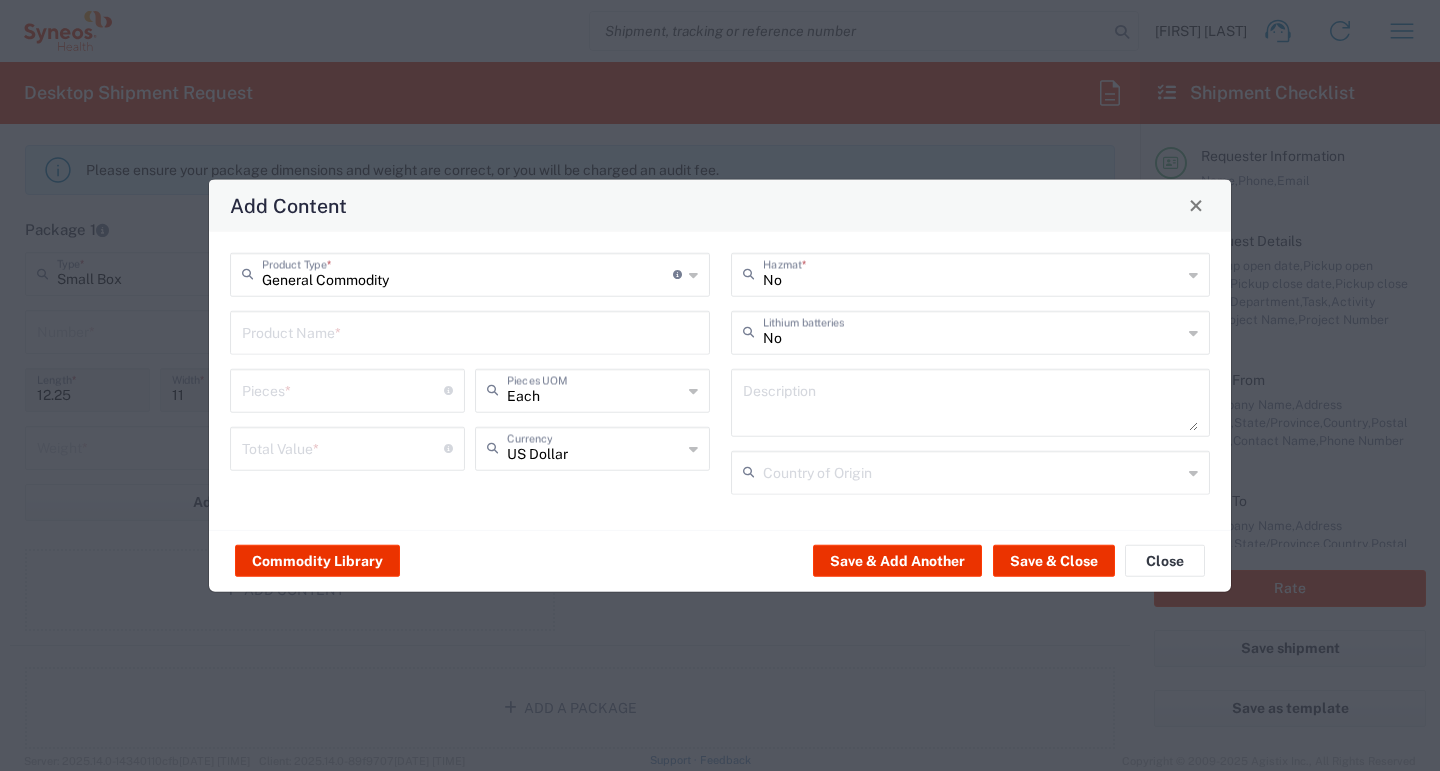 click at bounding box center [343, 388] 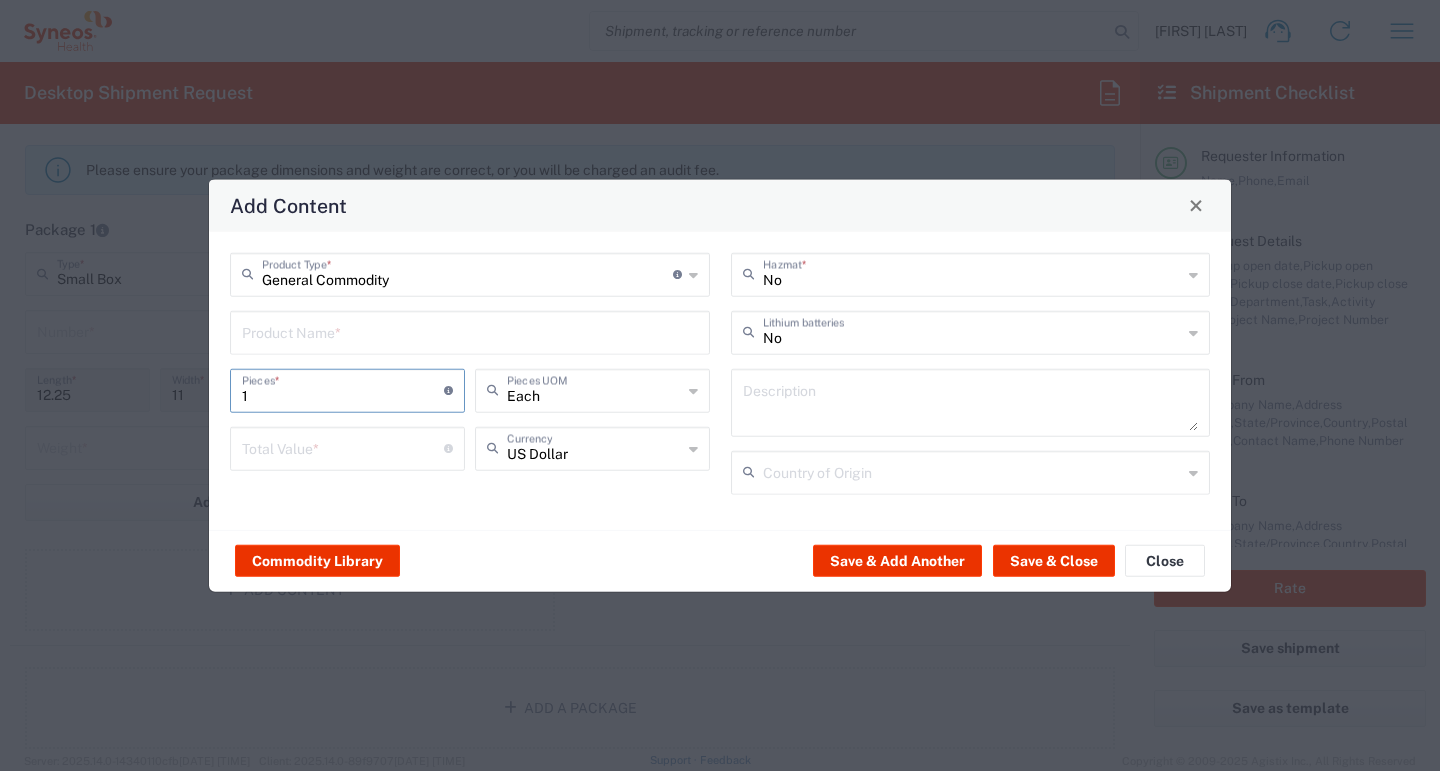 type on "1" 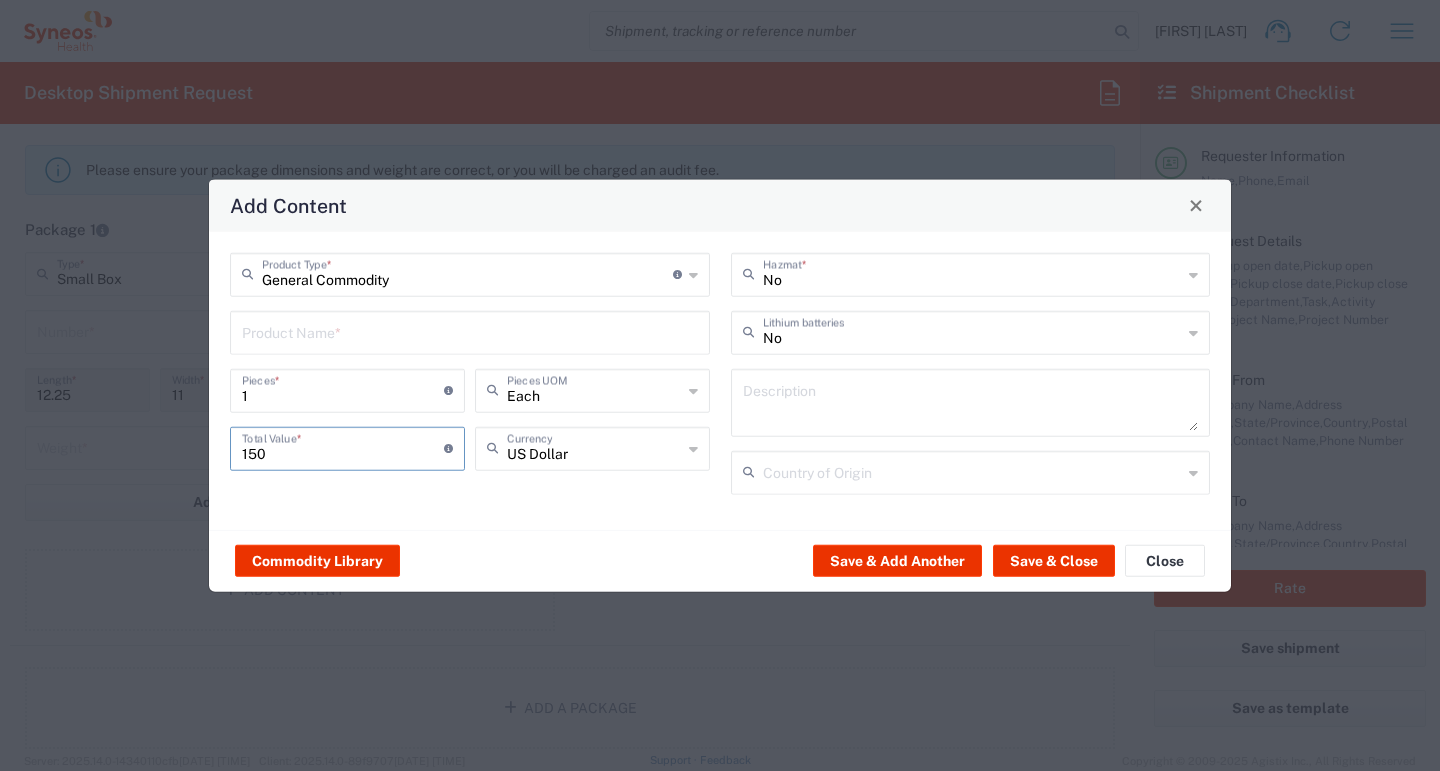 type on "150" 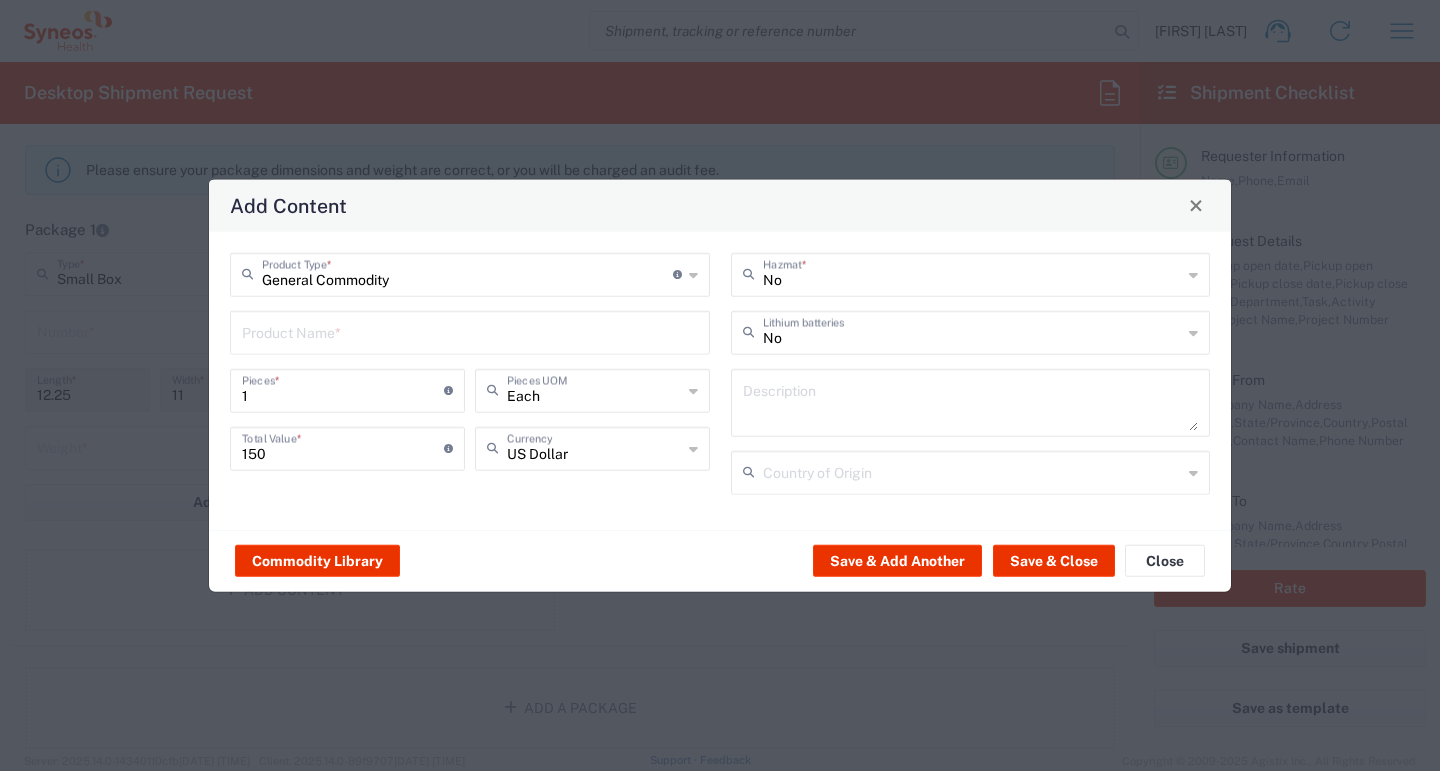 click on "General Commodity Product Type * Document: Paper document generated internally by Syneos, a client, or third-party partner for business purposes. For example, a contract, agreement, procedure, policy, project documentation, legal document, purchase order, invoice, or other documentation or record. Items such as study leaflets/brochures, posters, instruction booklets, patient guides, flowcharts, checklists, consent cards, reminder cards and other similar printed materials which will be used in a client project/trial are general commodities, not documents. Product Name * 1 Pieces * Number of pieces inside all the packages Each Pieces UOM 150 Total Value * Total value of all the pieces US Dollar Currency No Hazmat * No Lithium batteries Description Country of Origin" 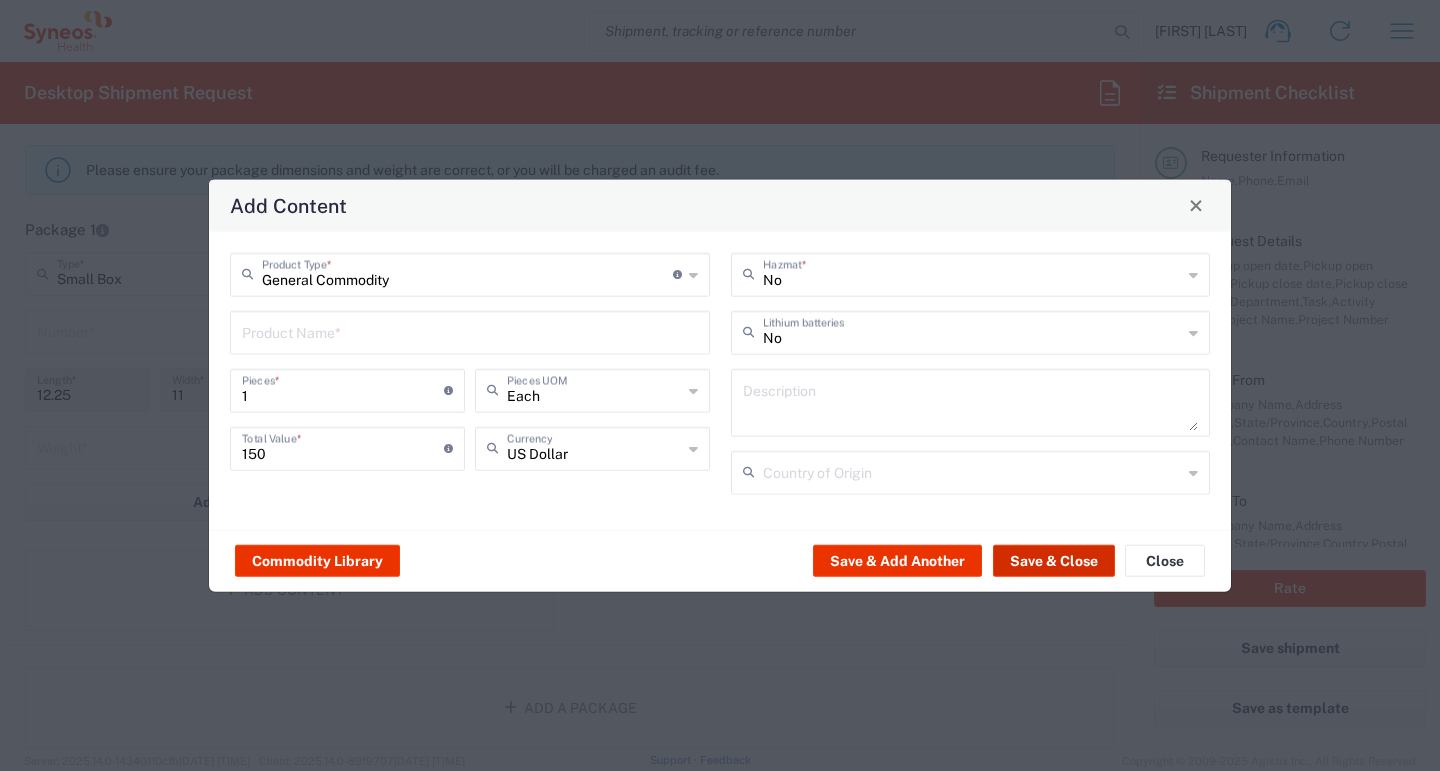 click on "Save & Close" 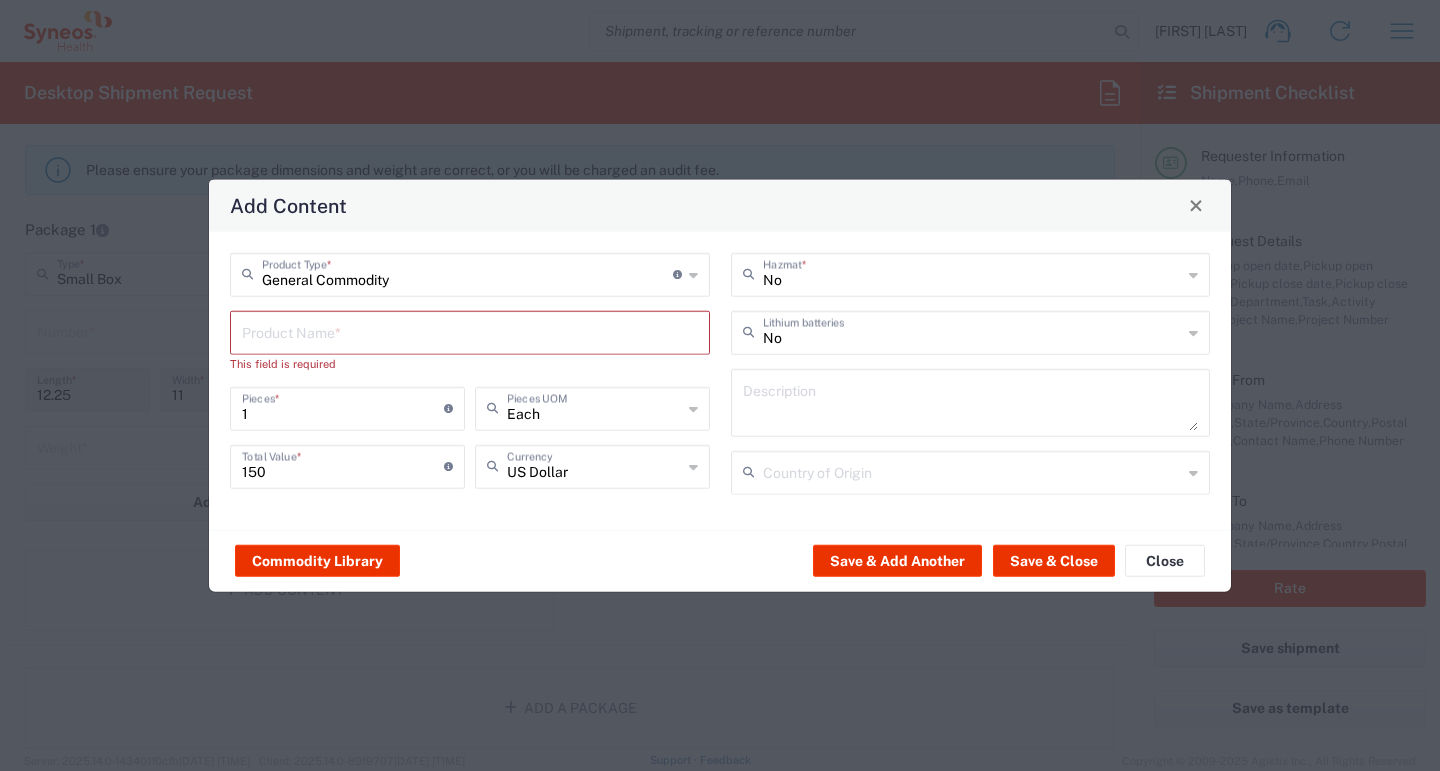 click at bounding box center (470, 330) 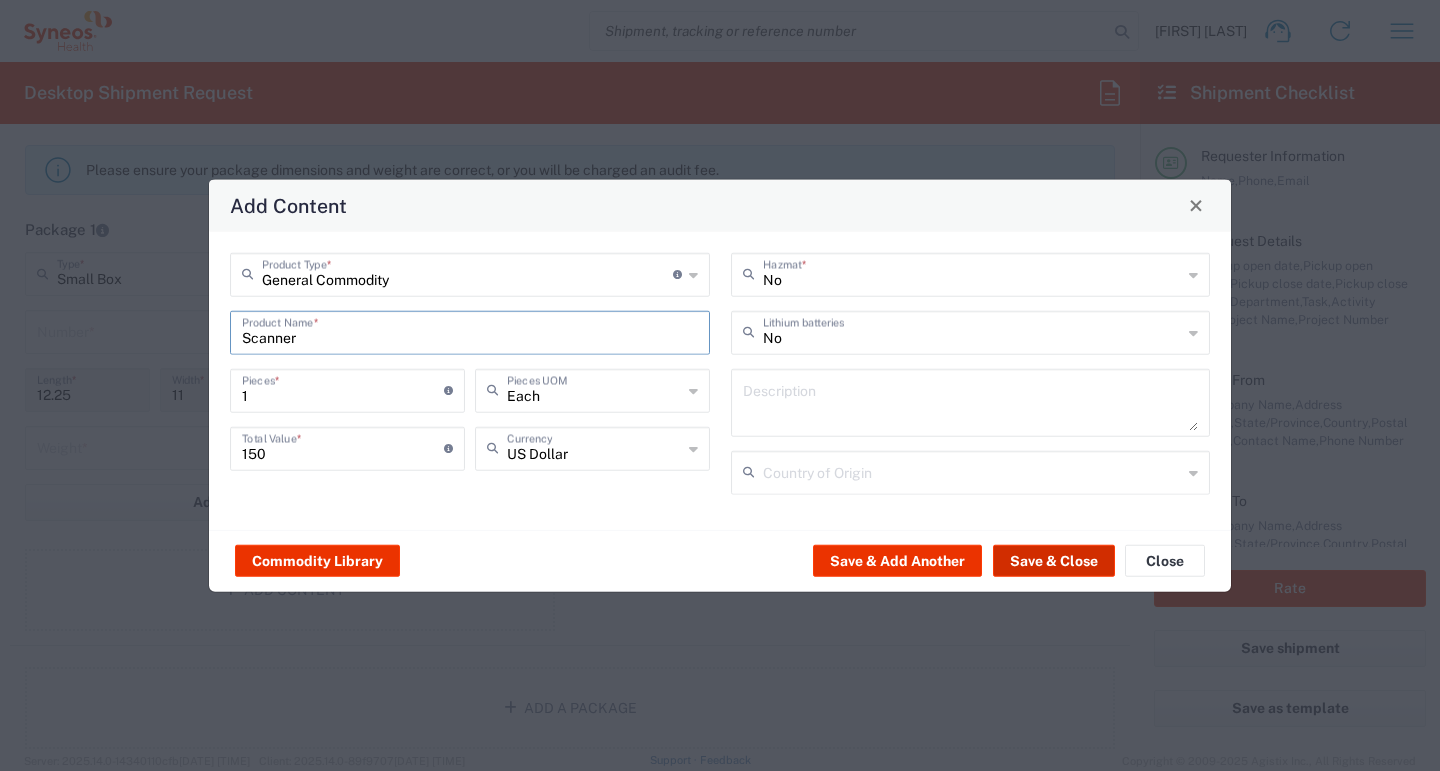 type on "Scanner" 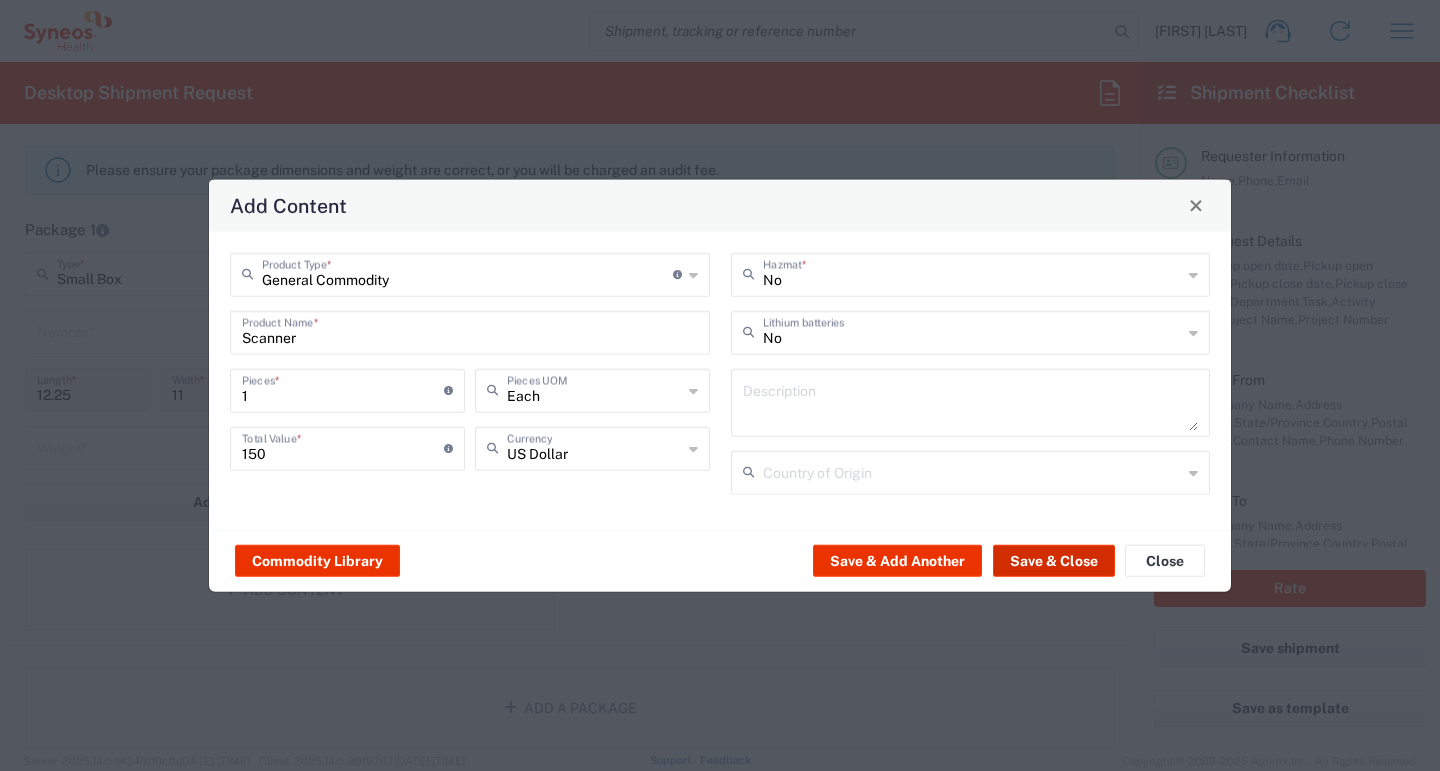 click on "Save & Close" 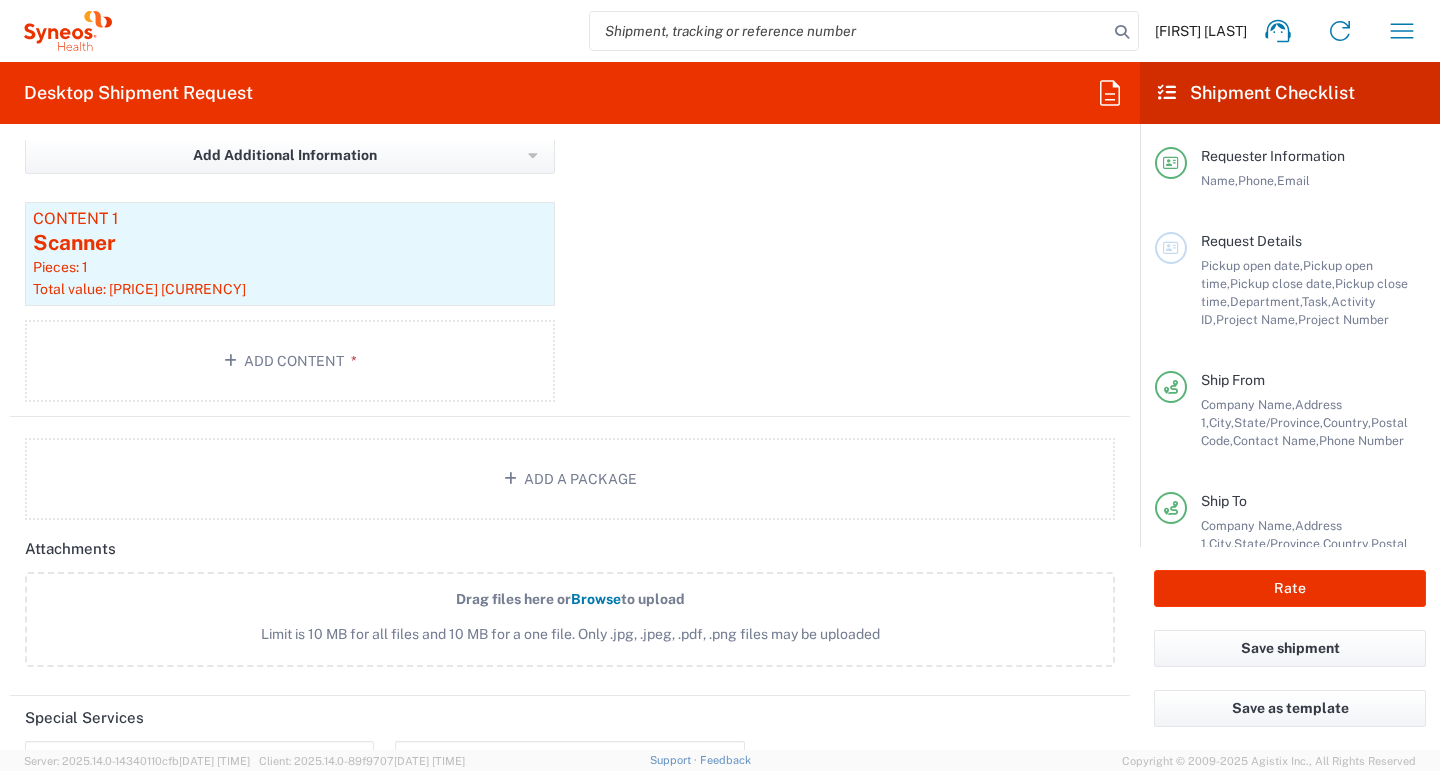 scroll, scrollTop: 2098, scrollLeft: 0, axis: vertical 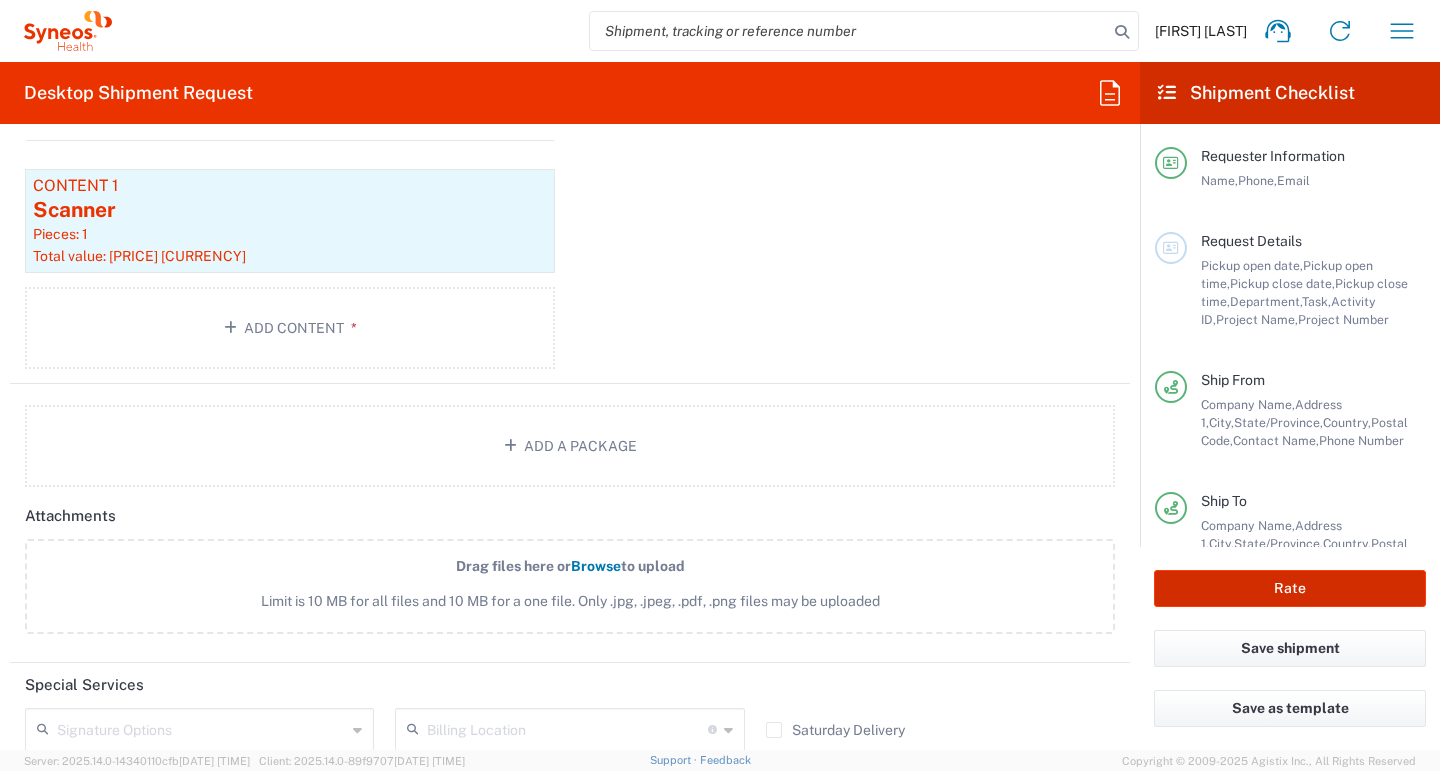 click on "Rate" 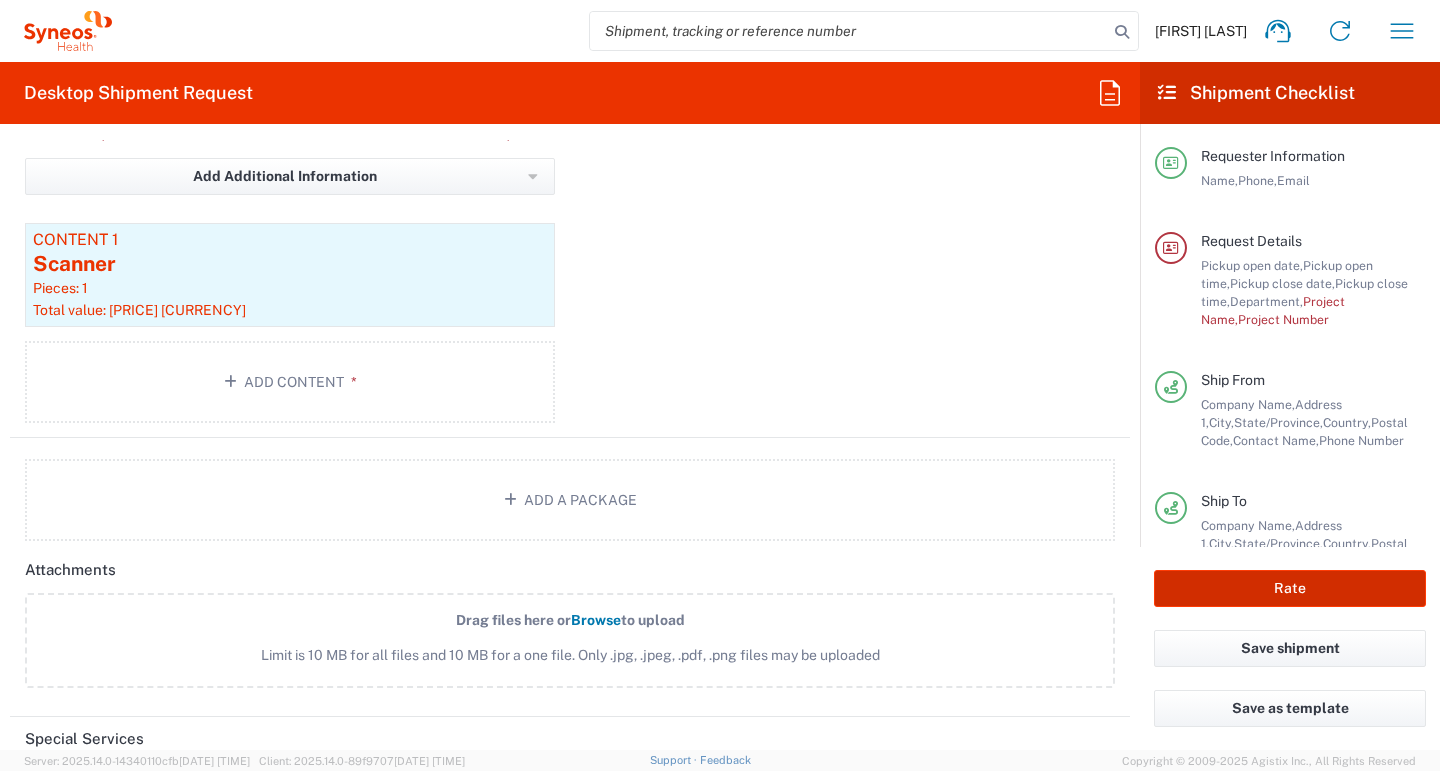 scroll, scrollTop: 2152, scrollLeft: 0, axis: vertical 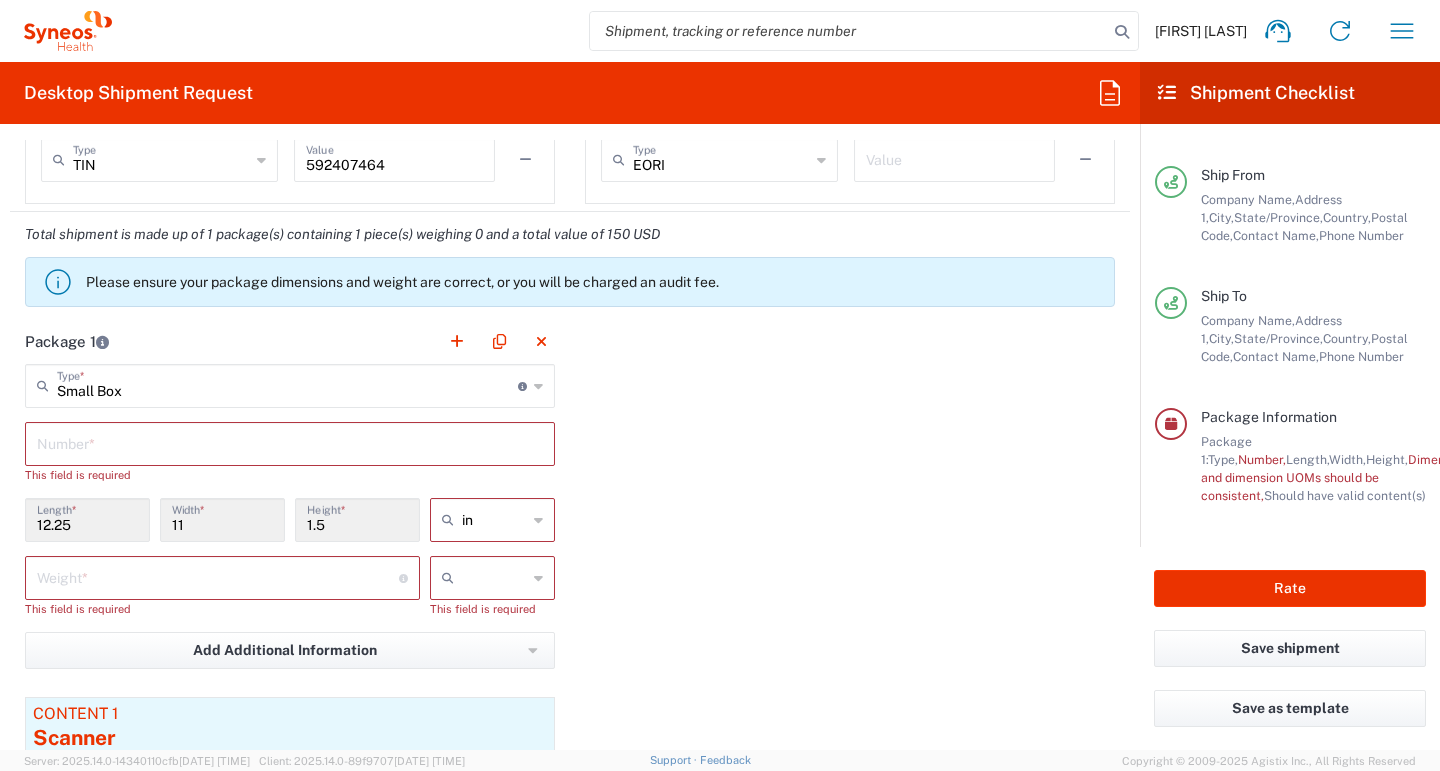 click at bounding box center [218, 576] 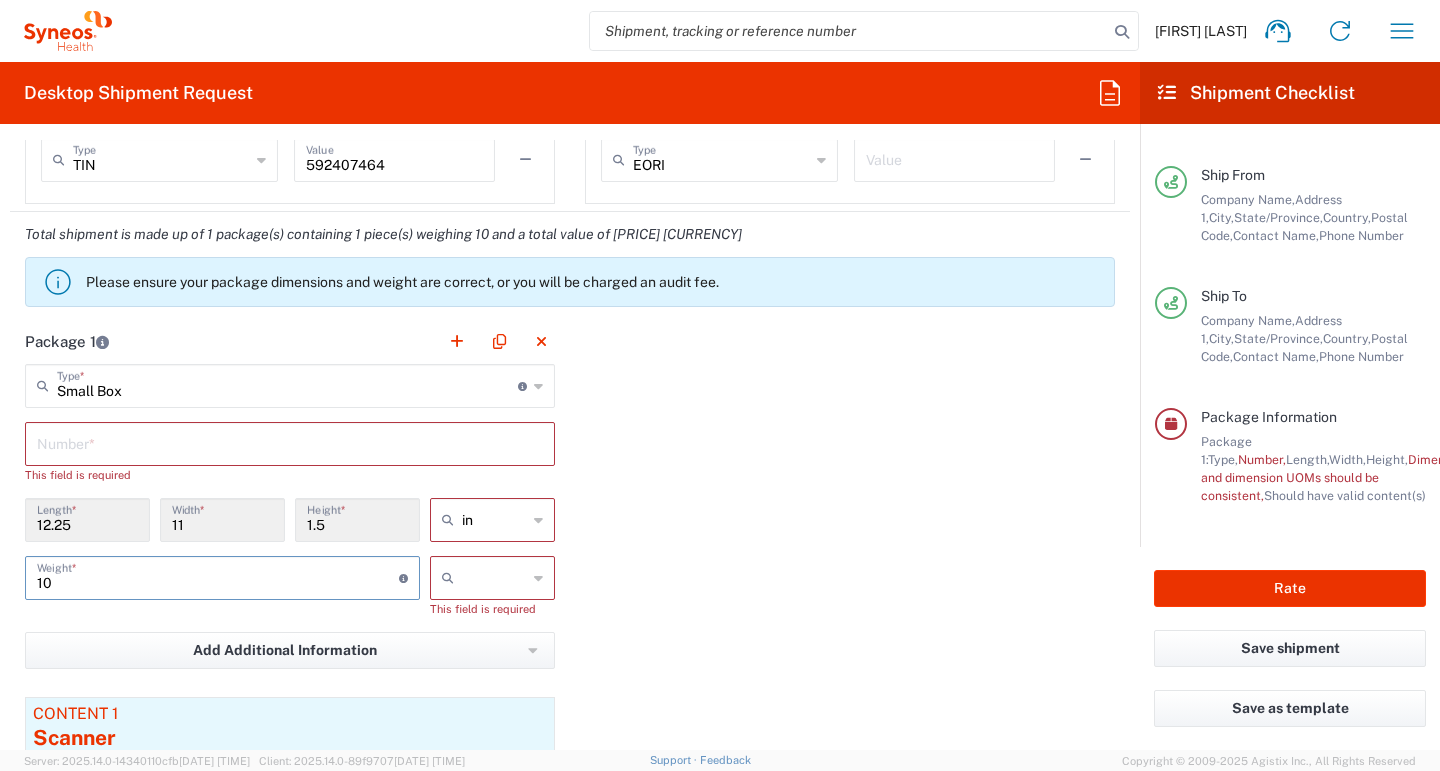 type on "10" 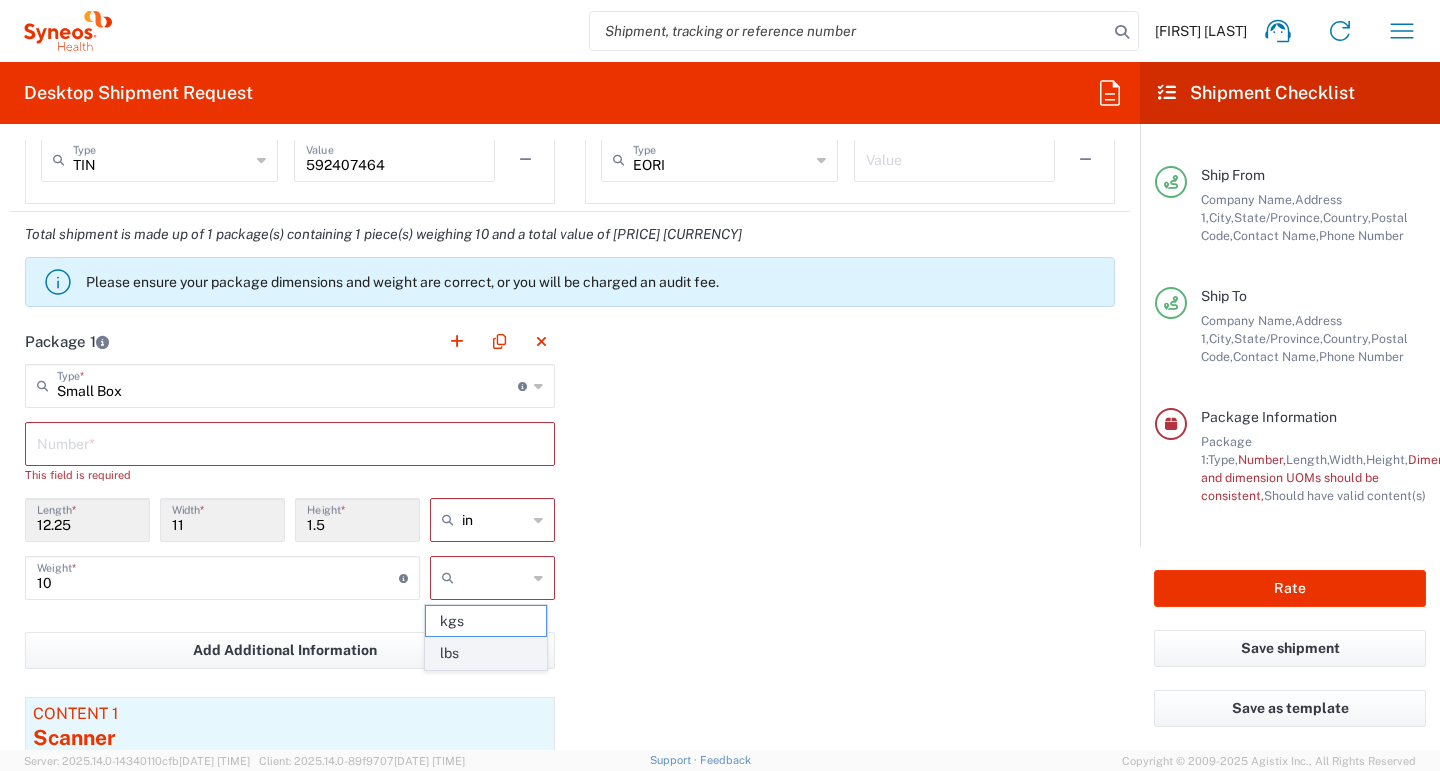 click on "lbs" 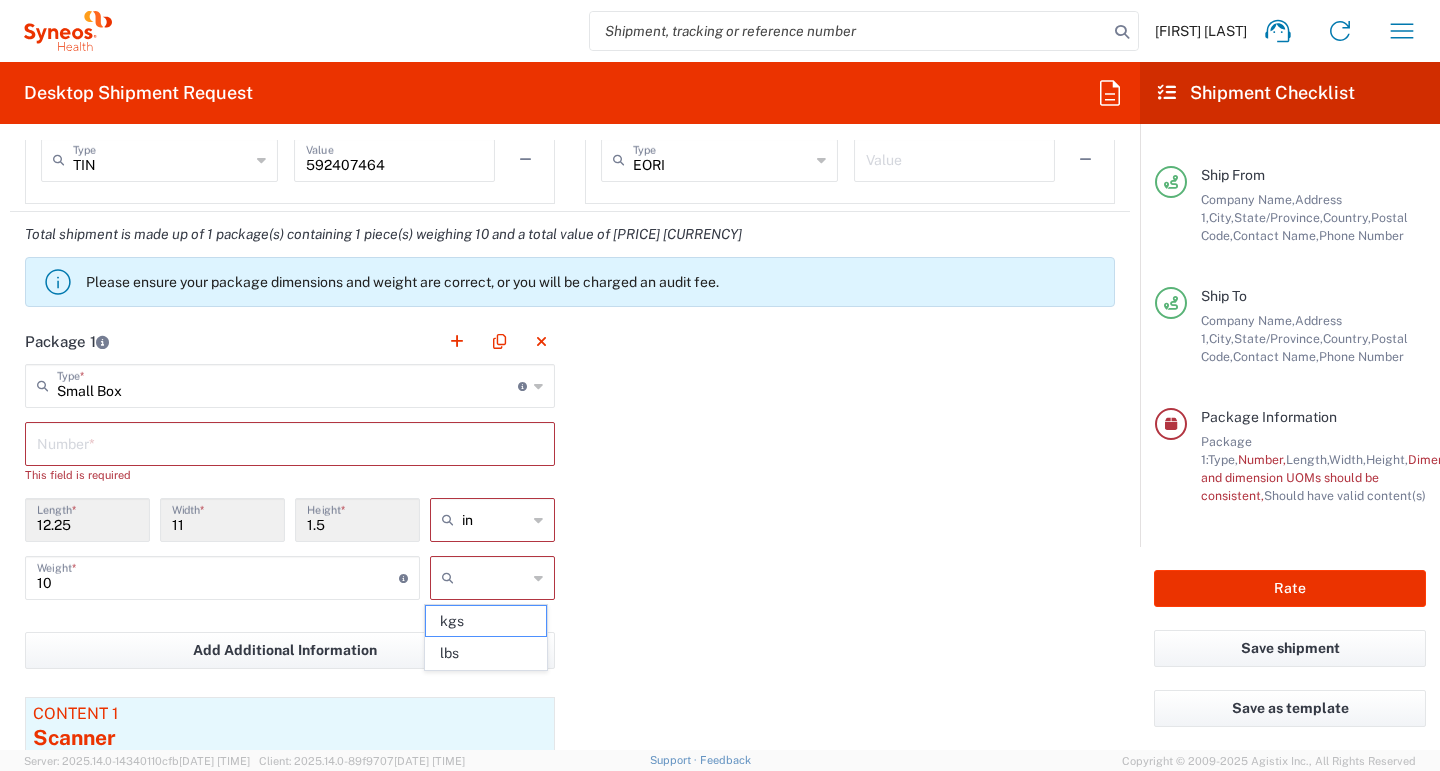 type on "lbs" 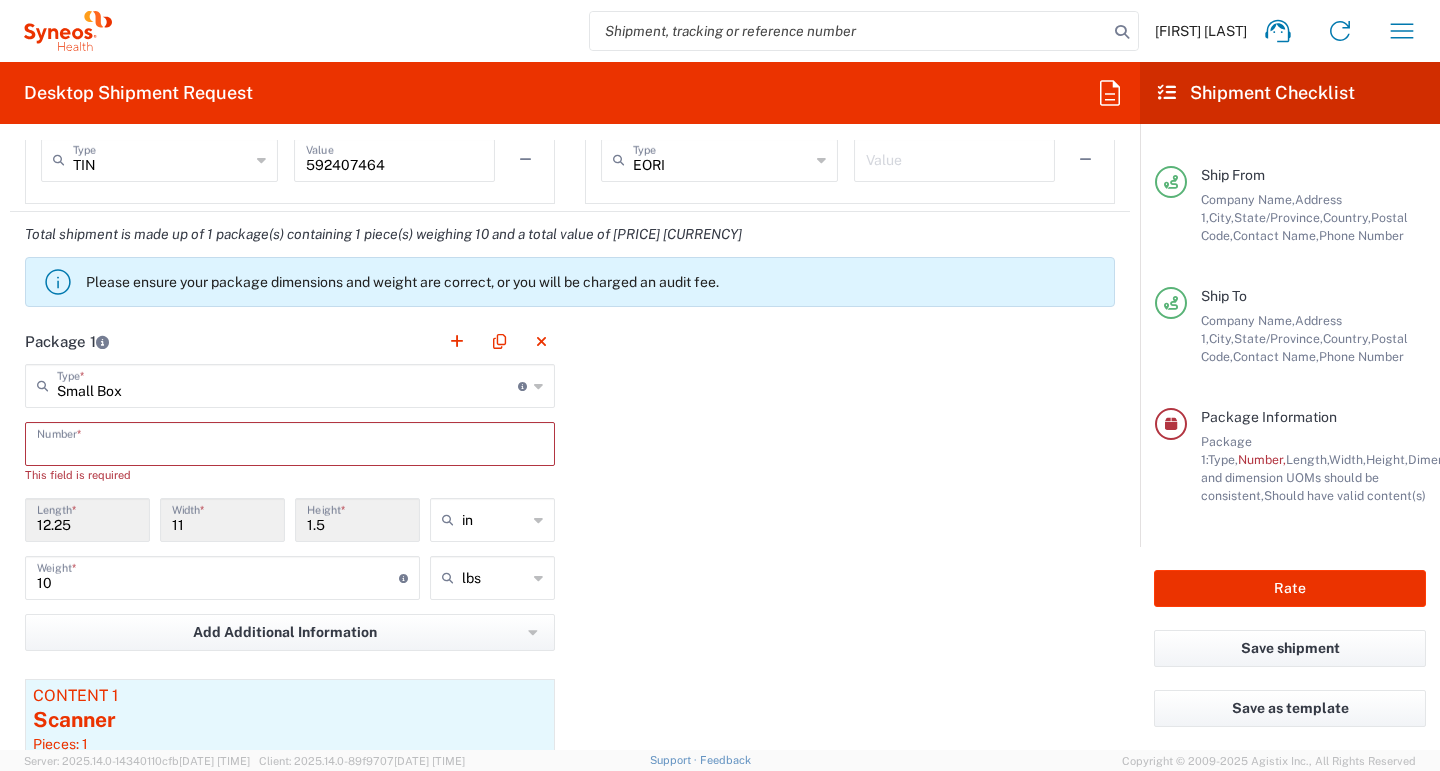 click at bounding box center [290, 442] 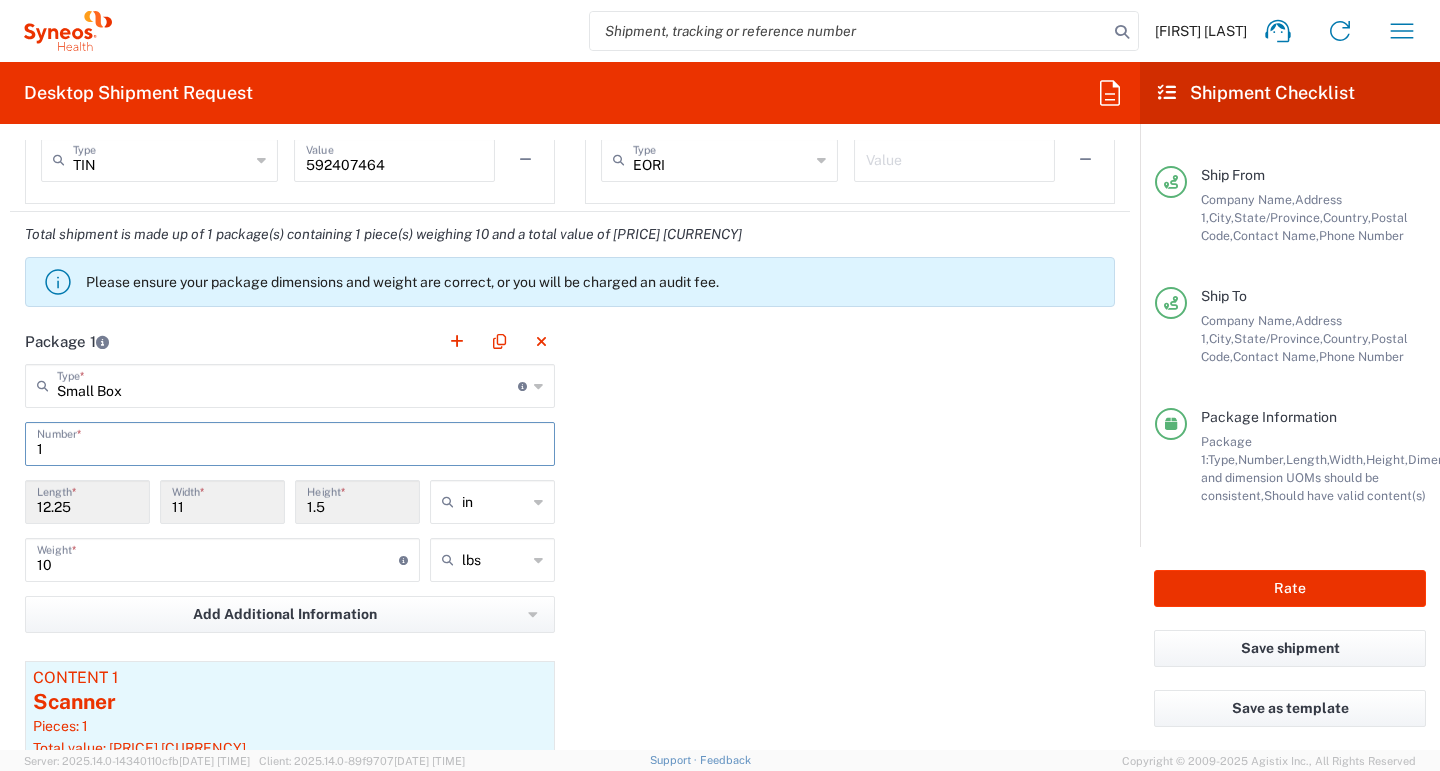 type on "1" 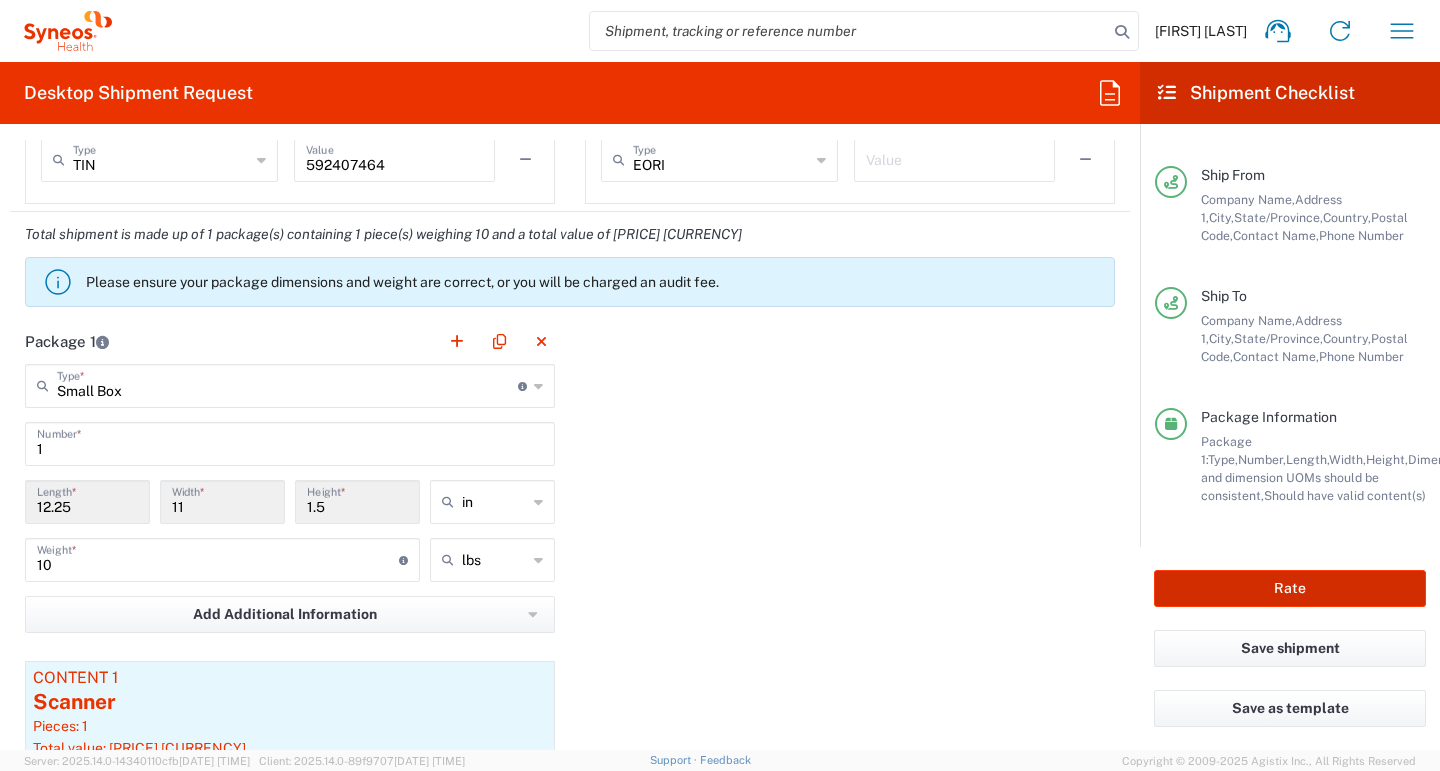 click on "Rate" 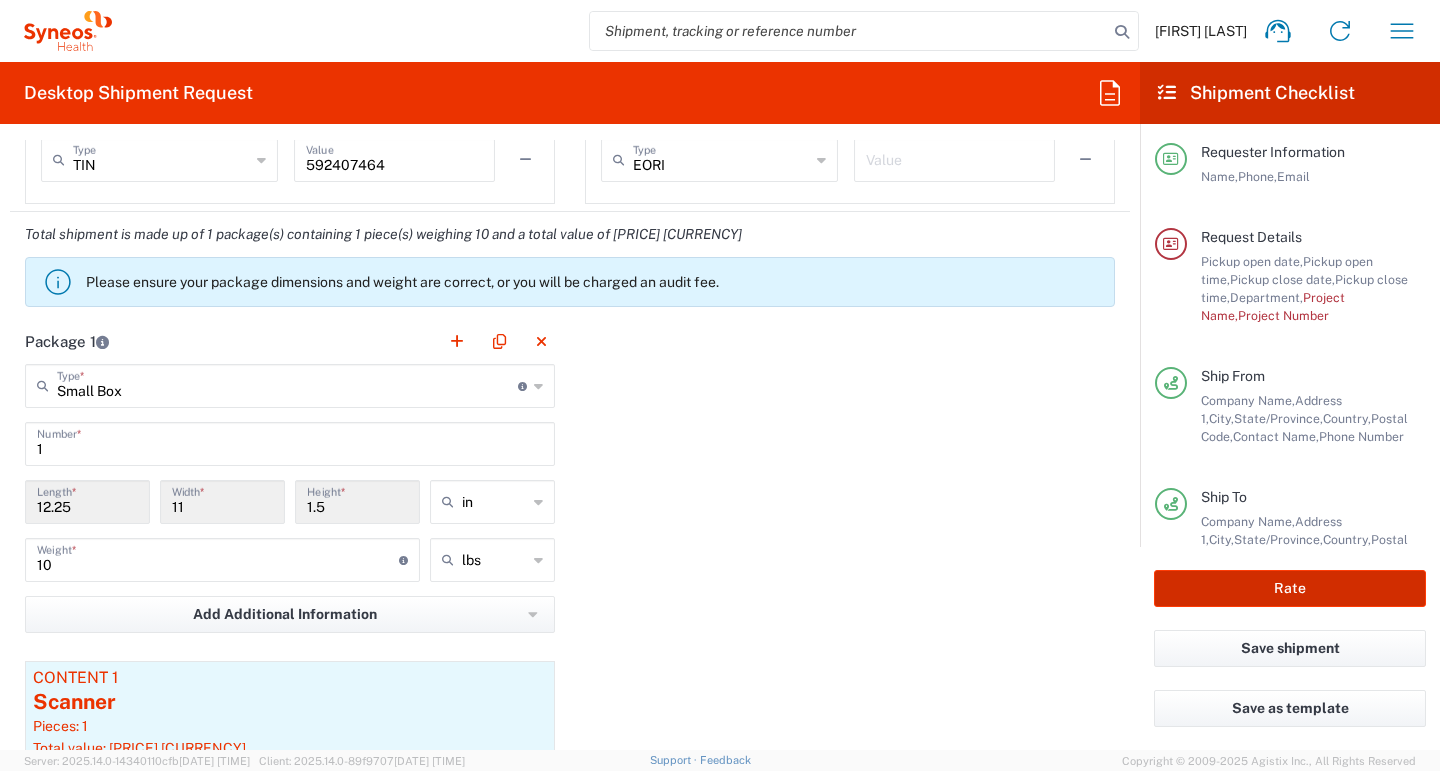 scroll, scrollTop: 0, scrollLeft: 0, axis: both 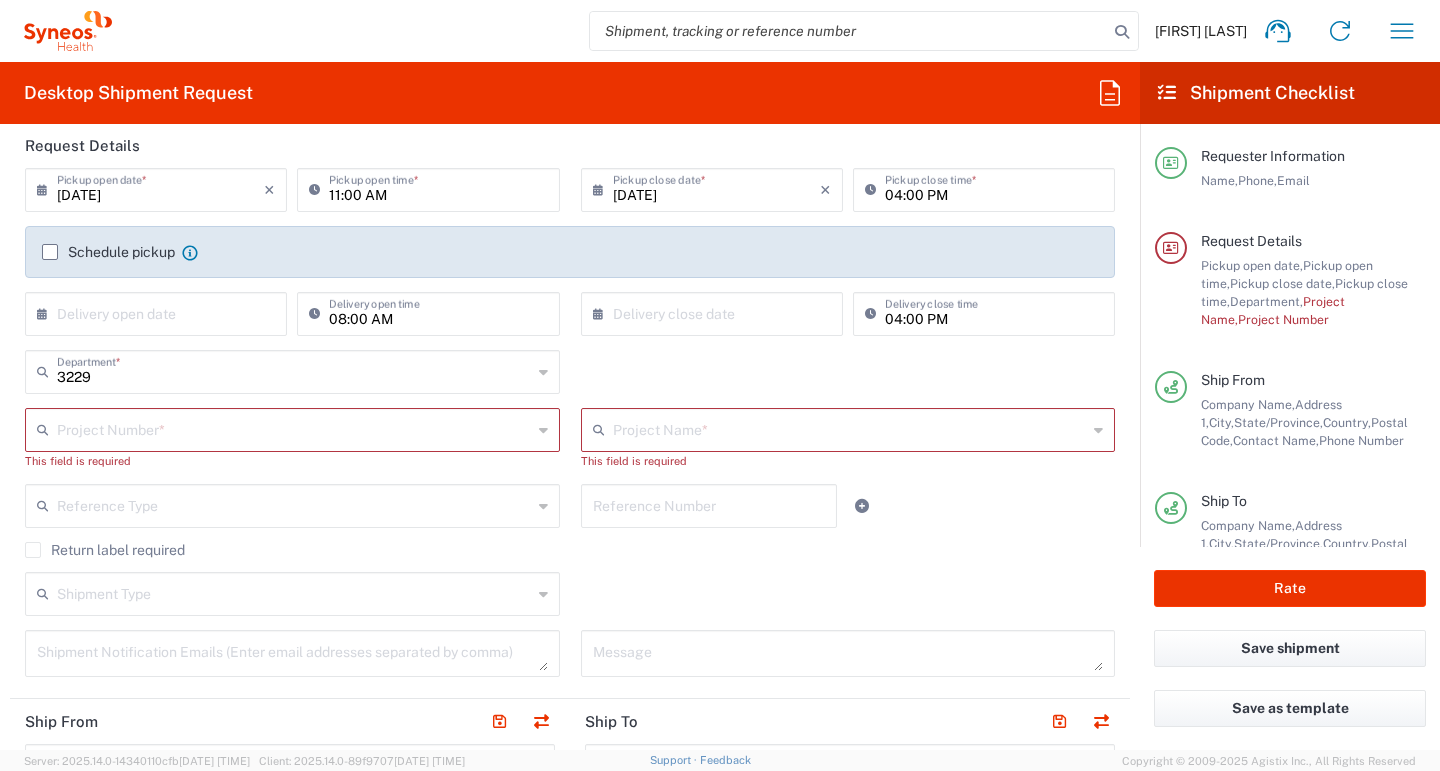 click at bounding box center (294, 428) 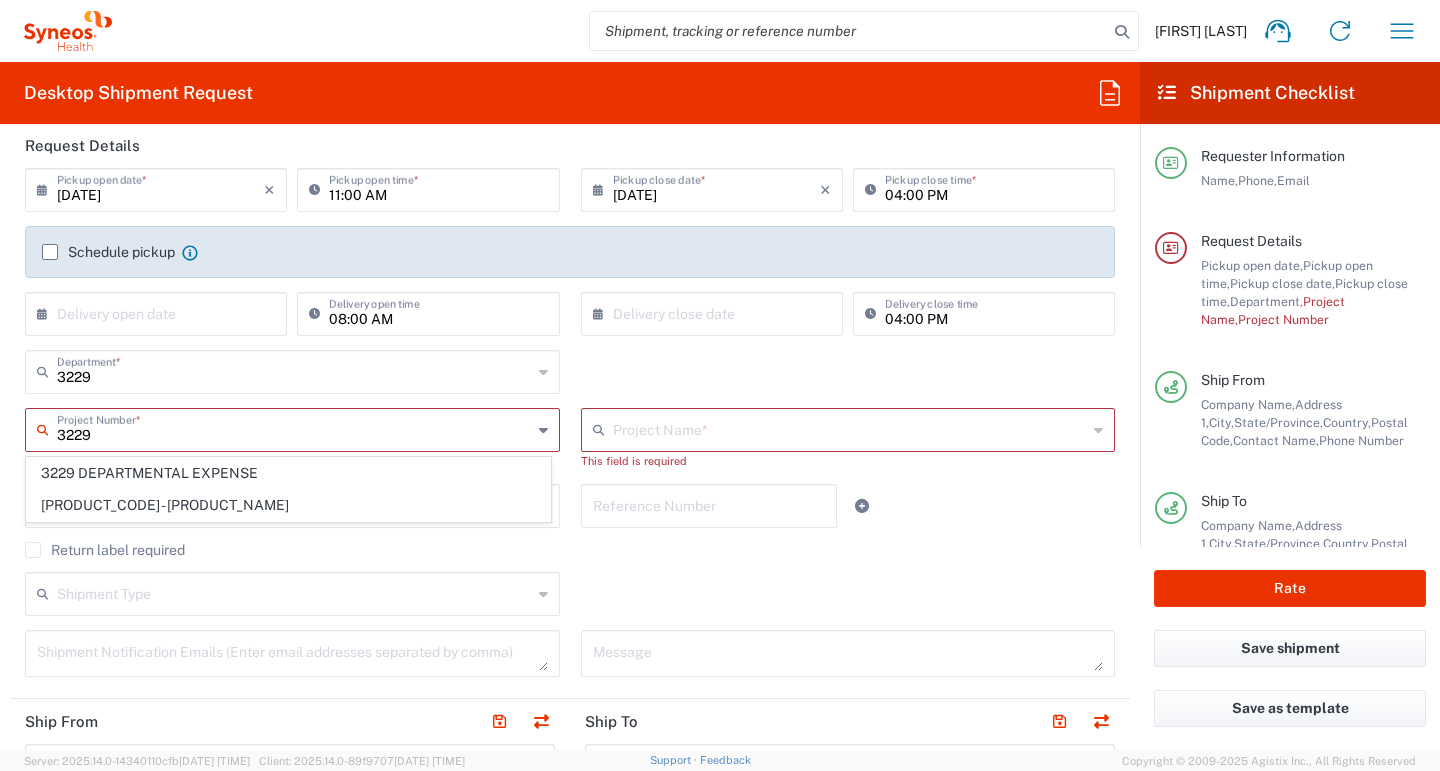 type on "3229" 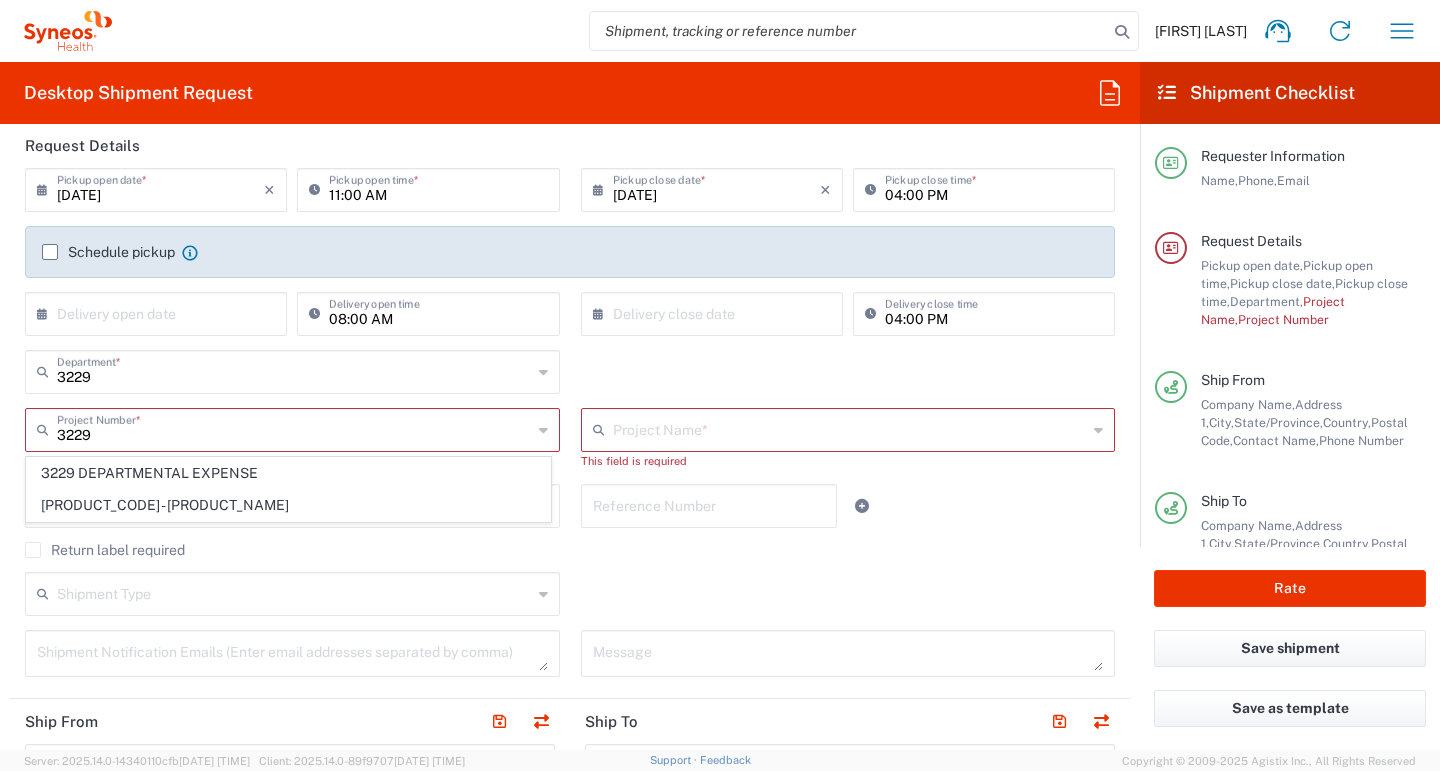 click on "3229 Department * 3229 3000 3100 3109 3110 3111 3112 3125 3130 3135 3136 3150 3155 3165 3171 3172 3190 3191 3192 3193 3194 3200 3201 3202 3210 3211 Dept 3212 3213 3214 3215 3216 3218 3220 3221 3222 3223 3225 3226 3227 3228 3230 3231 3232 3233 3234 3235 3236 3237 3238 3240 3241" 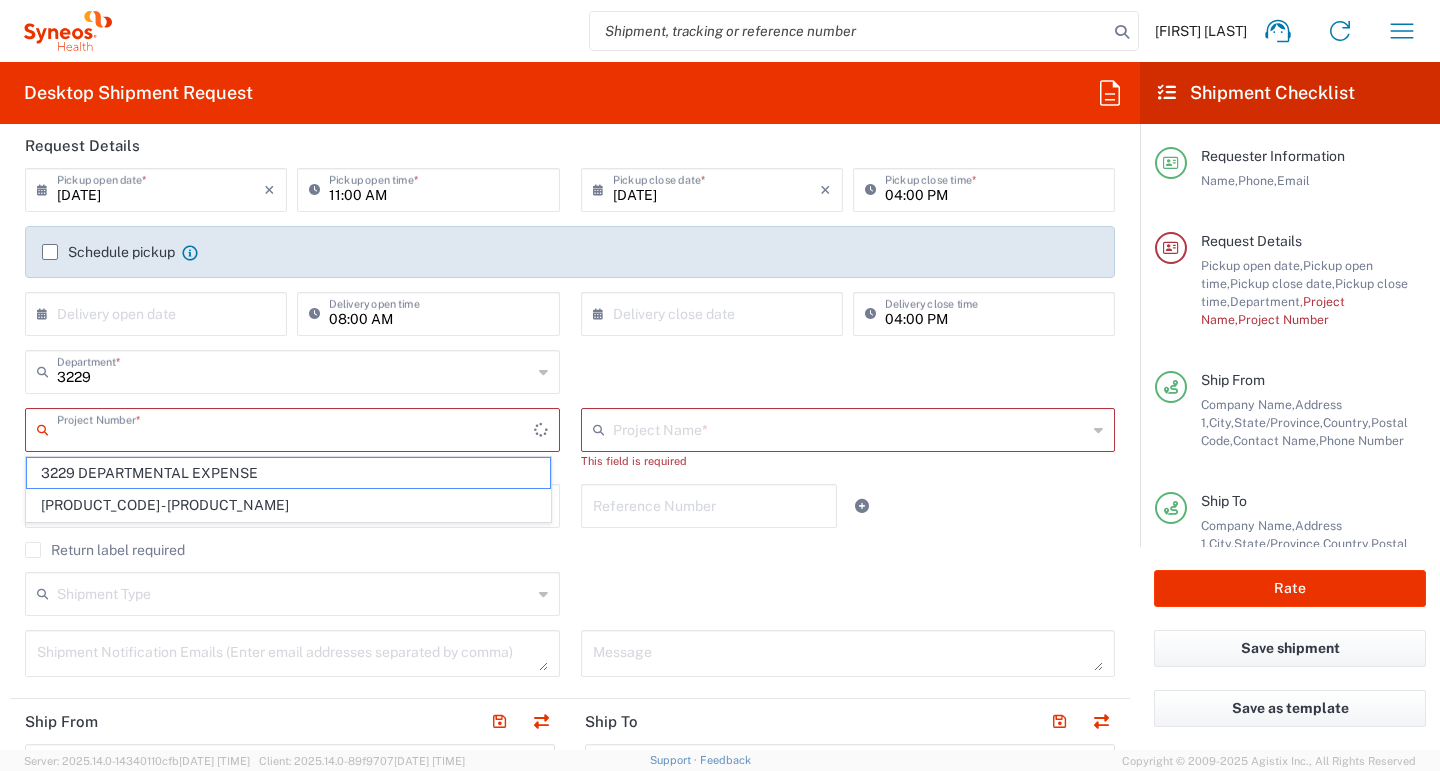 click at bounding box center (295, 428) 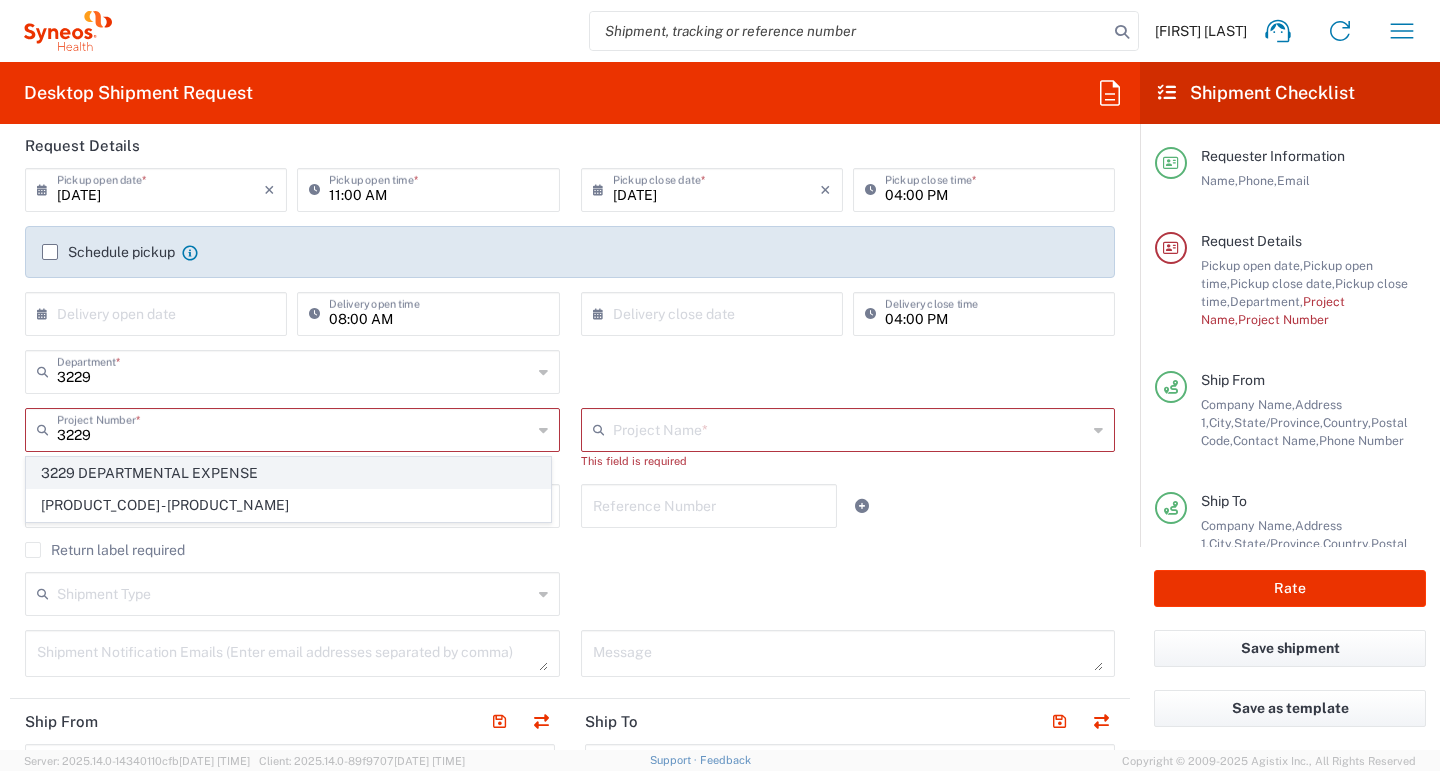 click on "3229 DEPARTMENTAL EXPENSE" 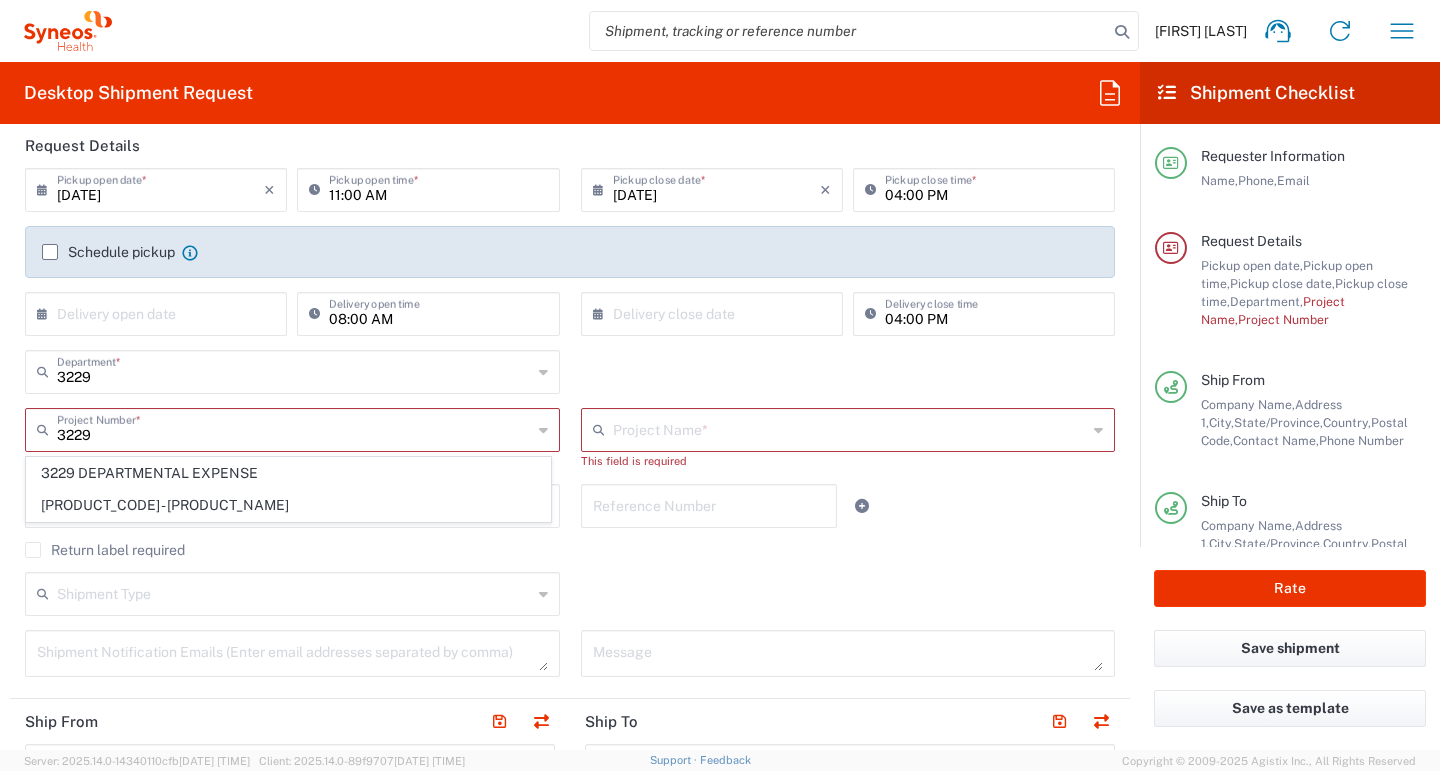 type on "3229 DEPARTMENTAL EXPENSE" 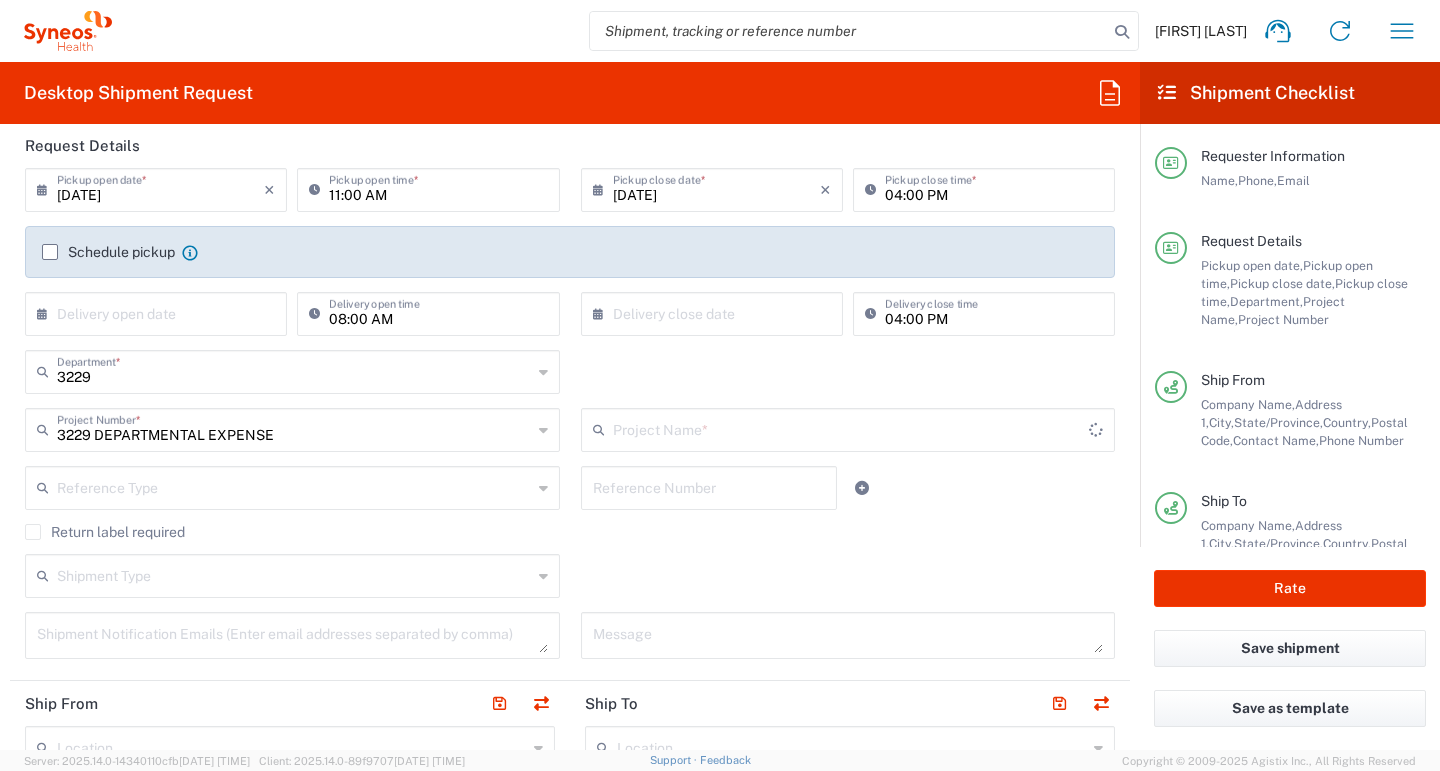 type on "3229 DEPARTMENTAL EXPENSE" 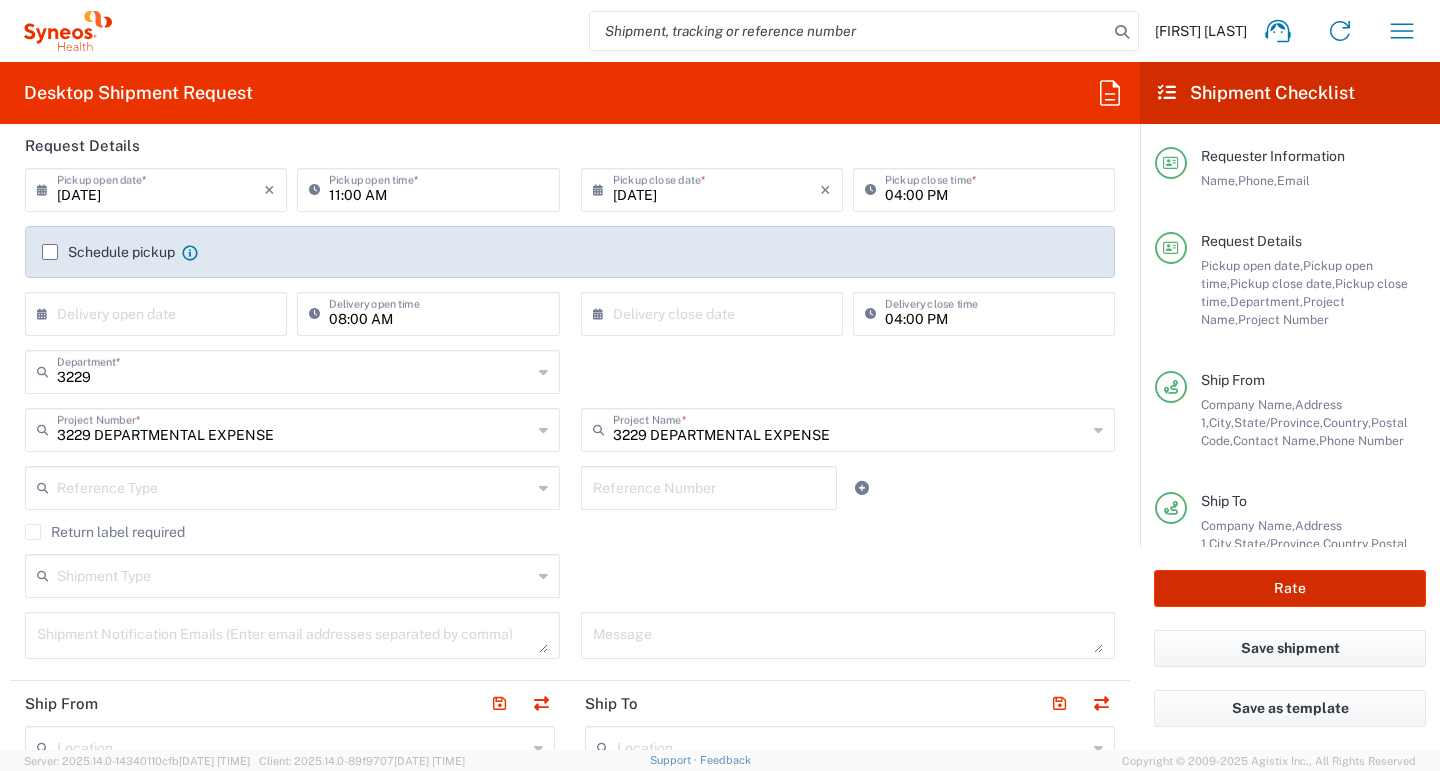 drag, startPoint x: 1217, startPoint y: 579, endPoint x: 1028, endPoint y: 510, distance: 201.20139 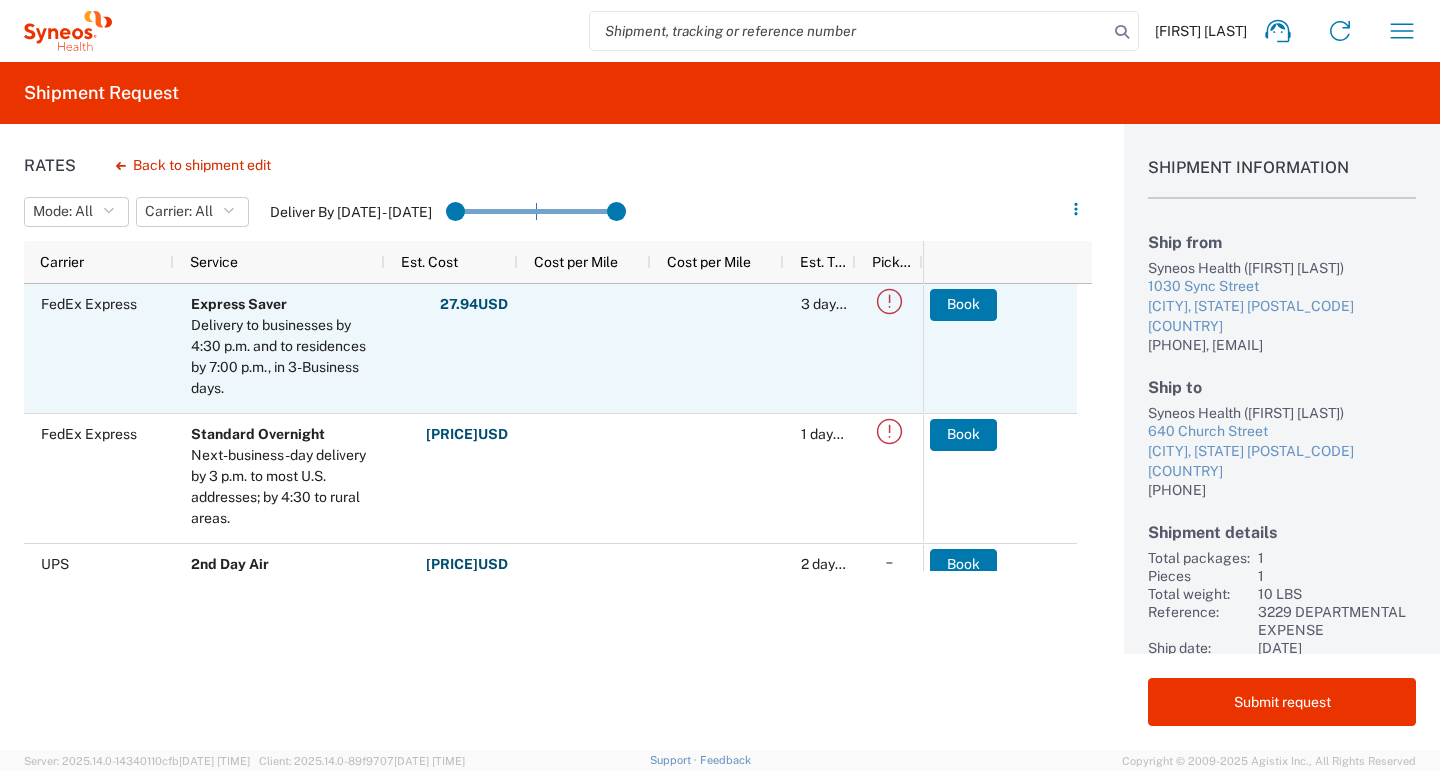 scroll, scrollTop: 5, scrollLeft: 0, axis: vertical 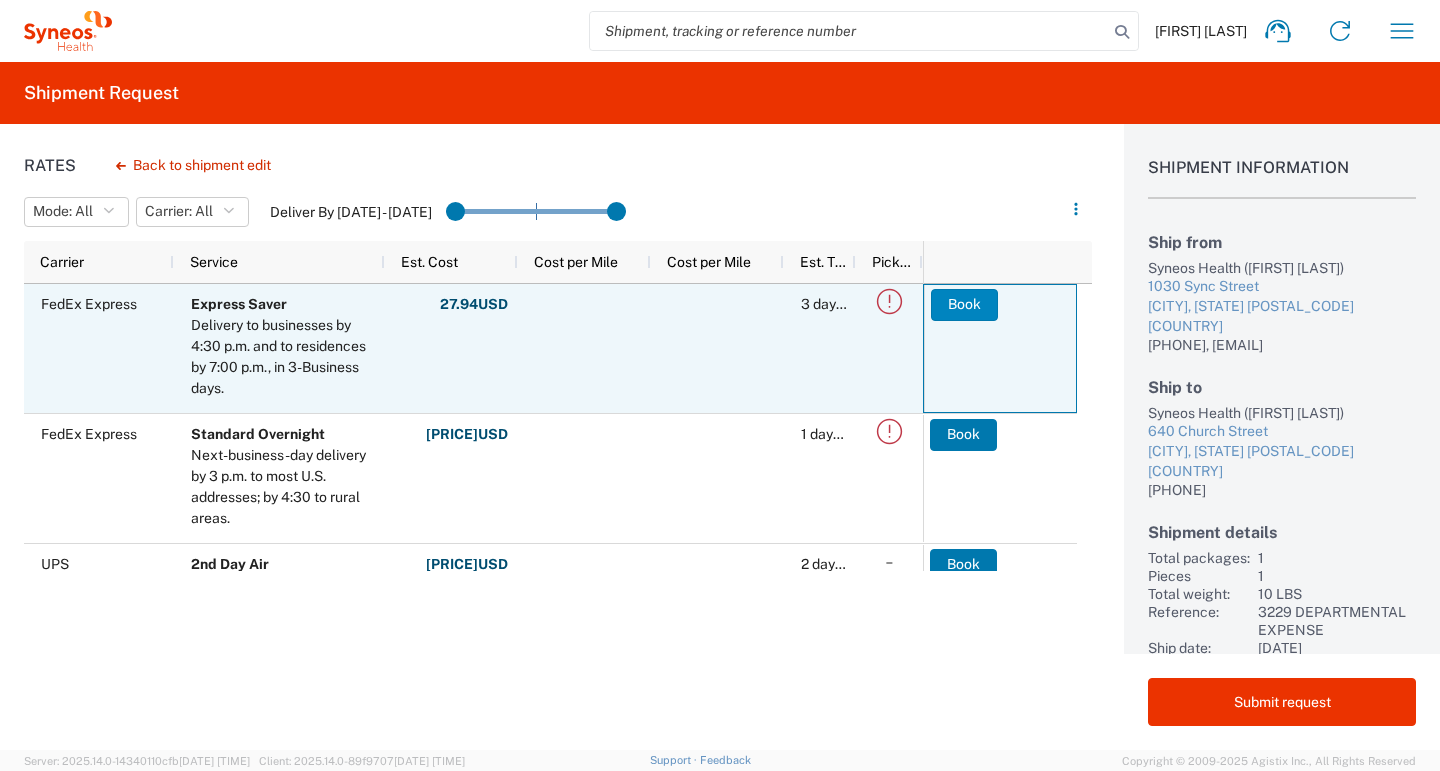 click on "Book" 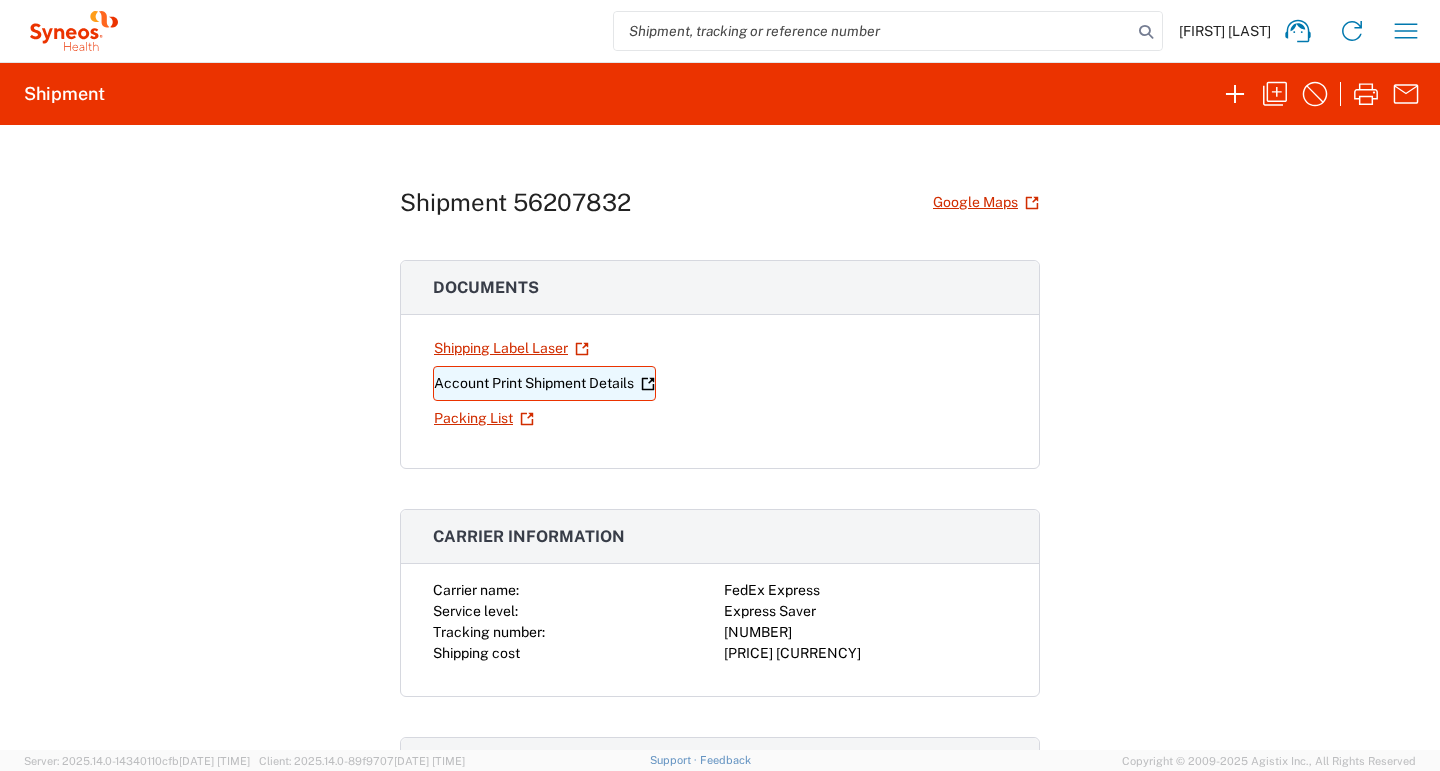 click on "Account Print Shipment Details" 